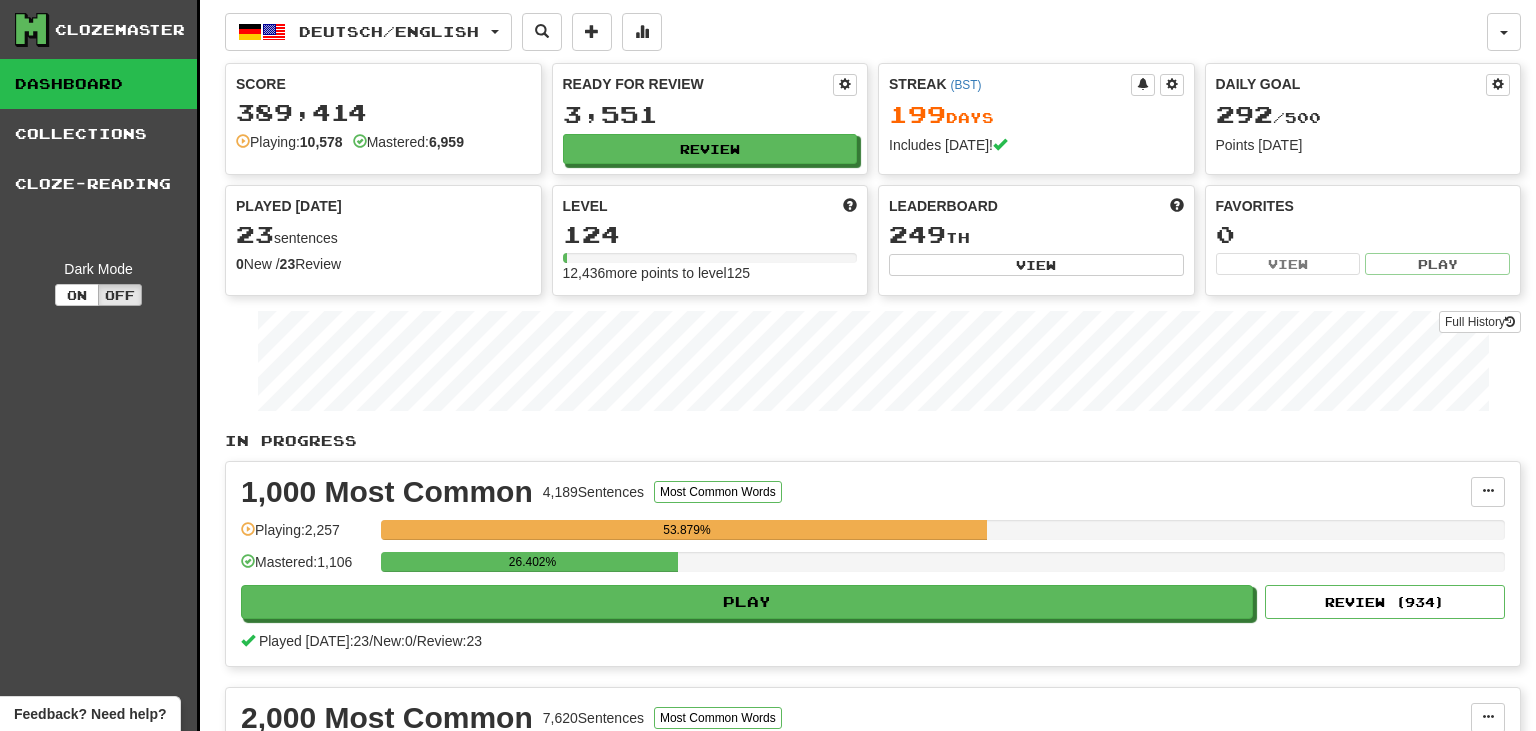 scroll, scrollTop: 0, scrollLeft: 0, axis: both 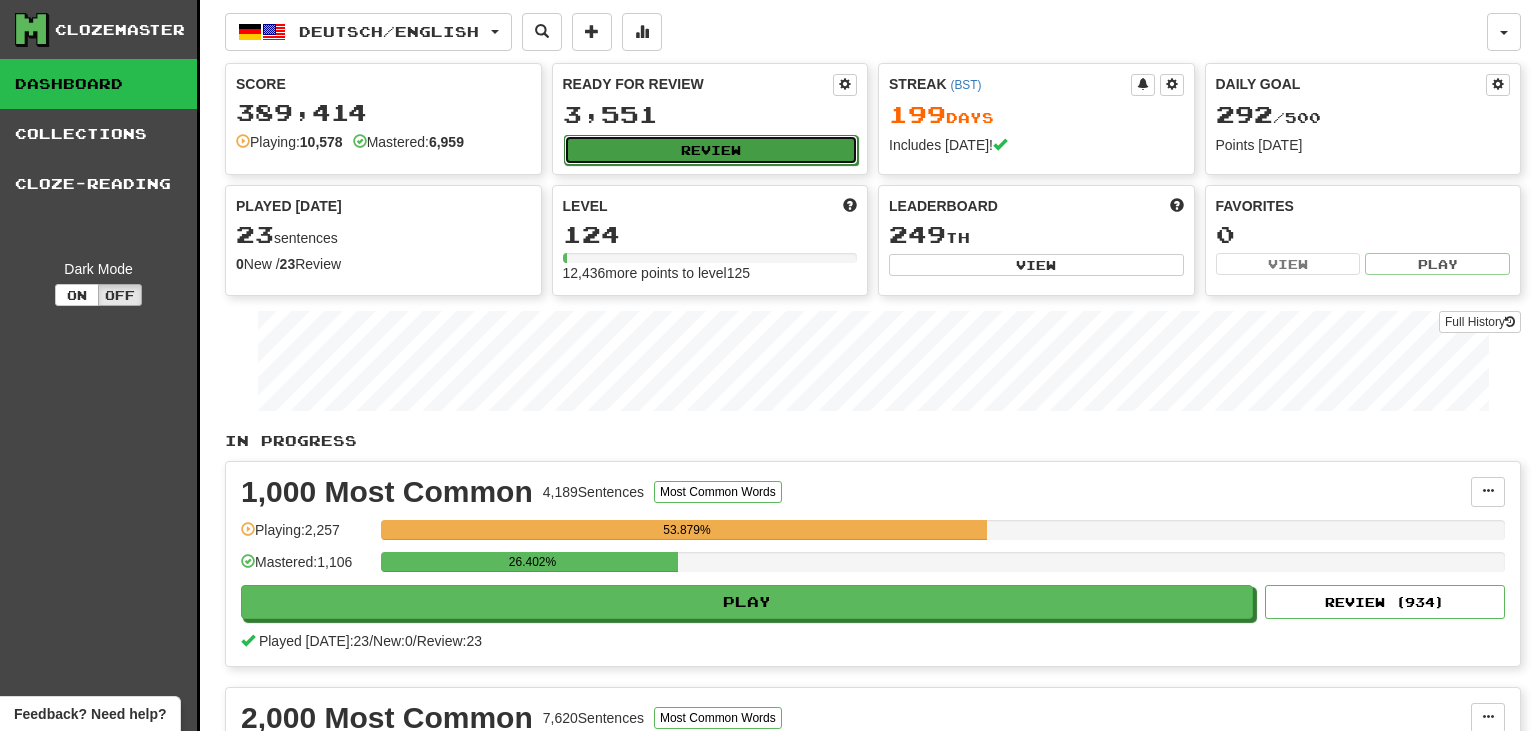 click on "Review" at bounding box center [711, 150] 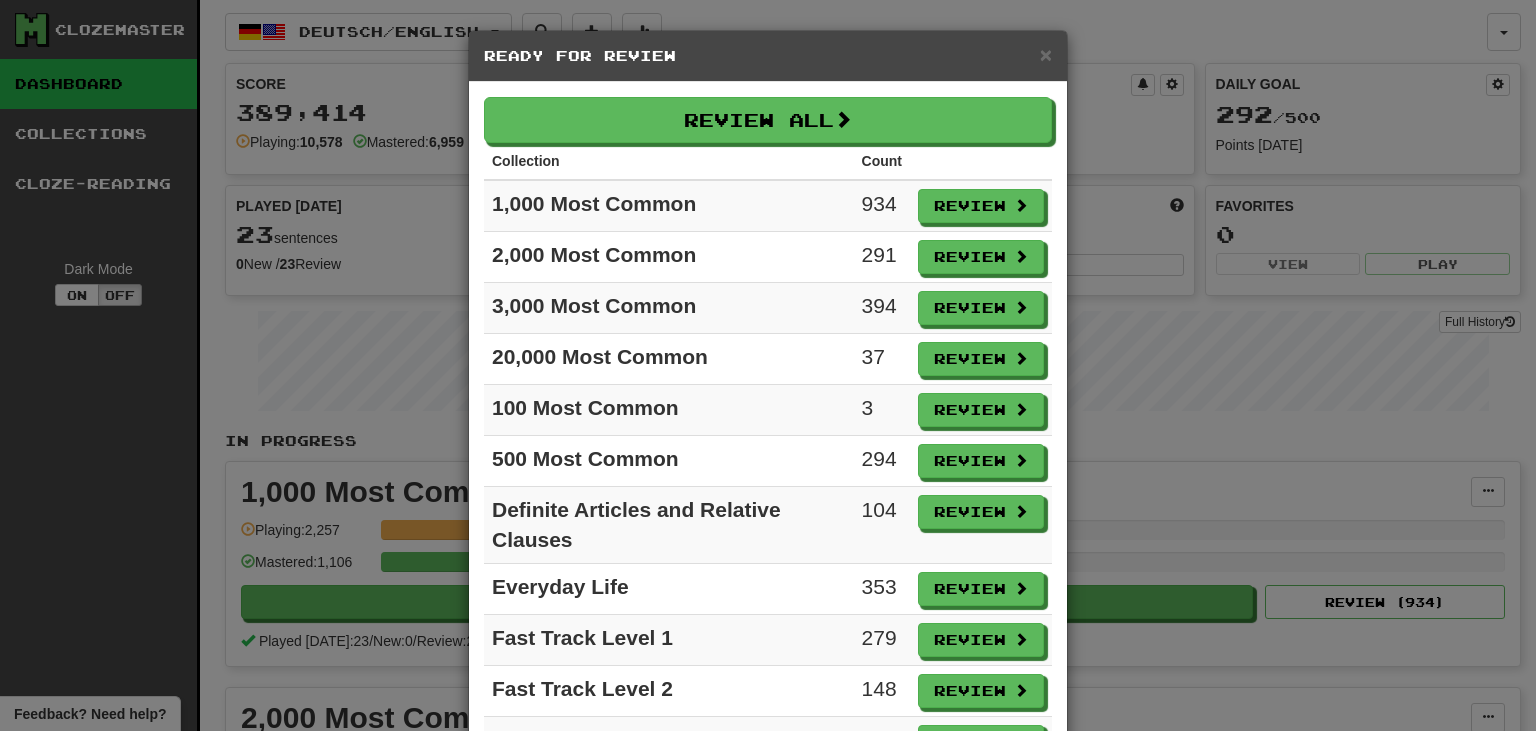 click on "× Ready for Review" at bounding box center (768, 56) 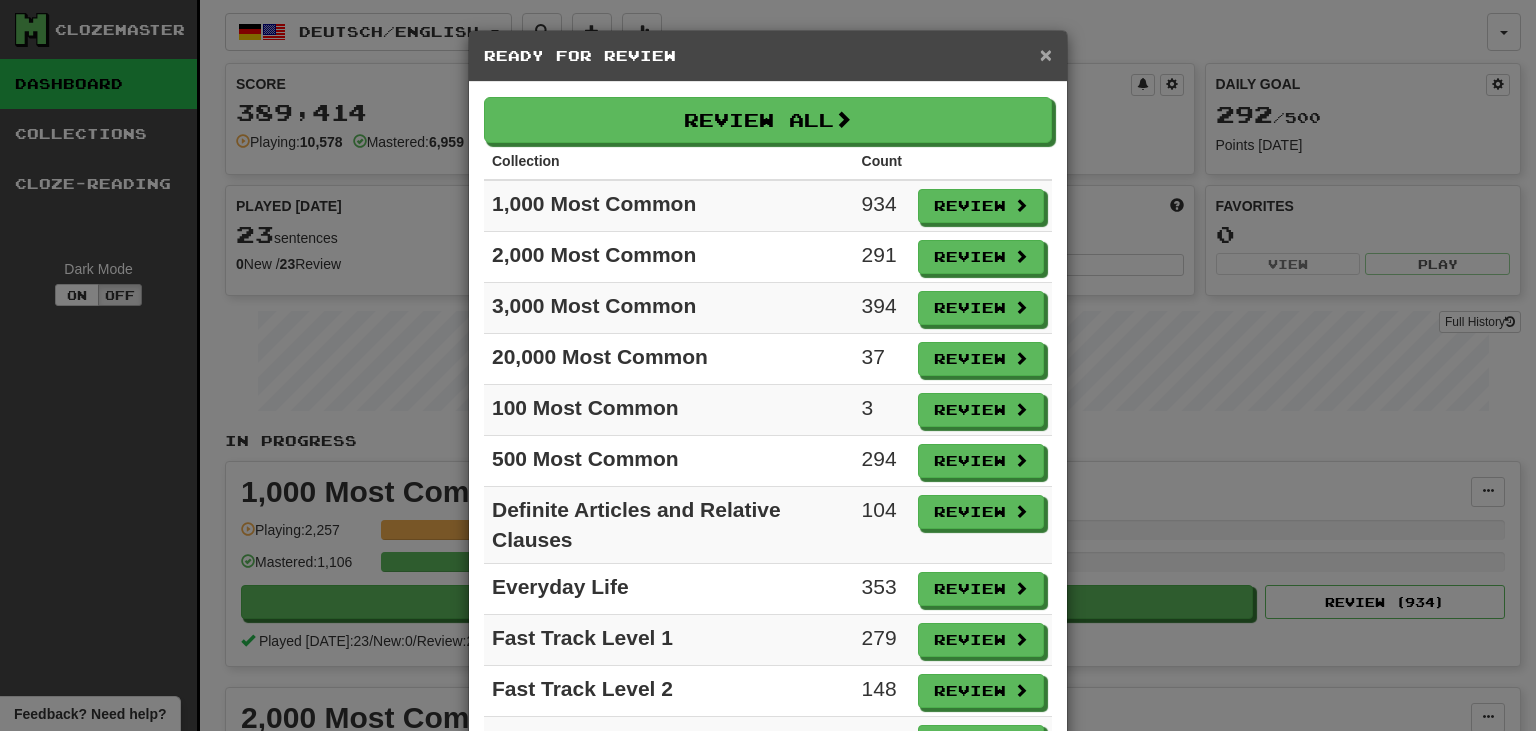 click on "×" at bounding box center [1046, 54] 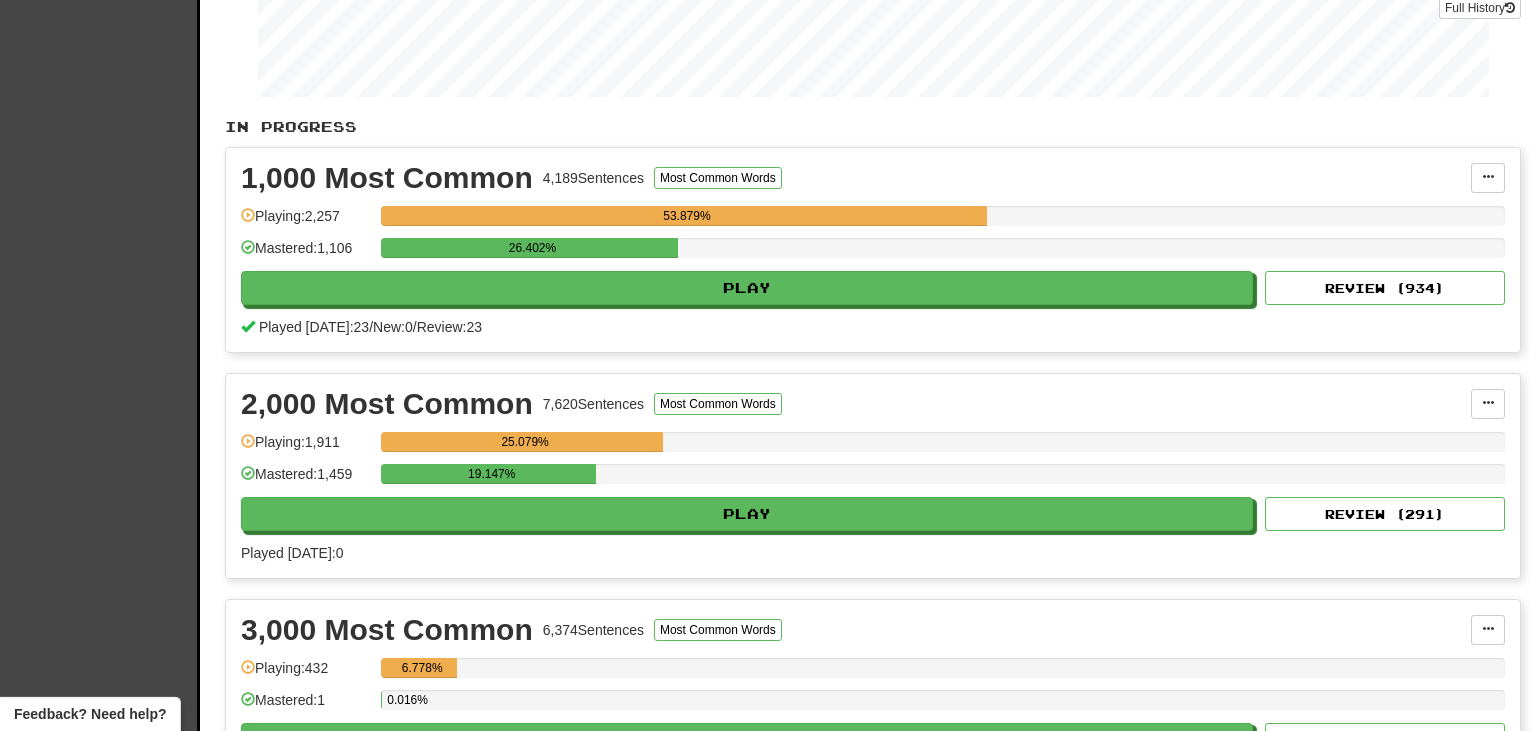 scroll, scrollTop: 316, scrollLeft: 0, axis: vertical 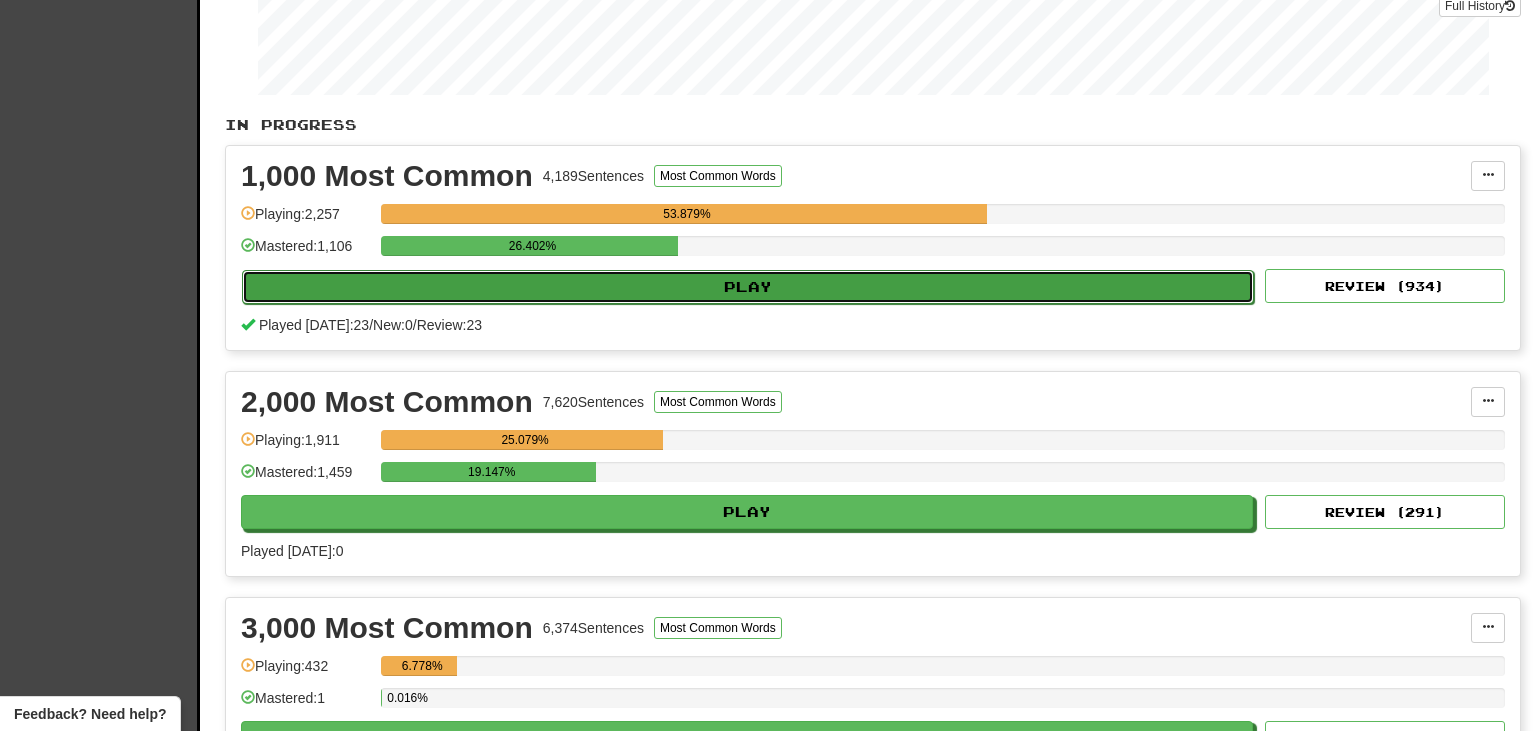click on "Play" at bounding box center (748, 287) 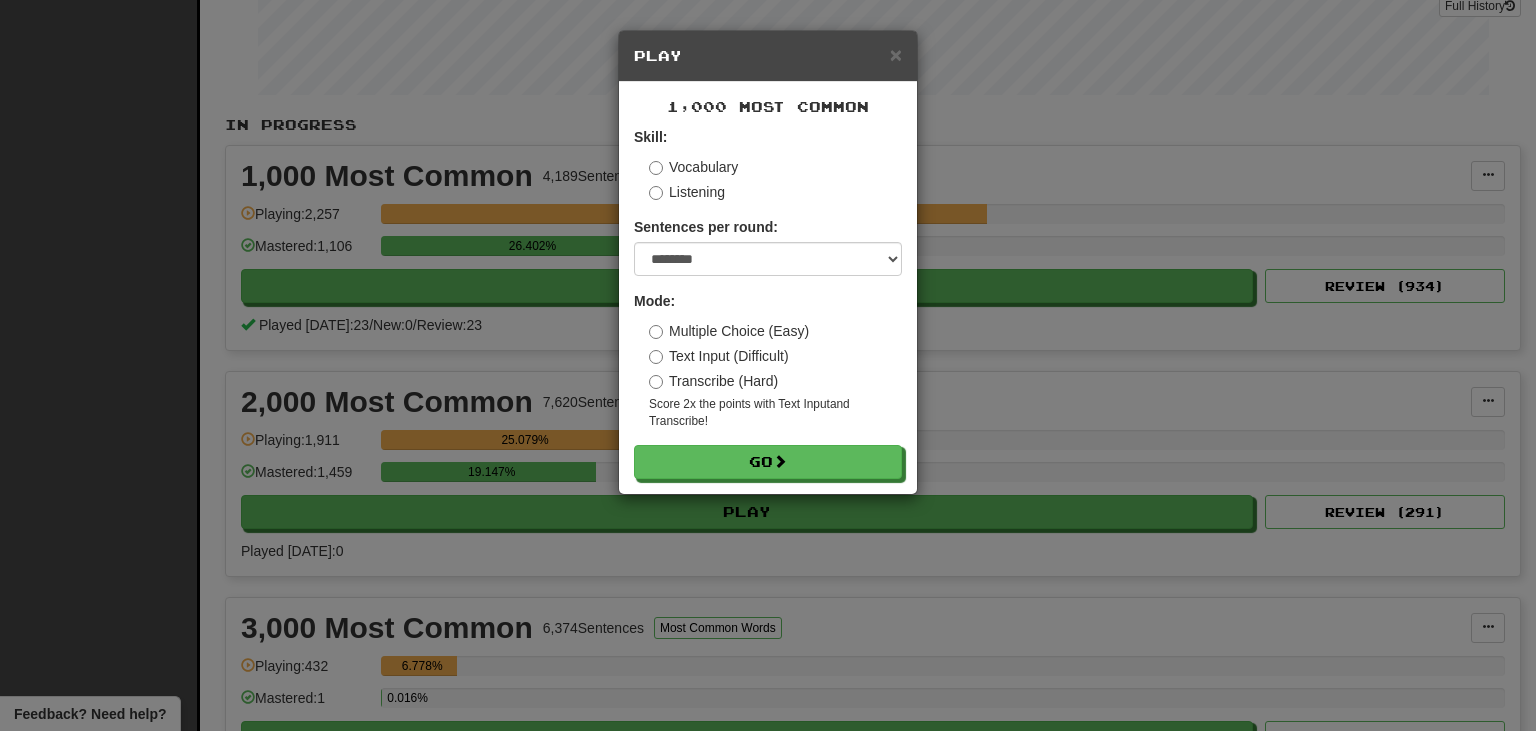 click on "Multiple Choice (Easy) Text Input (Difficult) Transcribe (Hard) Score 2x the points with Text Input  and Transcribe !" at bounding box center [775, 375] 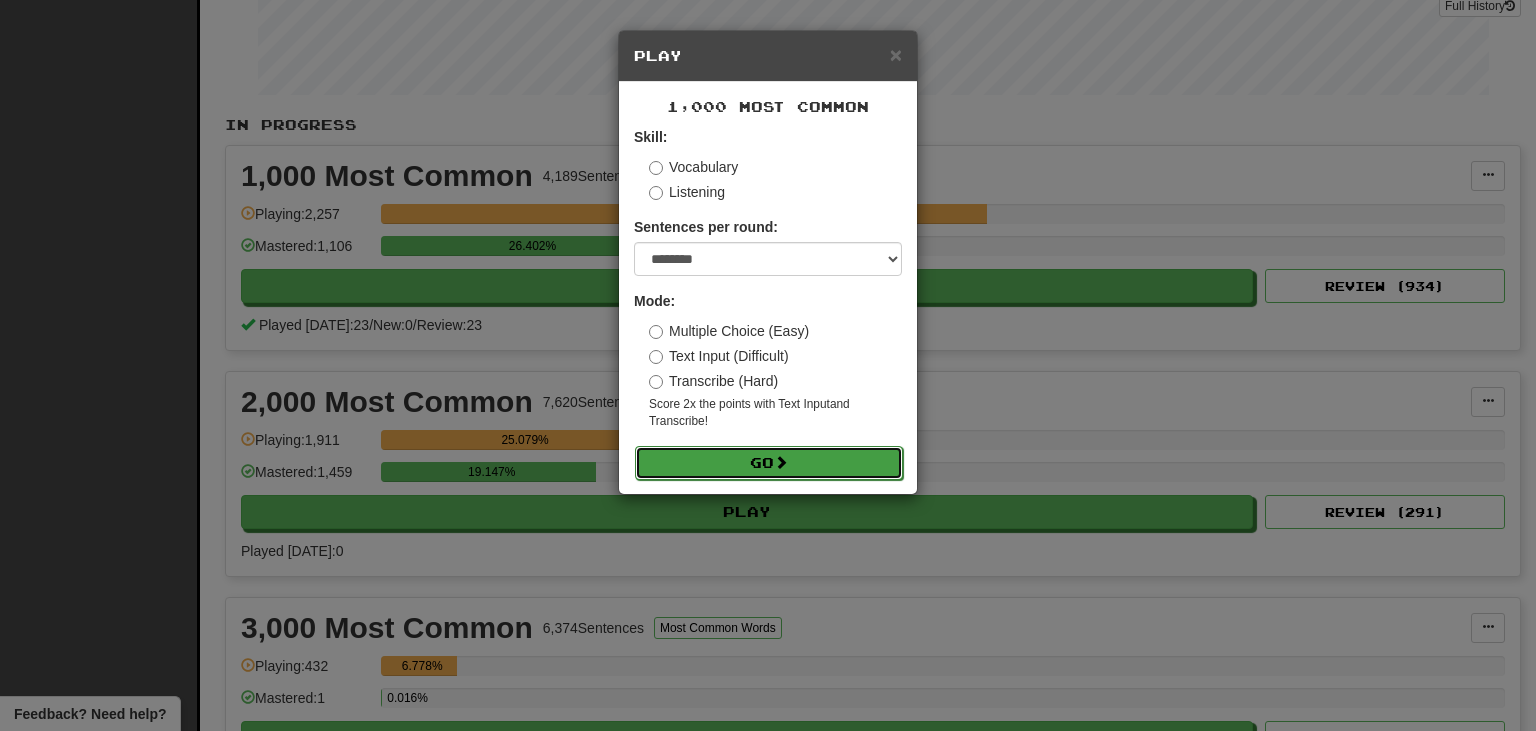 click on "Go" at bounding box center (769, 463) 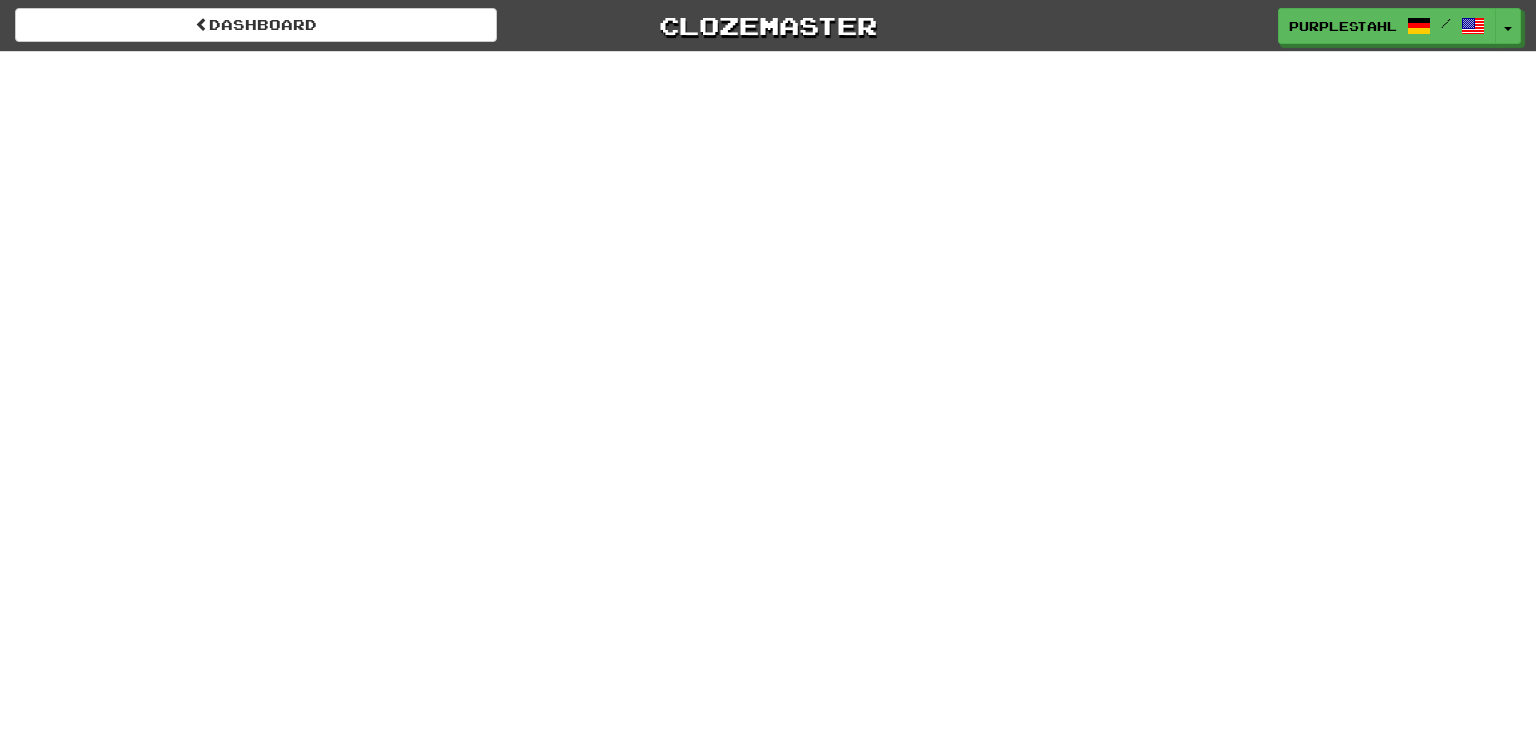 scroll, scrollTop: 0, scrollLeft: 0, axis: both 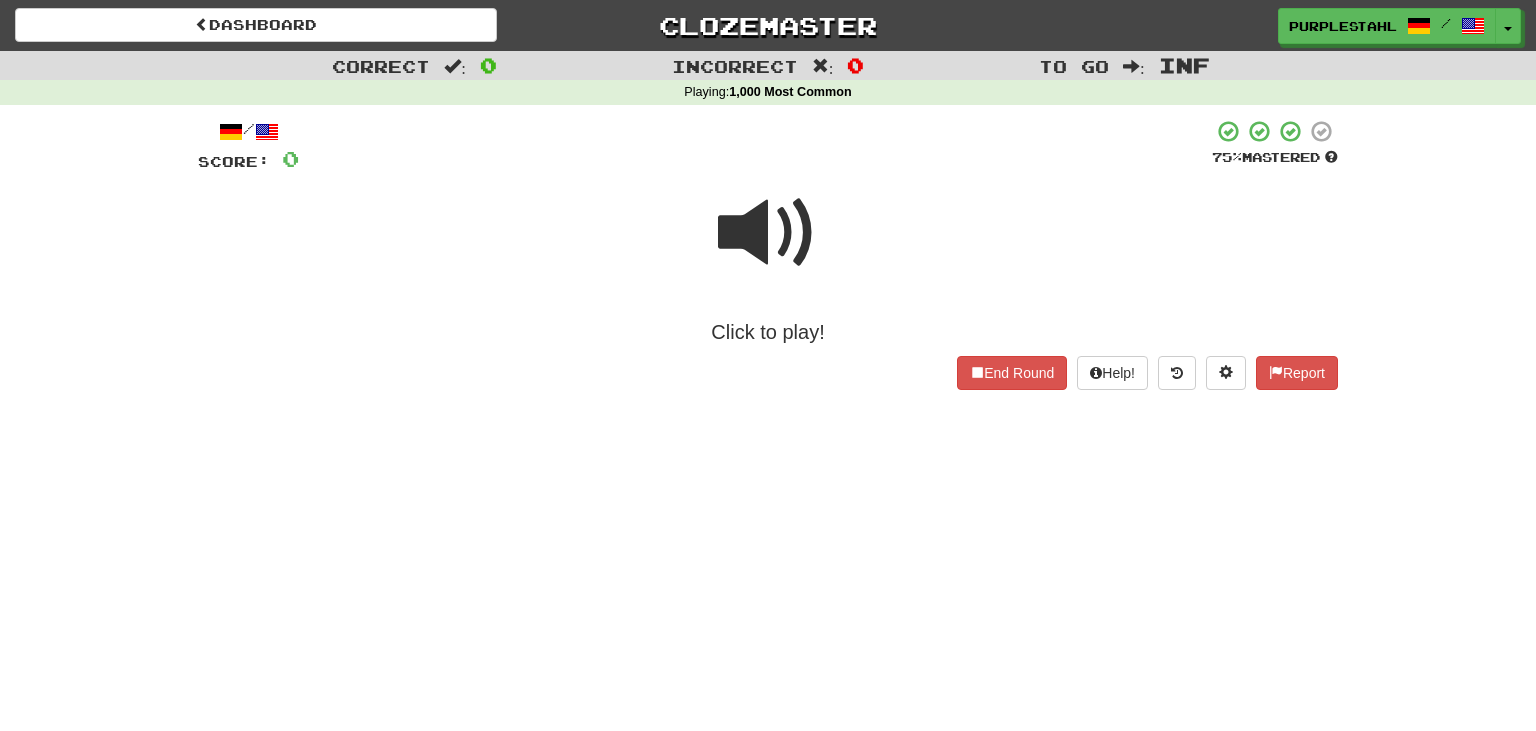 click at bounding box center (768, 233) 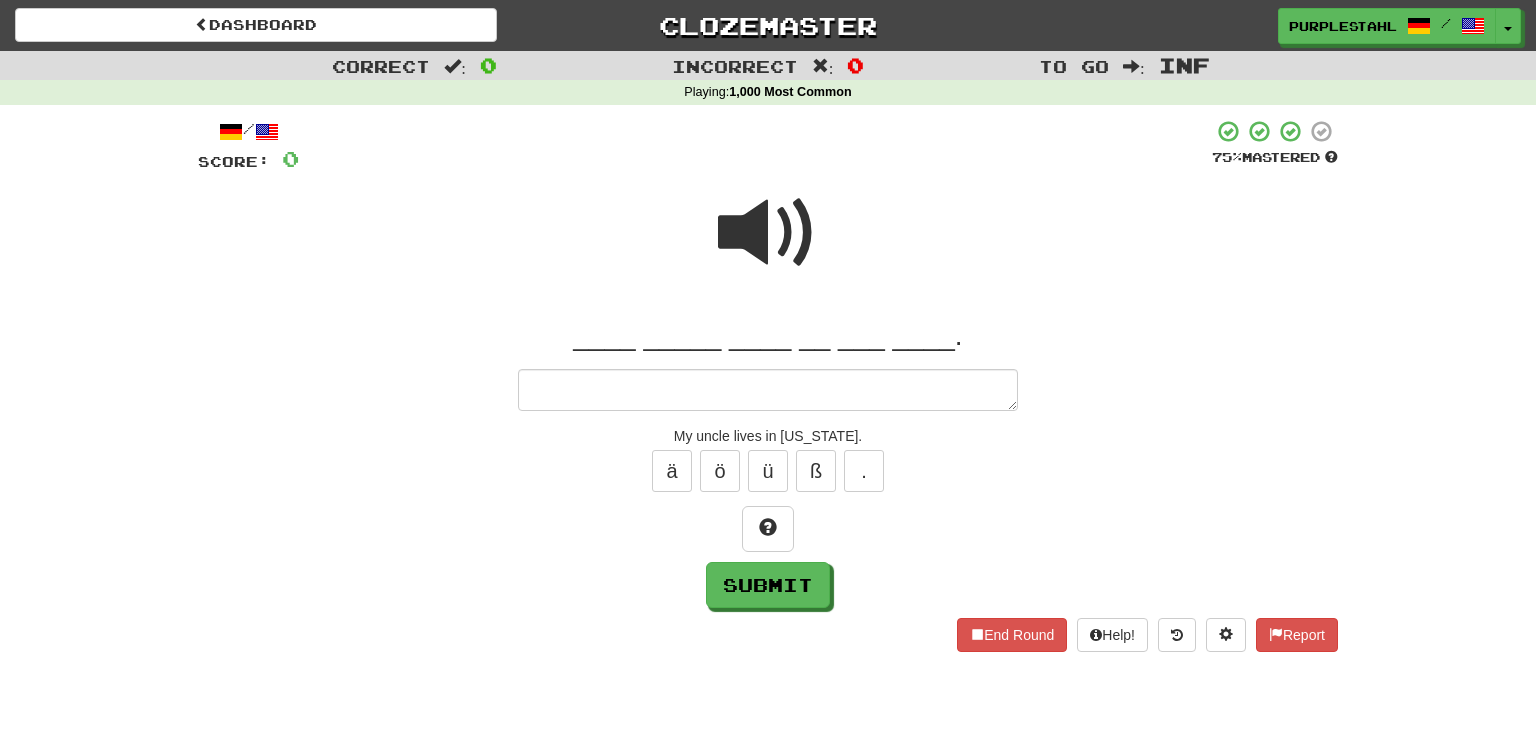 type on "*" 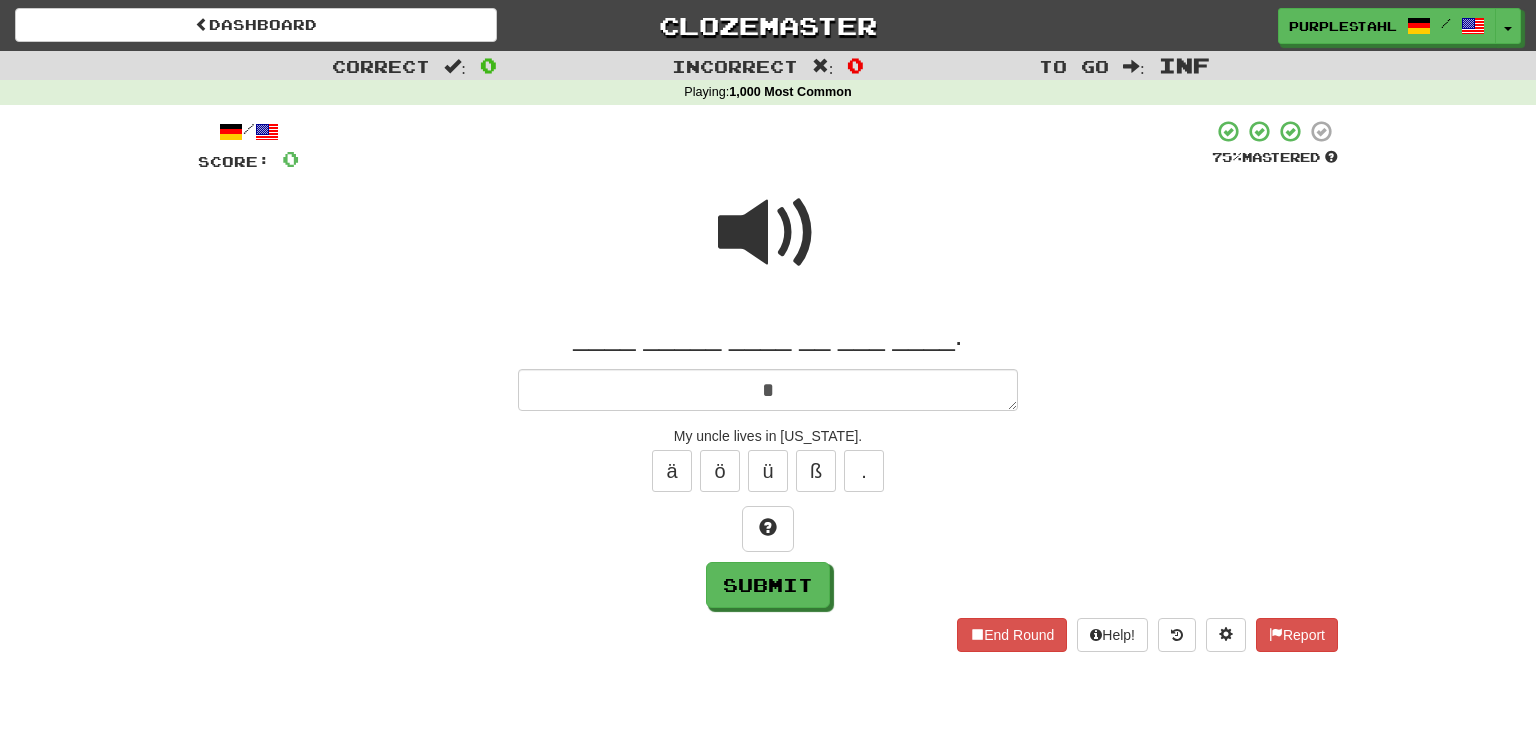 type on "**" 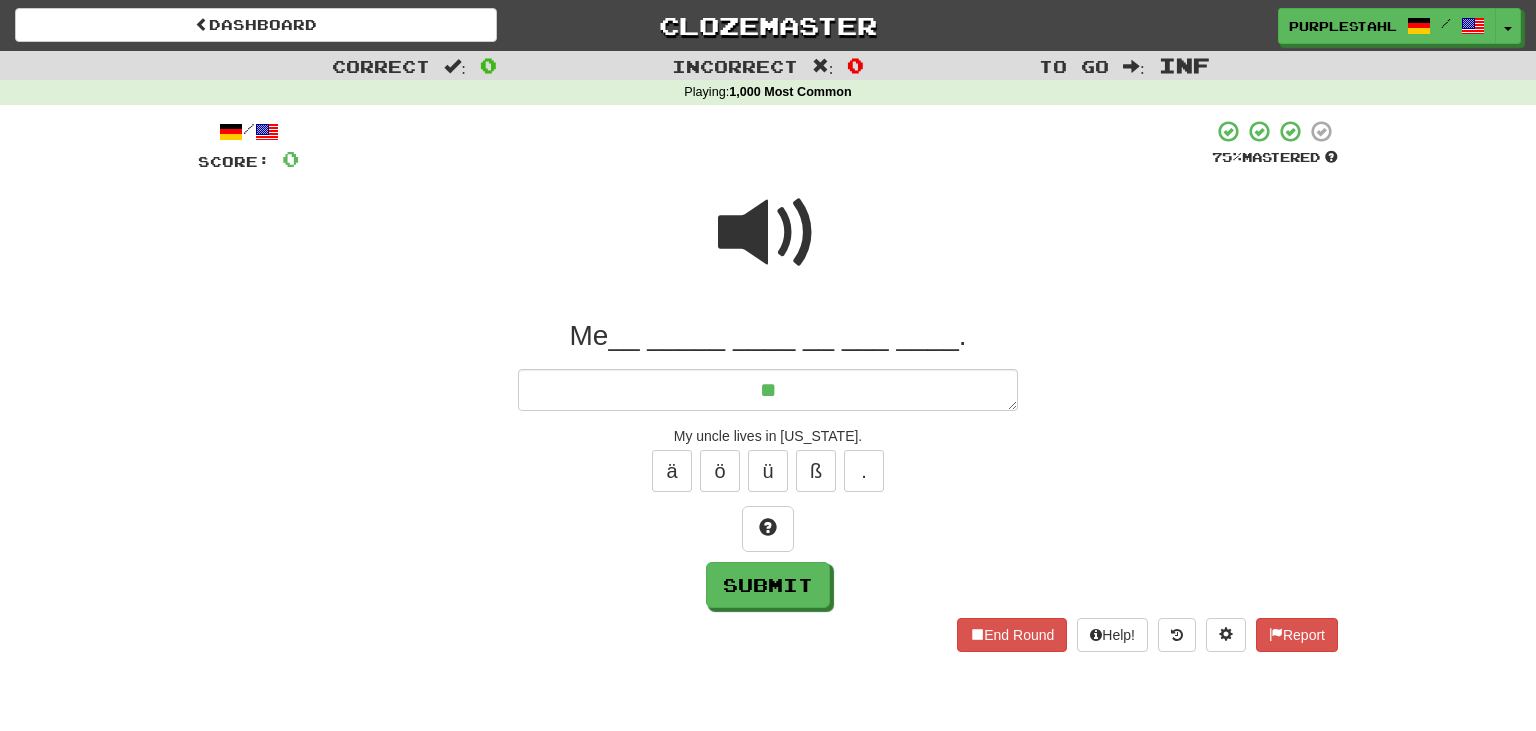 type on "*" 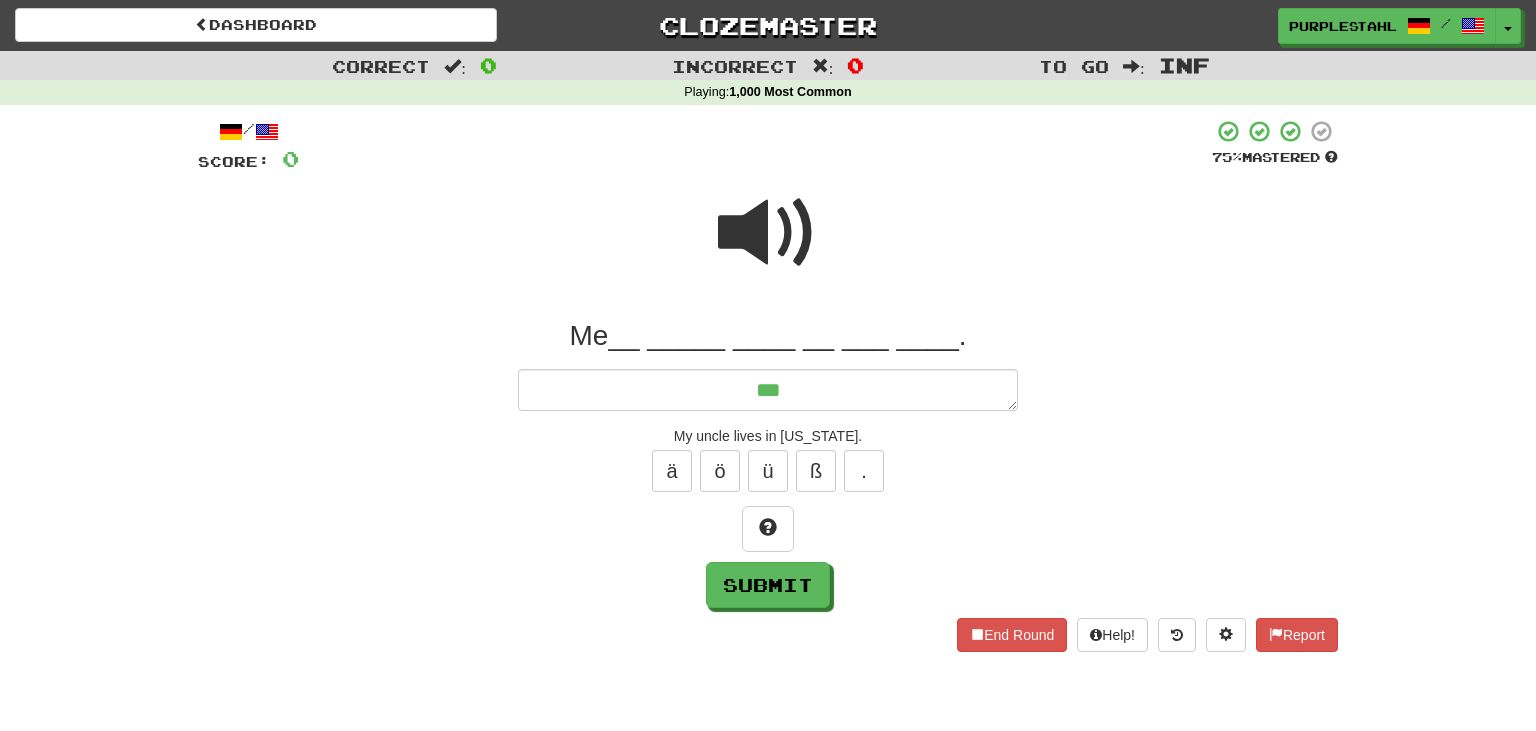 type on "*" 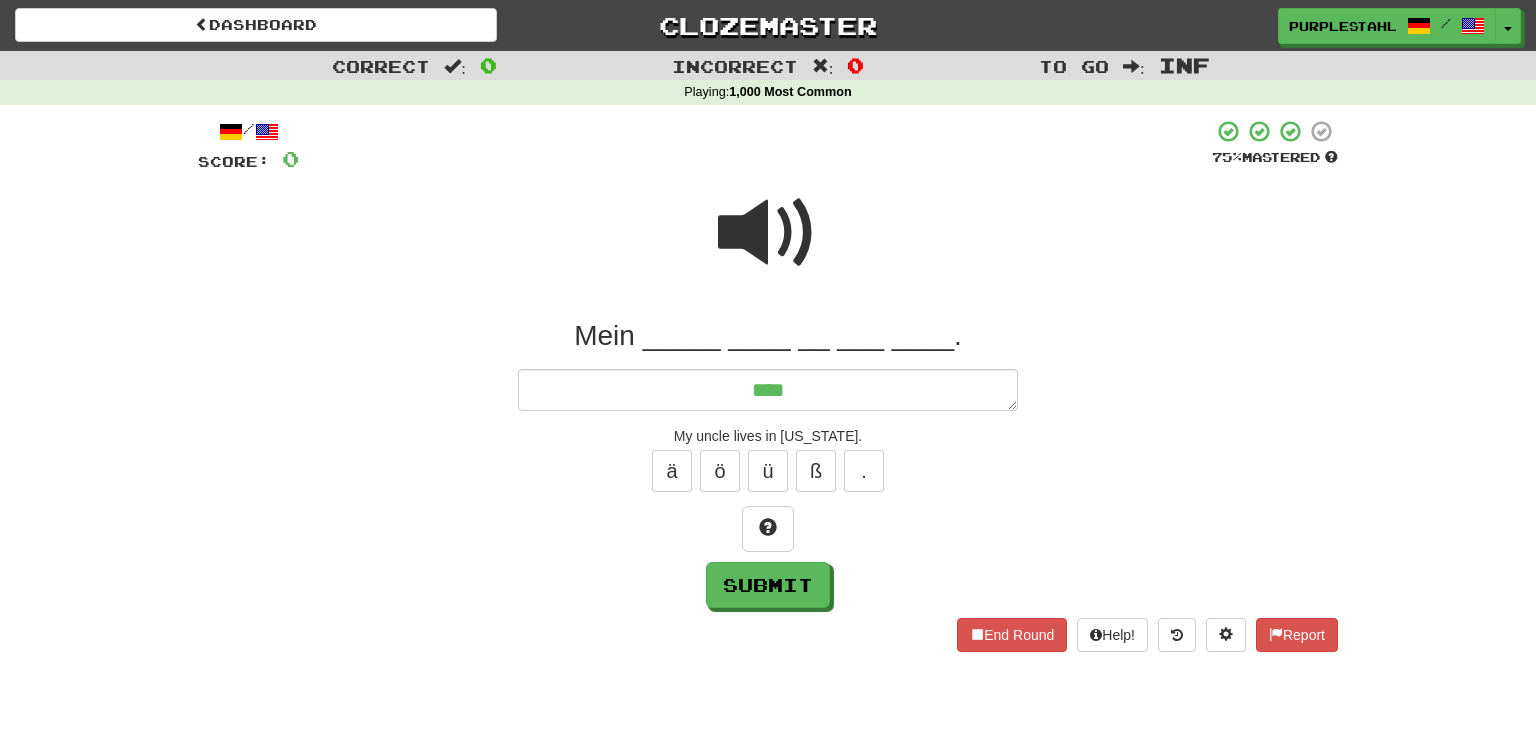 type on "*" 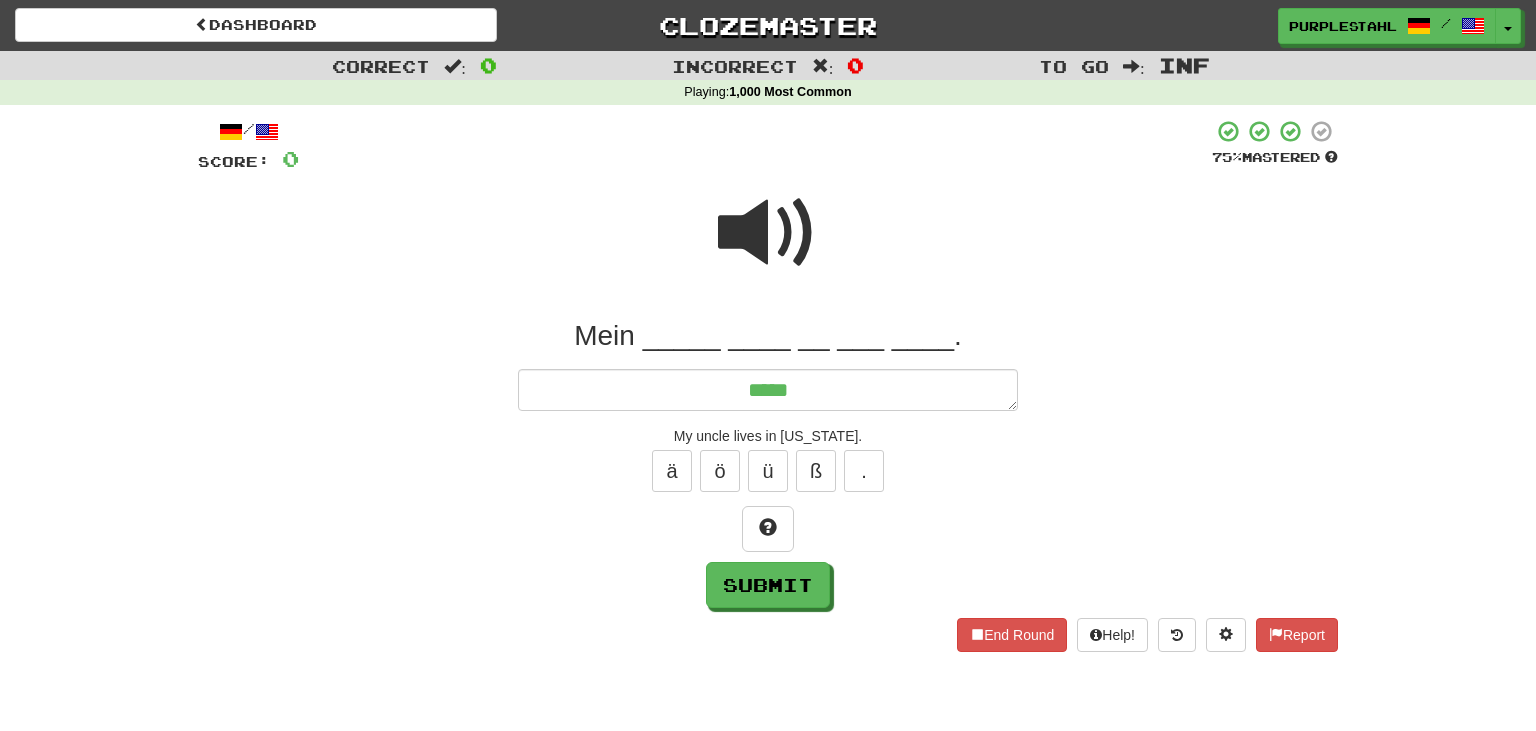 type on "*" 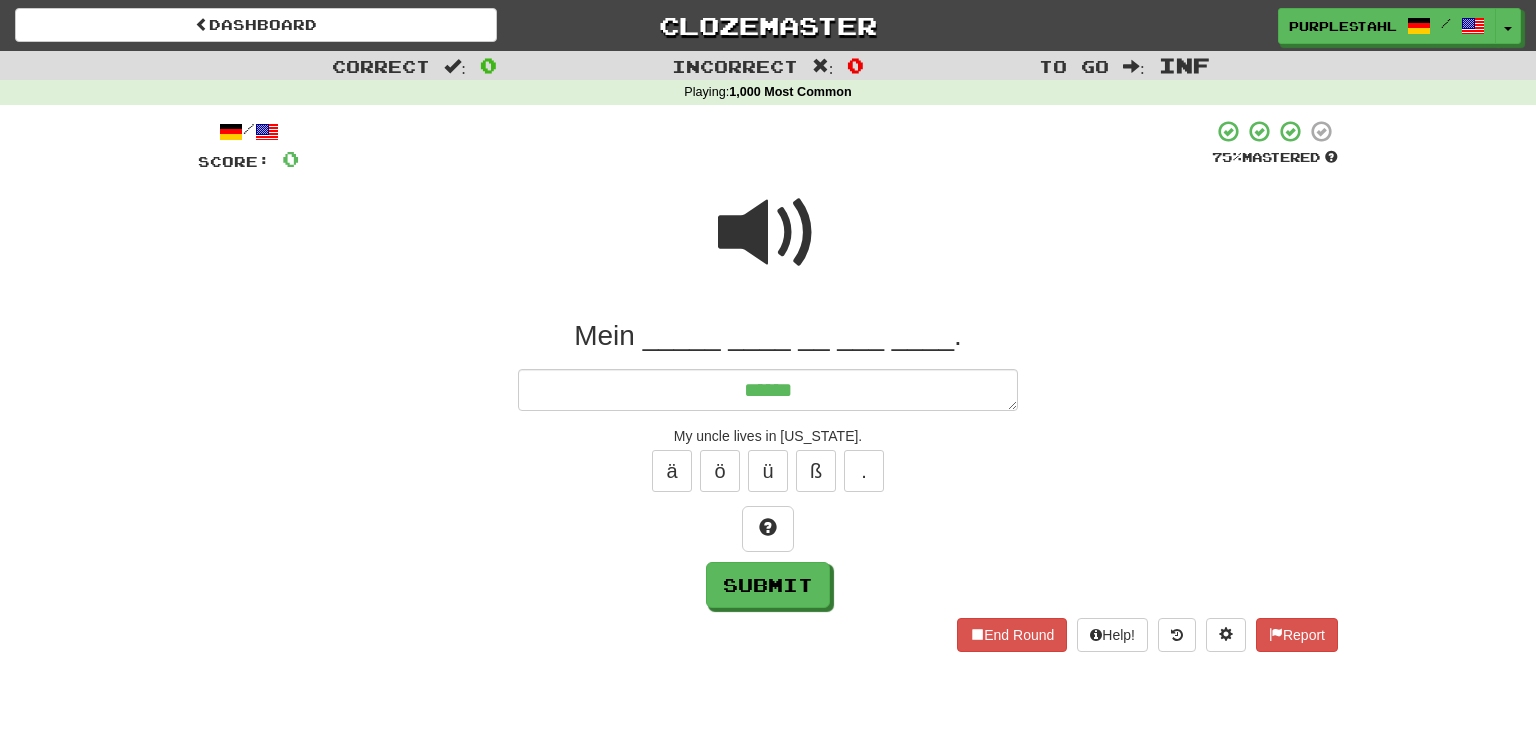 type on "*" 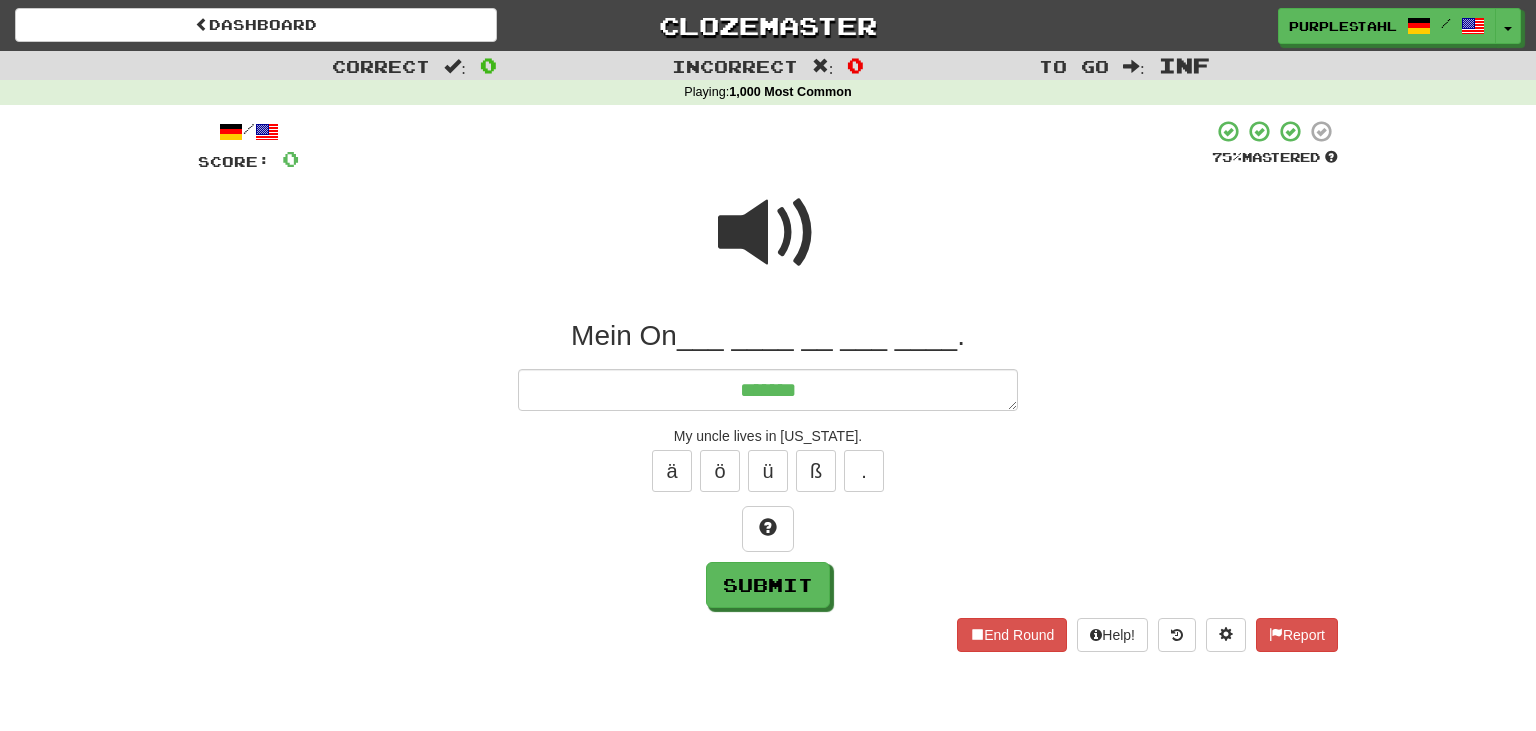 type on "********" 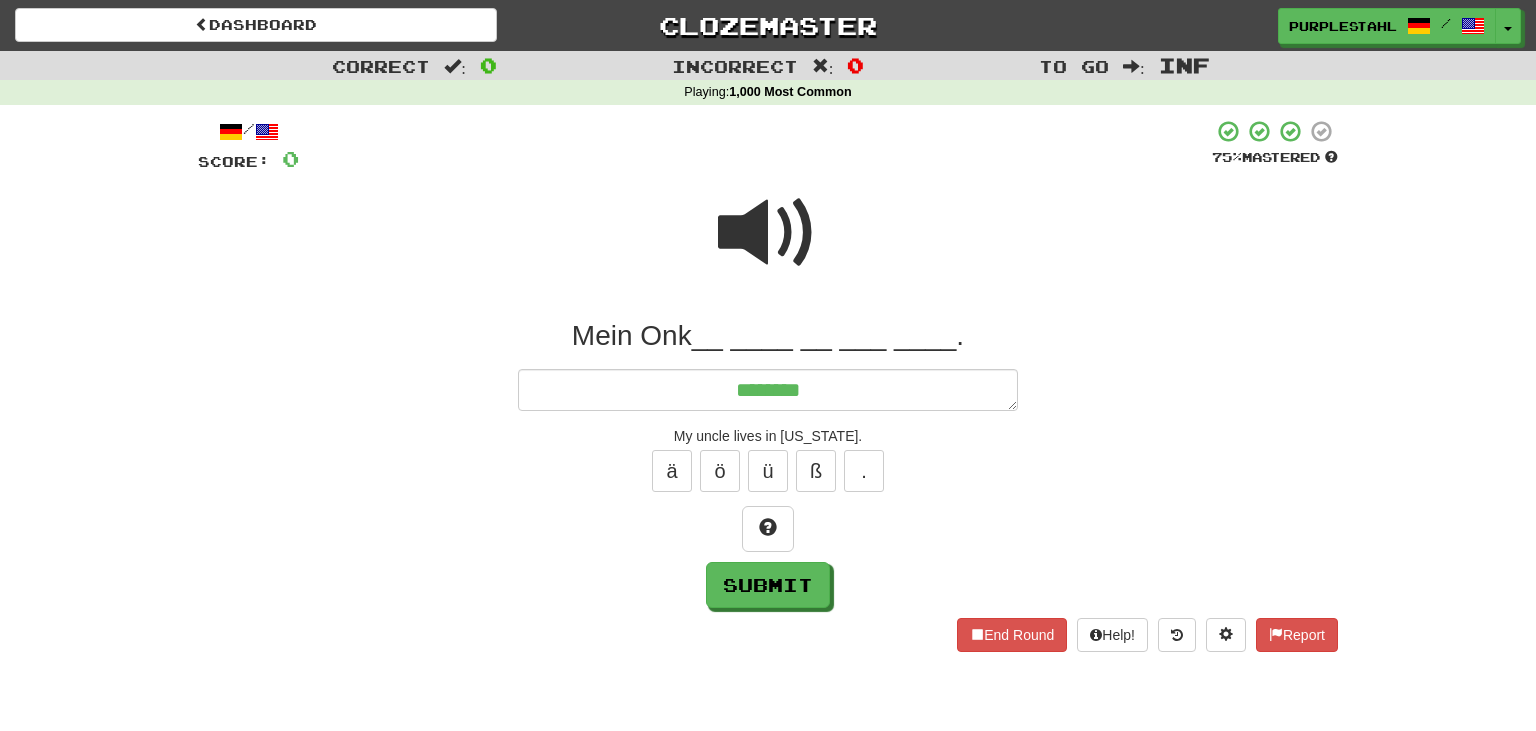 type on "*" 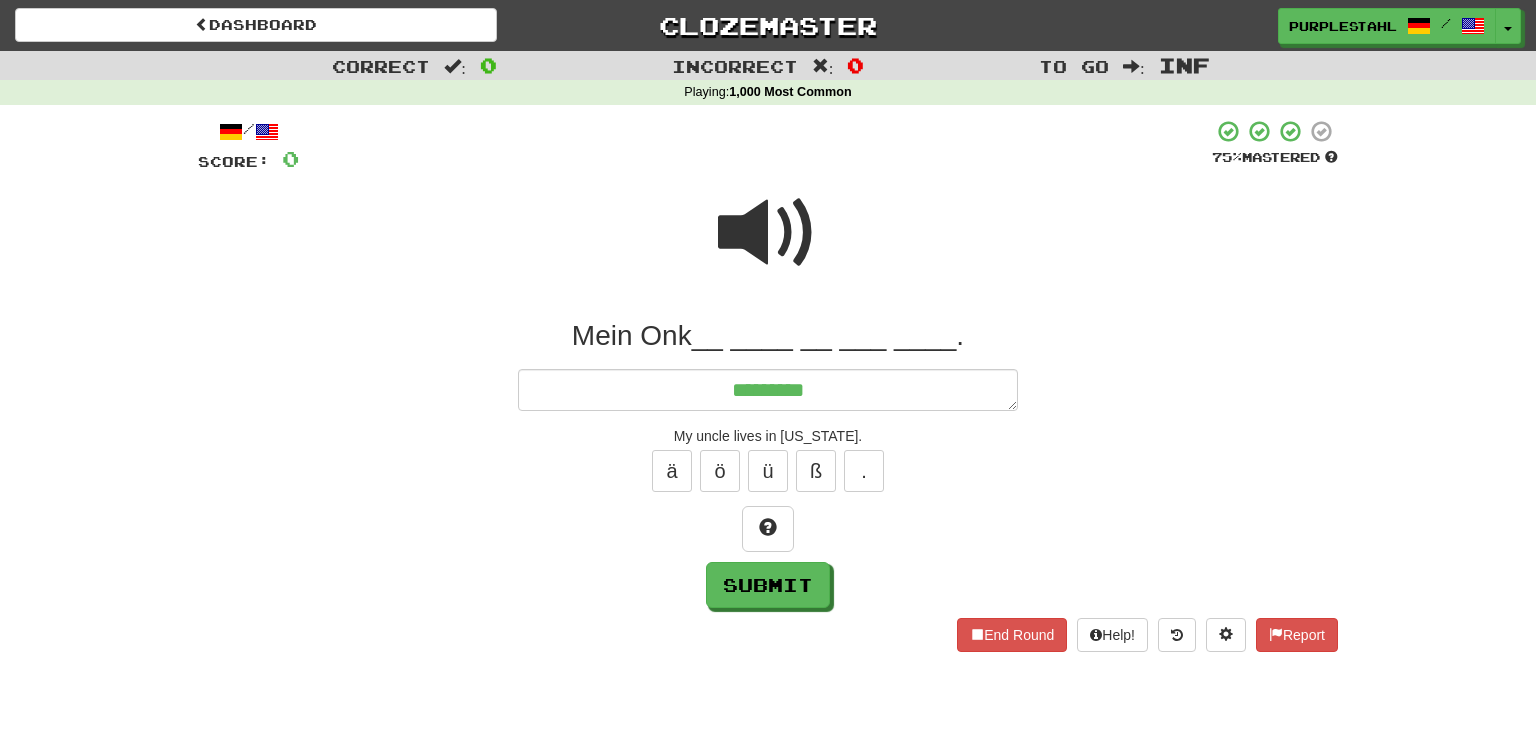 type on "*" 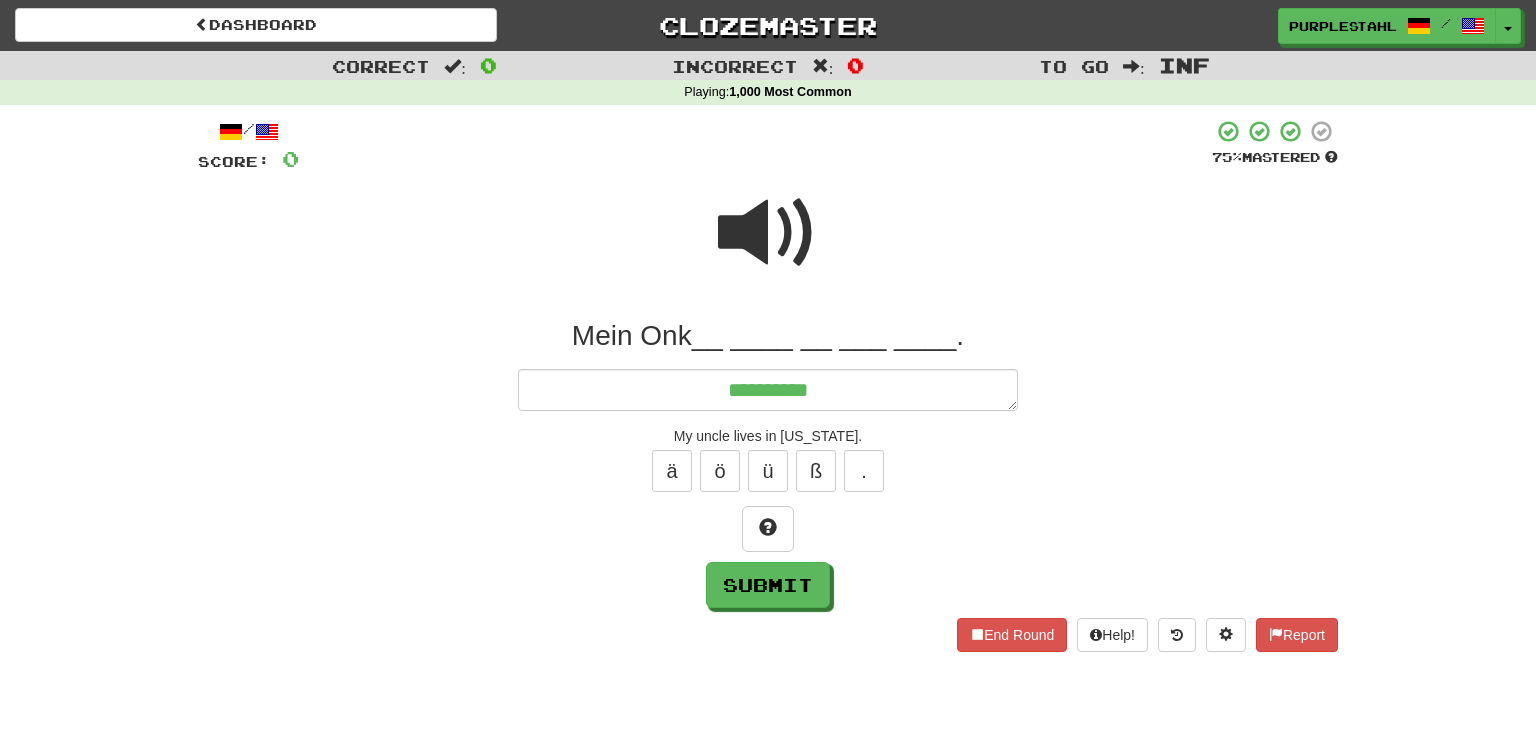 type on "*" 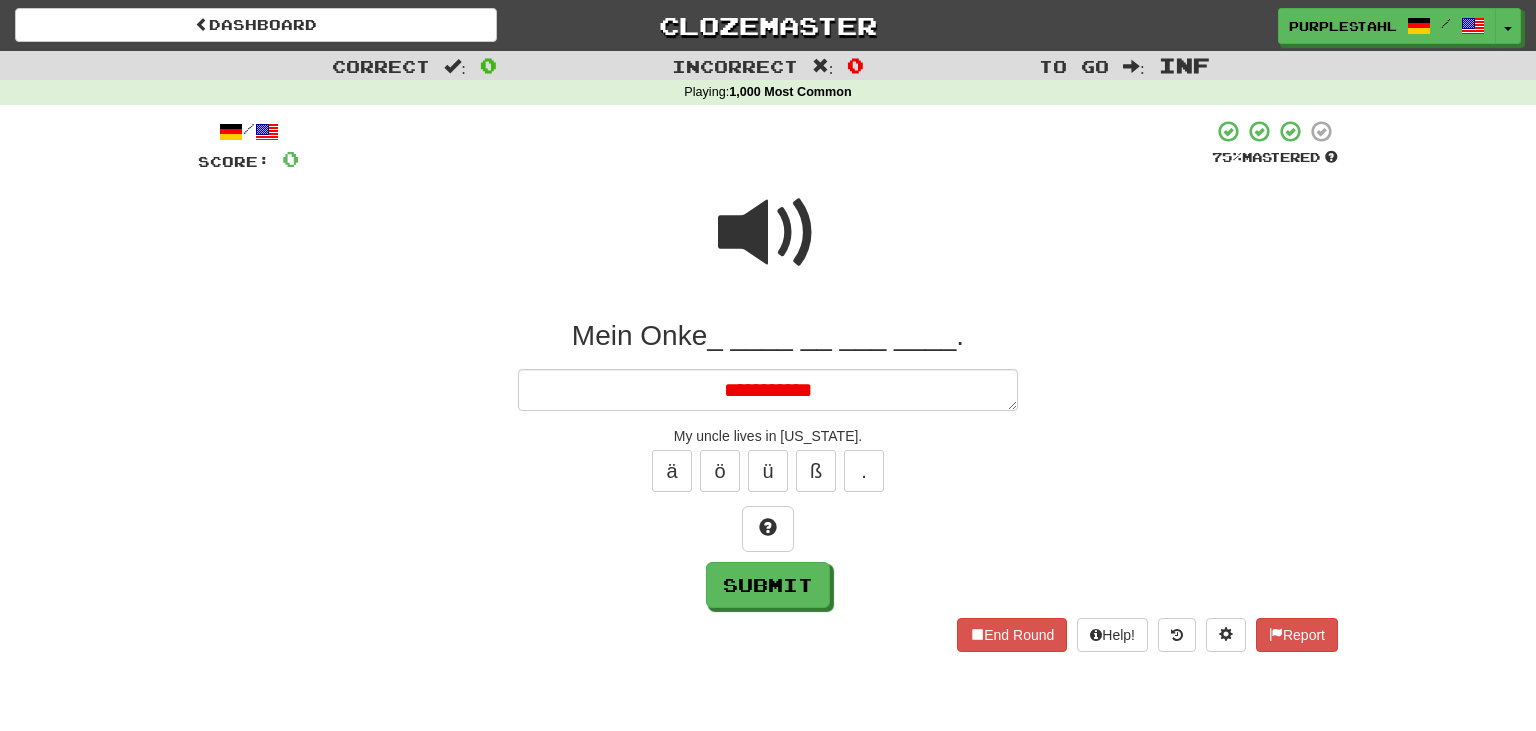type on "*" 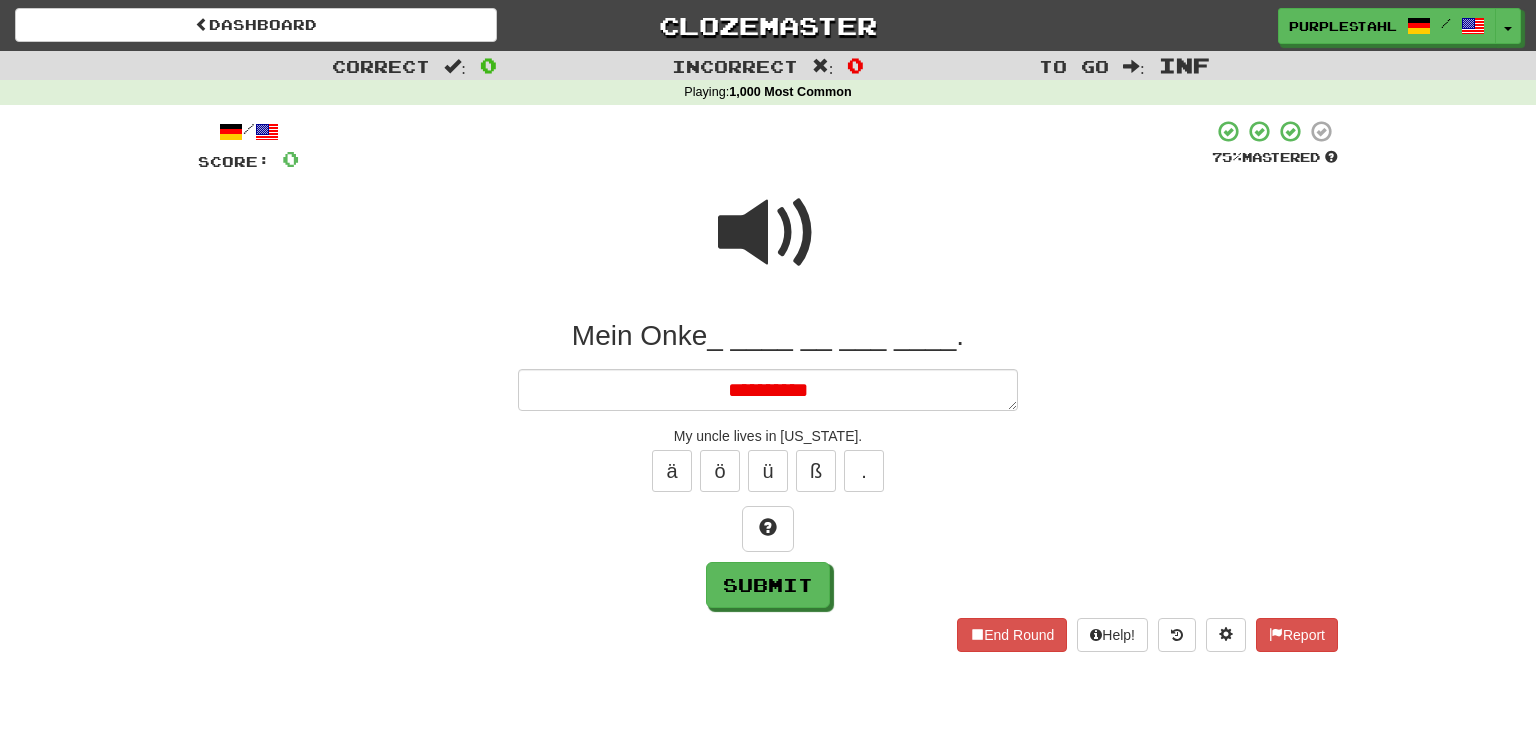 type on "*" 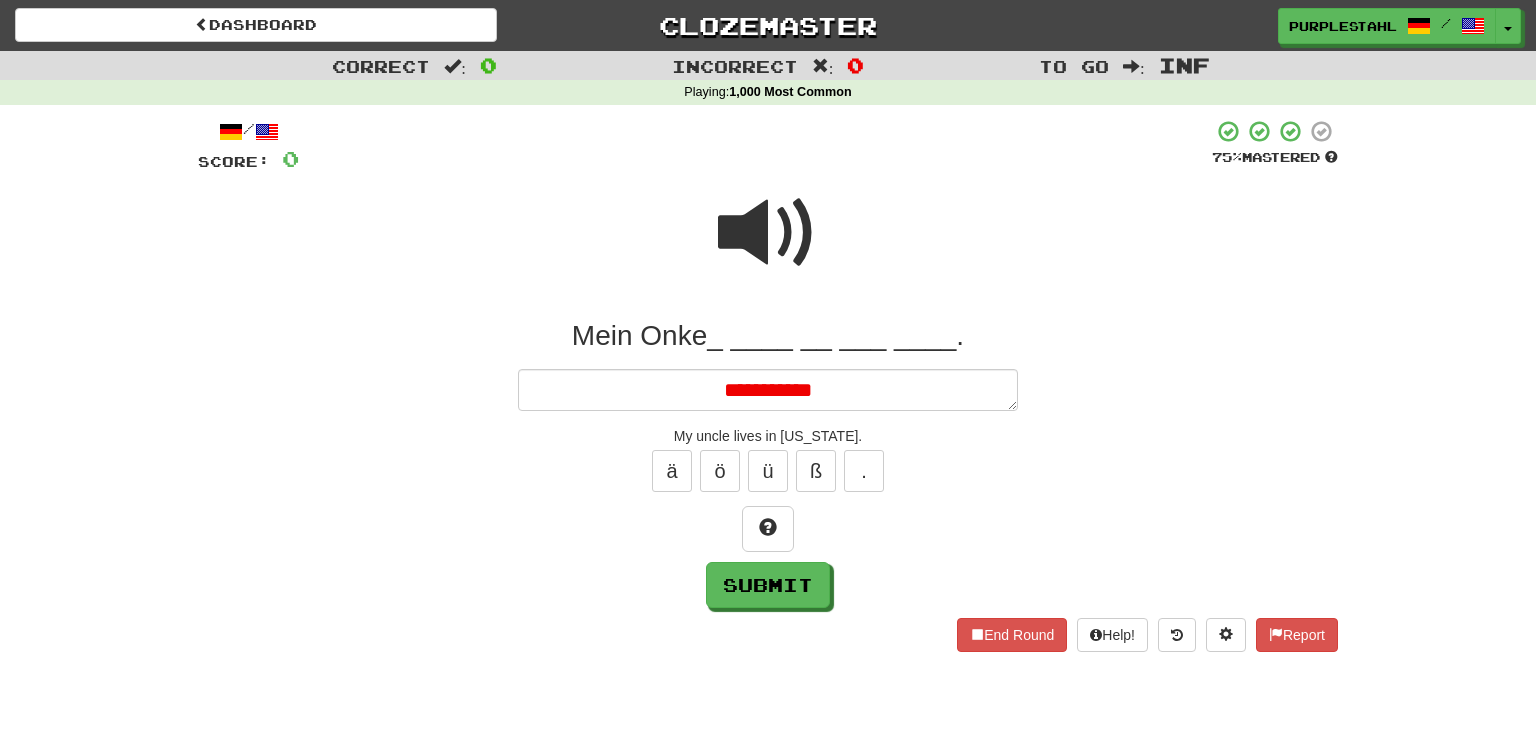 type on "*" 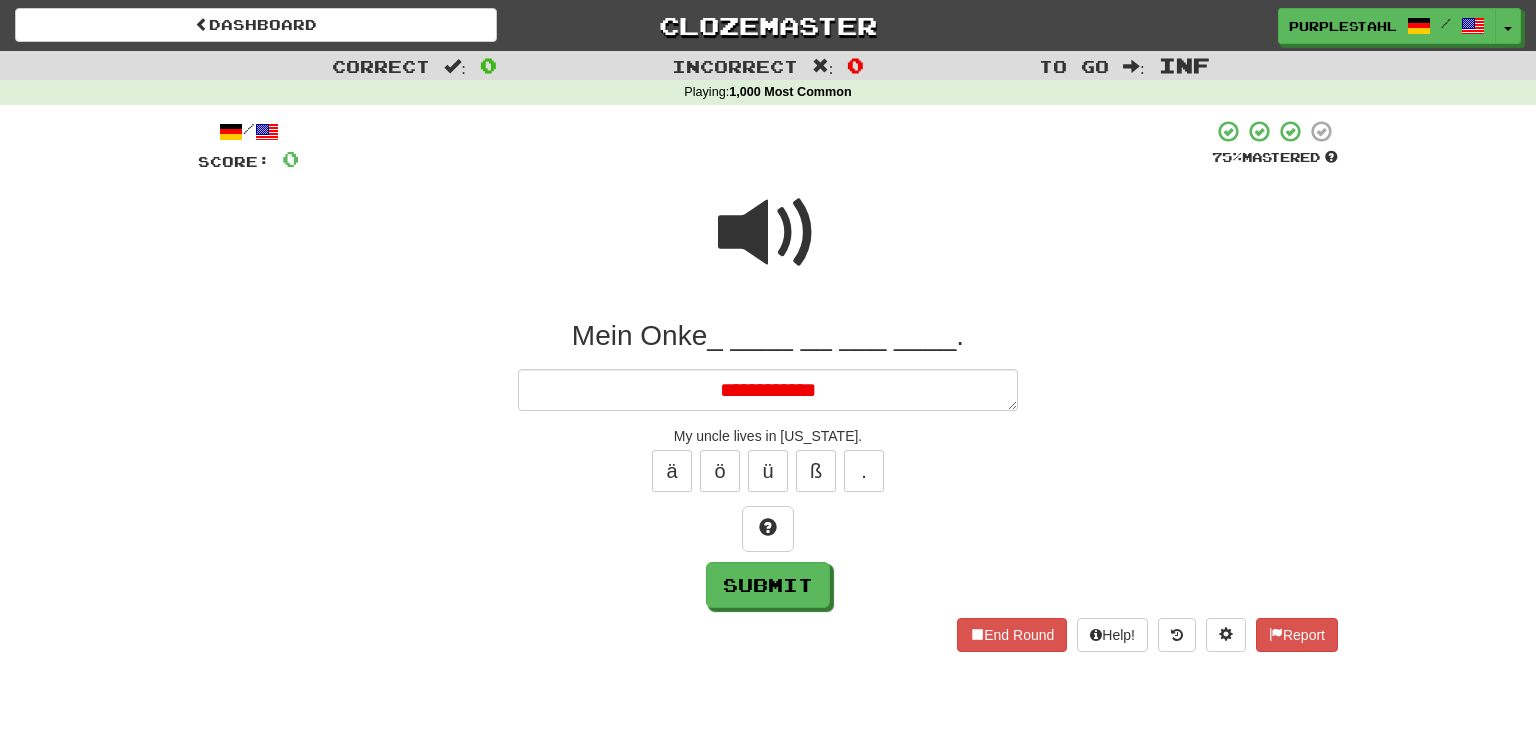 type on "*" 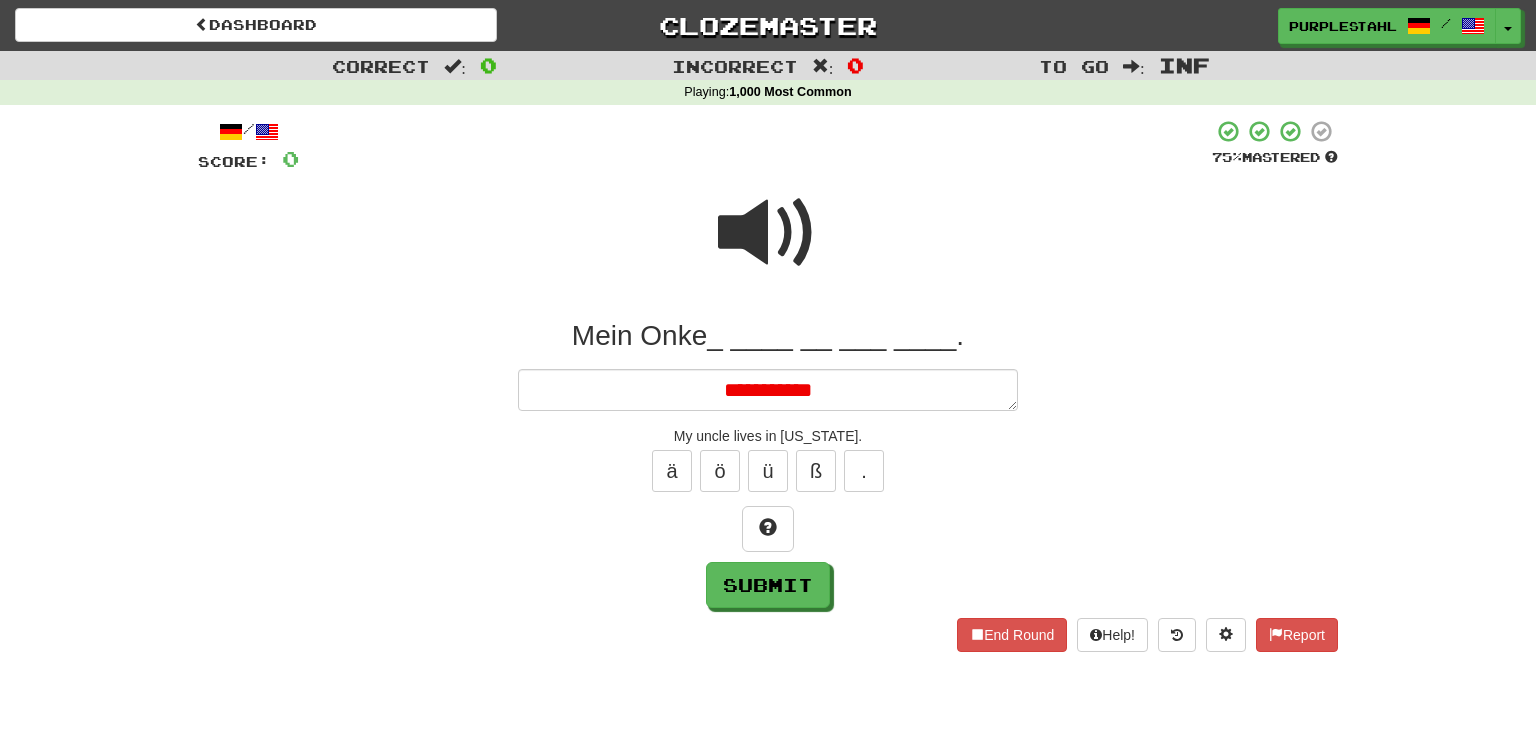 type on "*" 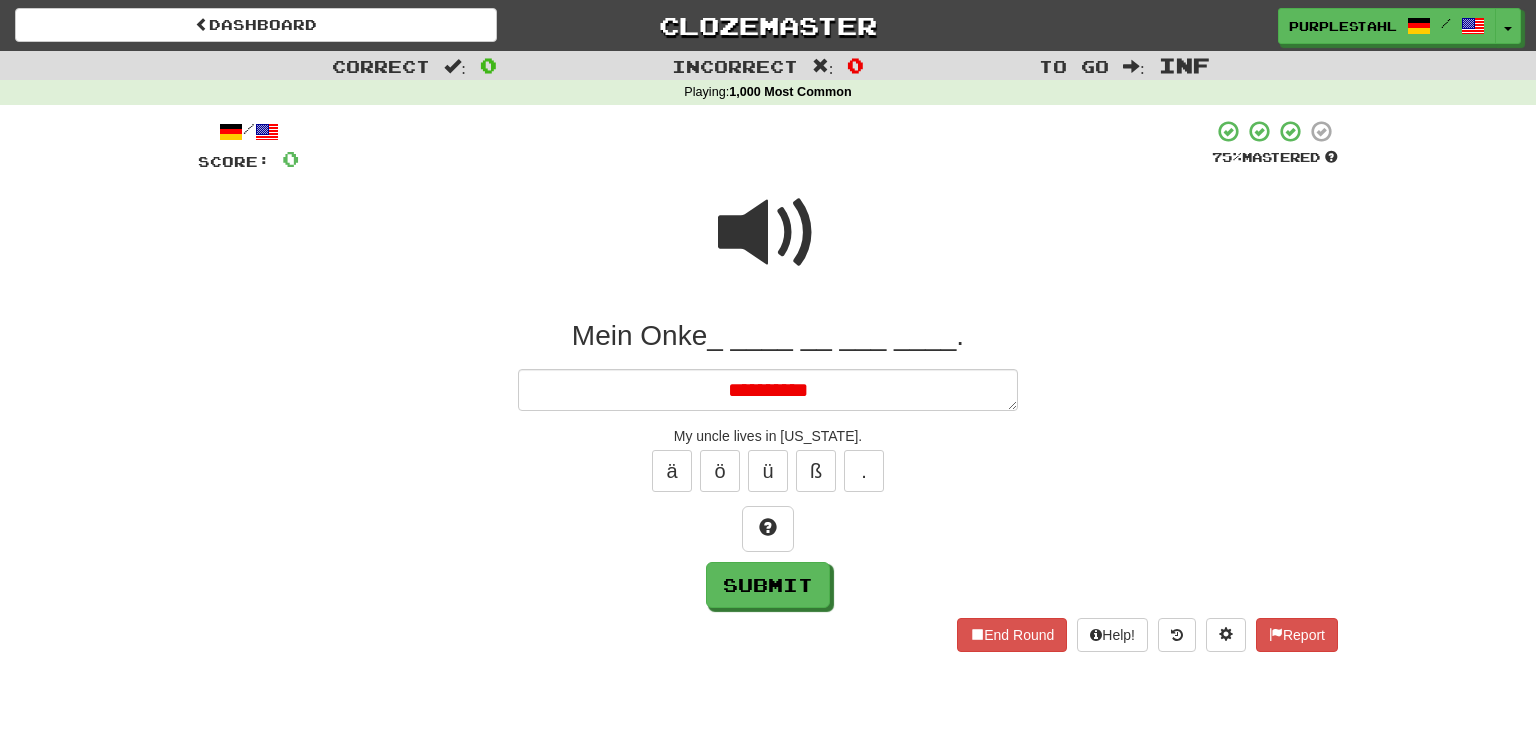 type on "*" 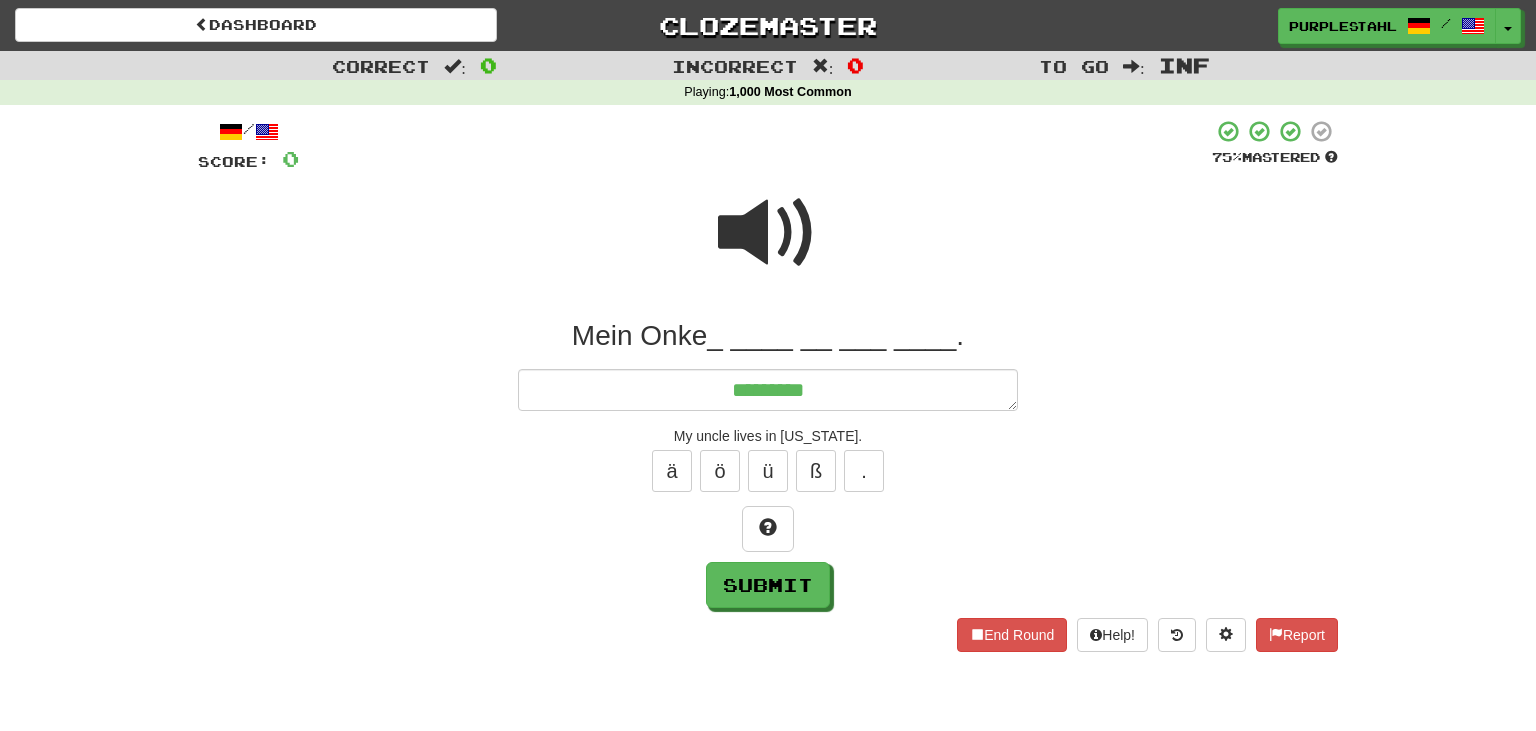 type on "*" 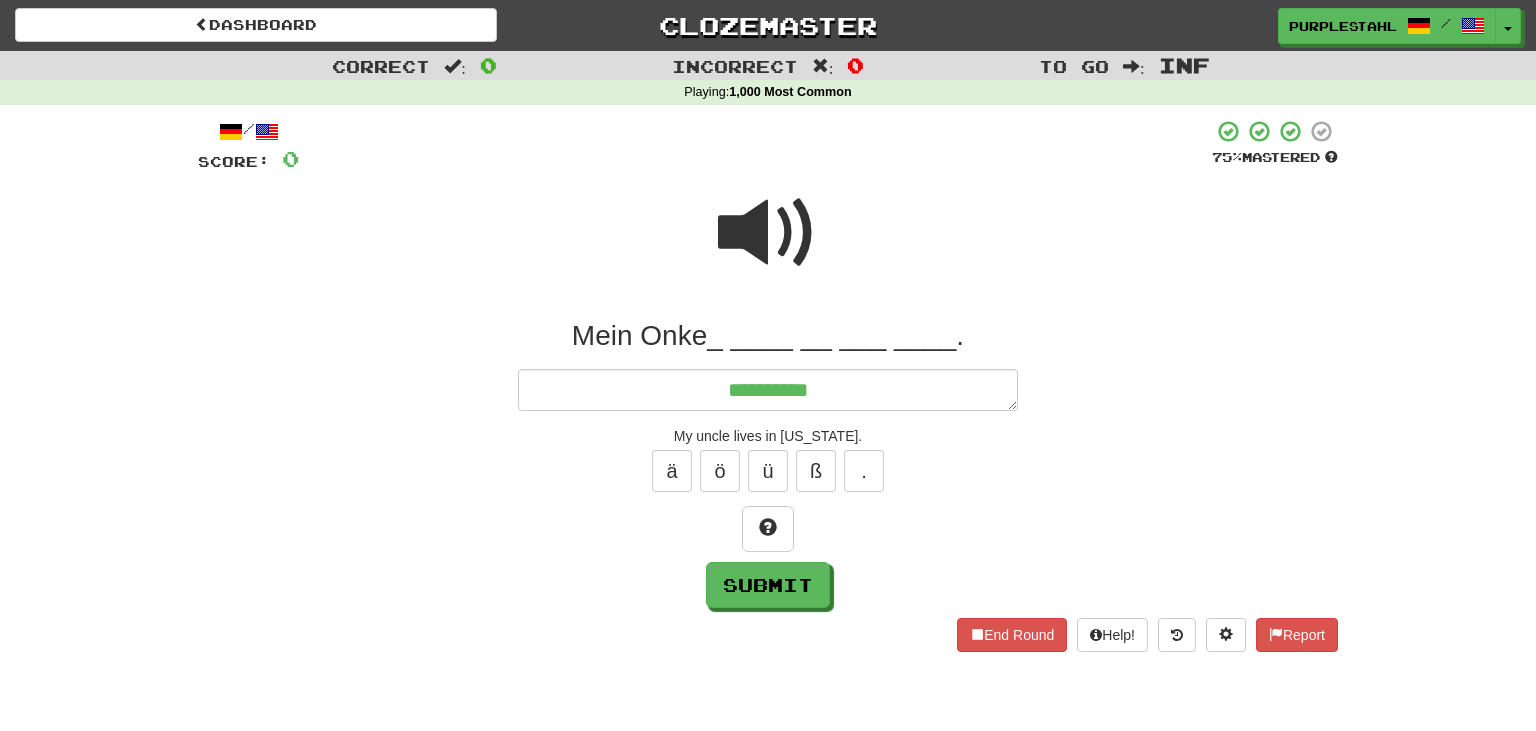 type on "**********" 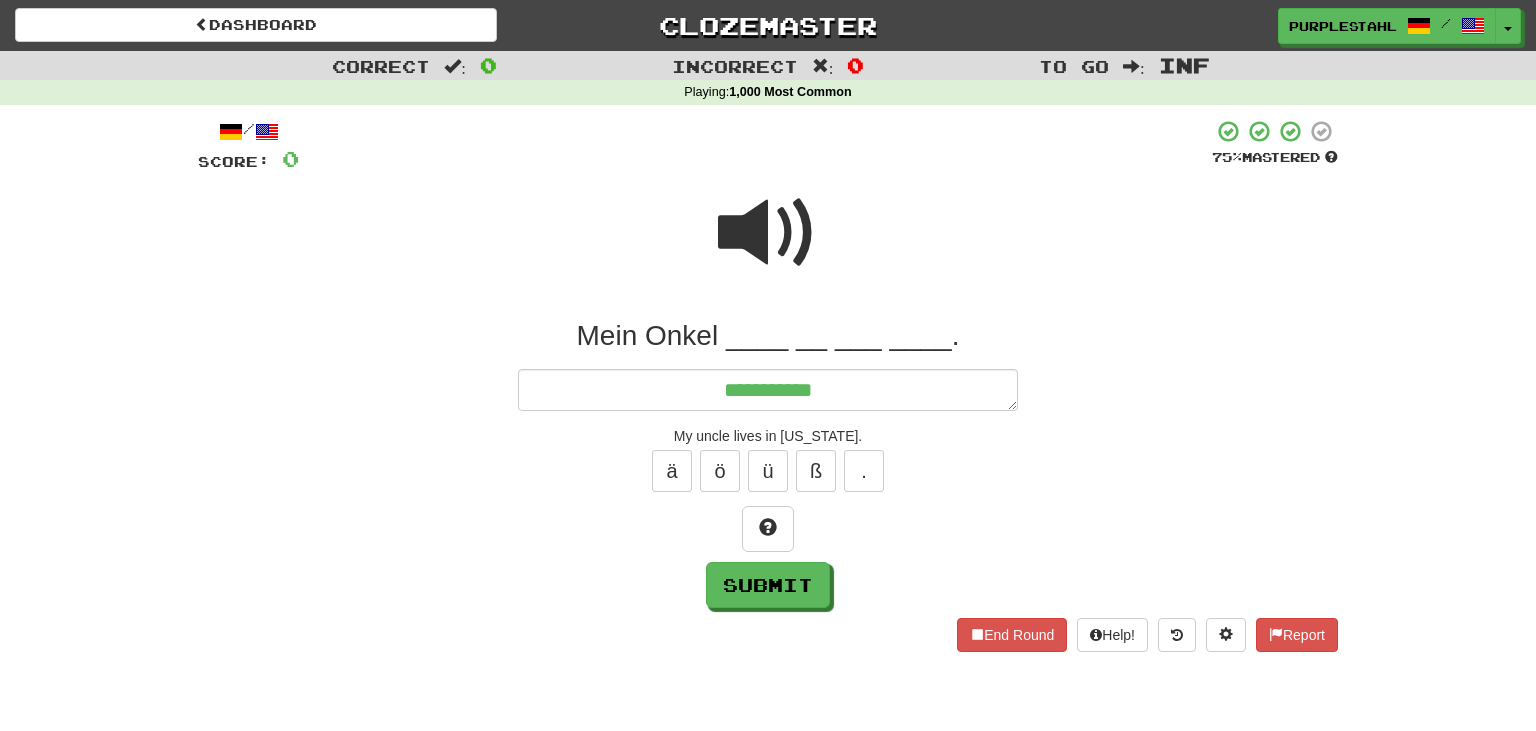 type on "*" 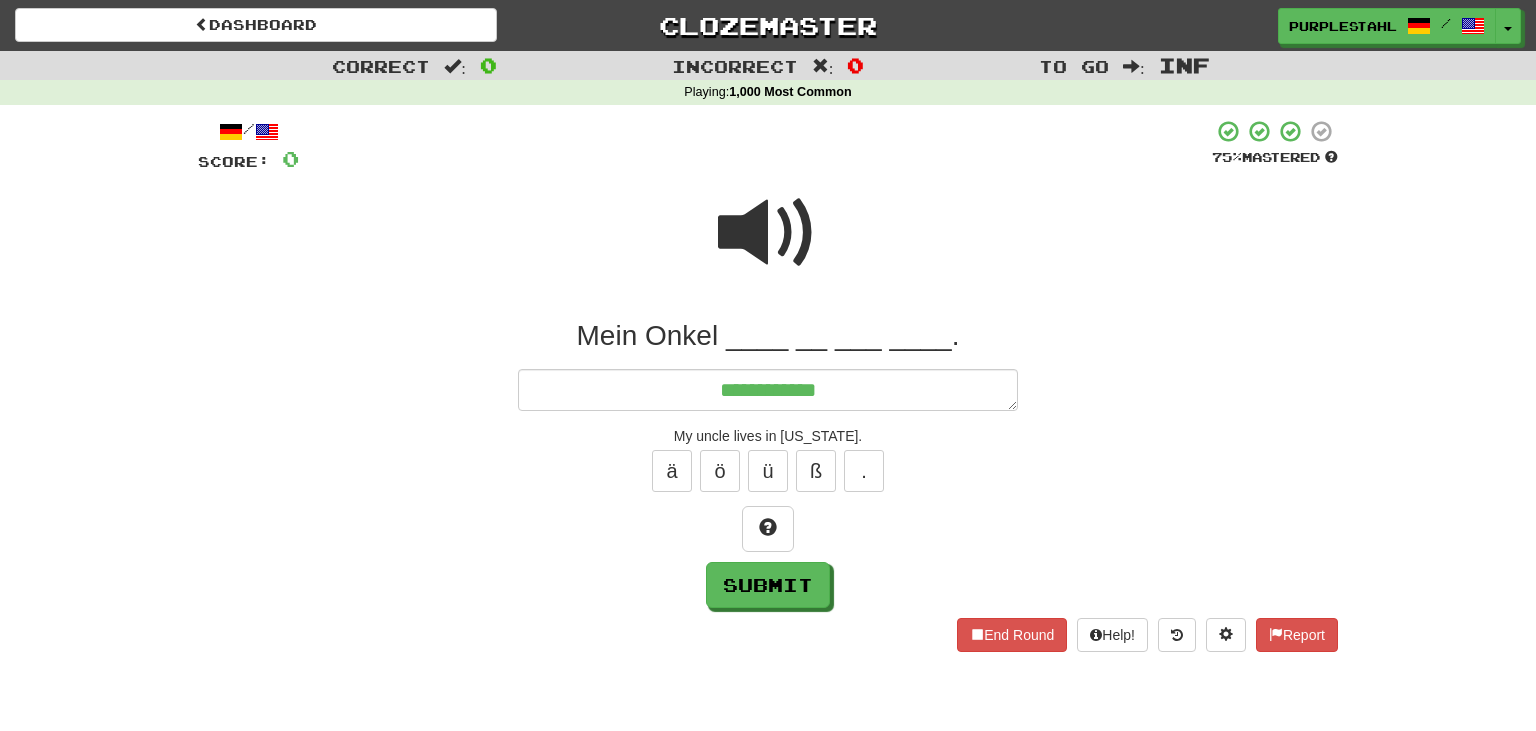 type on "*" 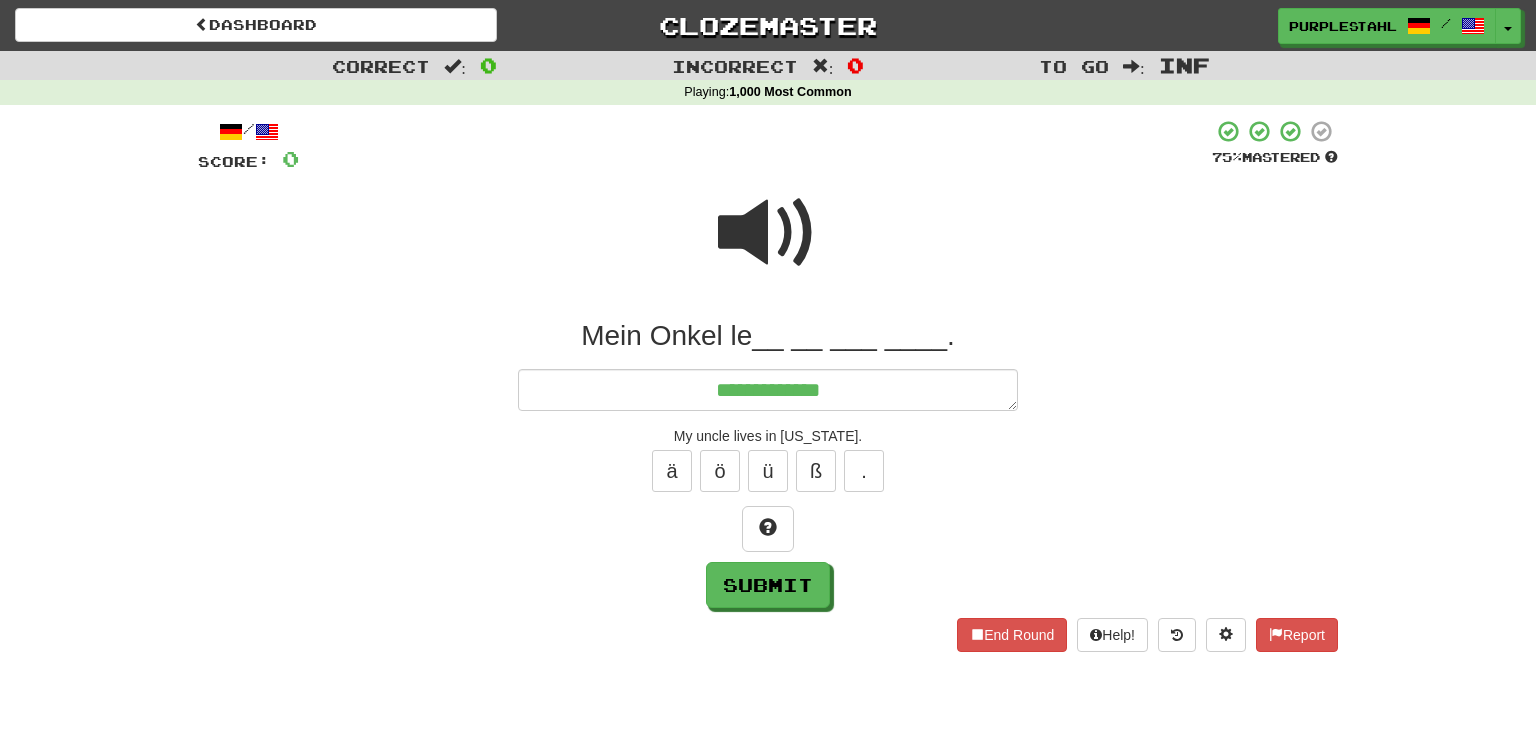 type on "*" 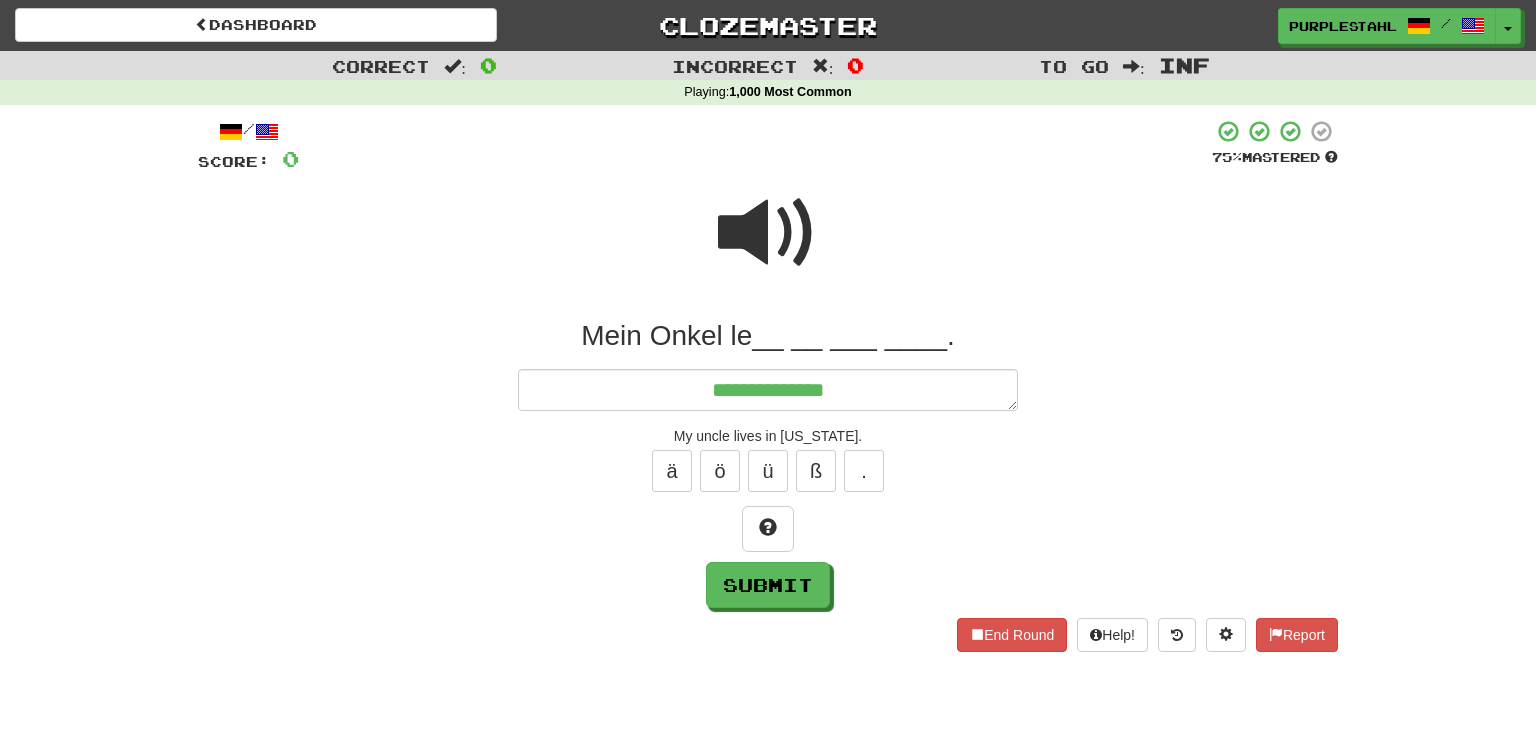 type on "*" 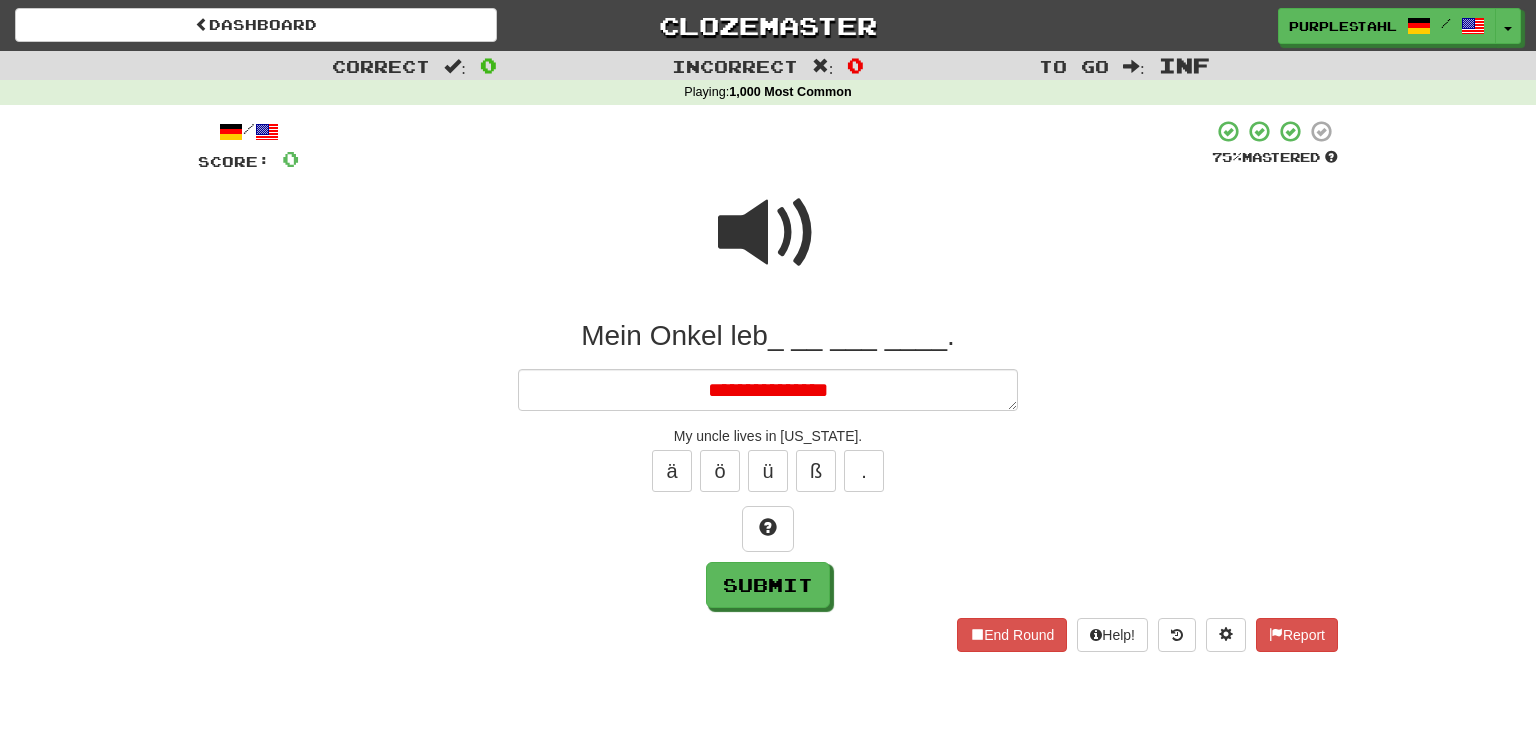 type on "**********" 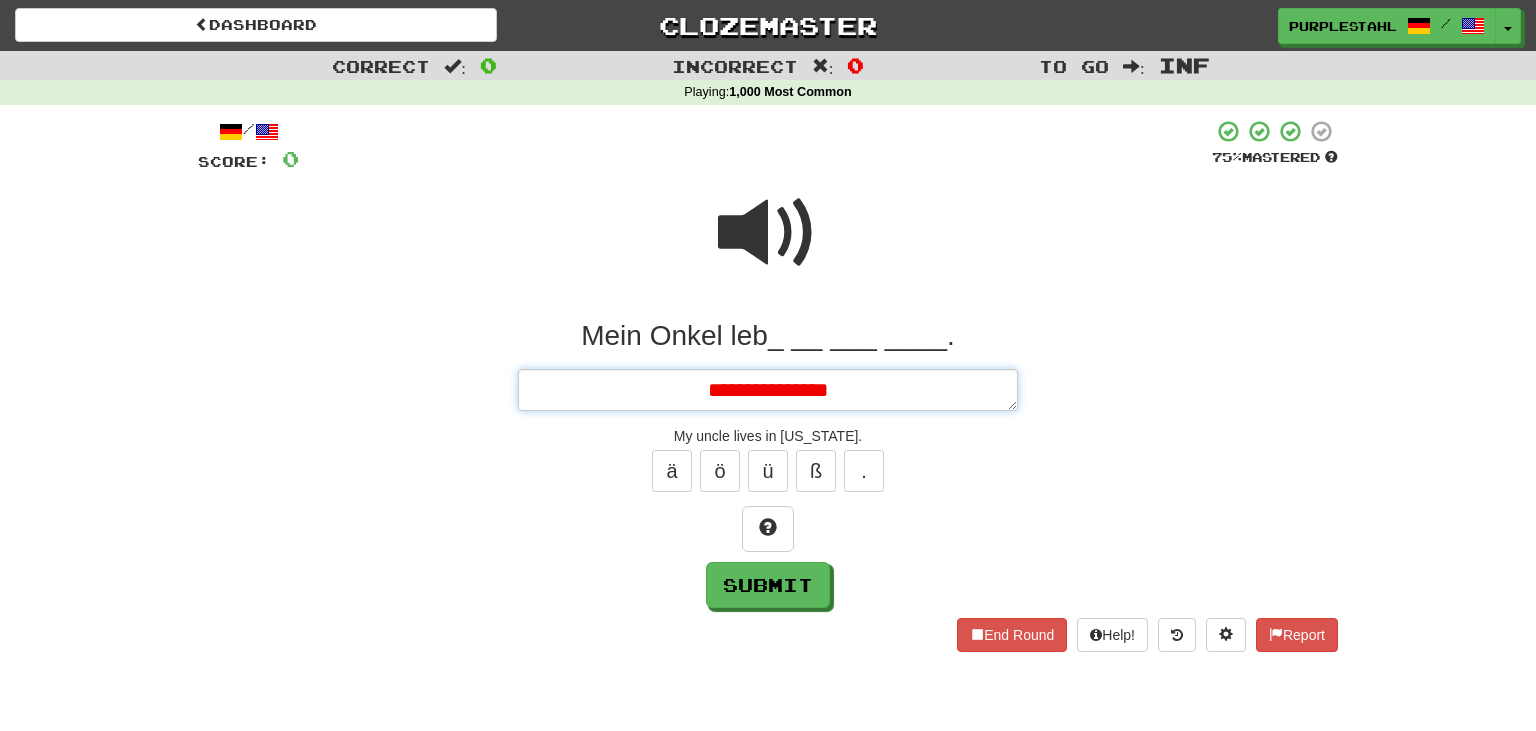 click on "**********" at bounding box center [768, 390] 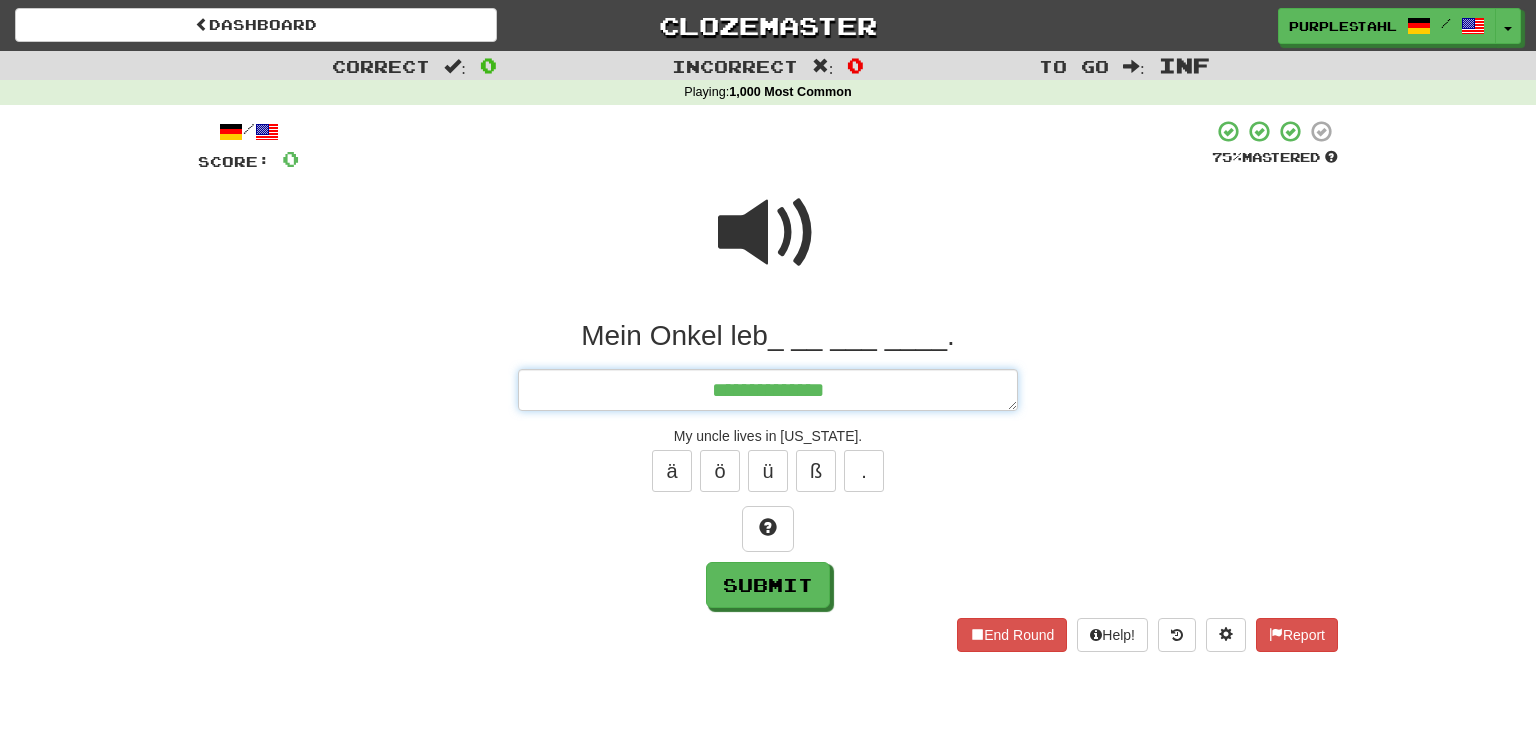 type on "*" 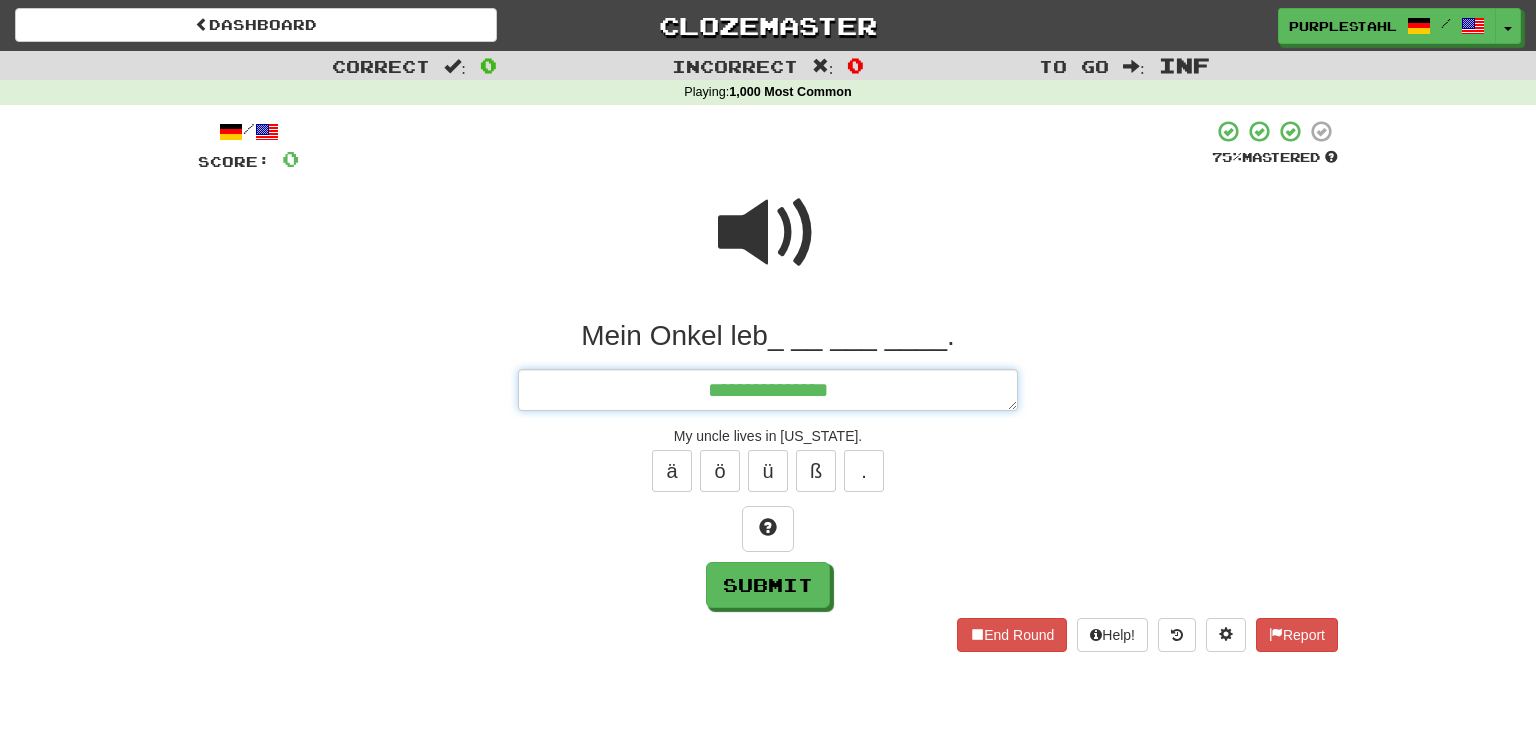type on "*" 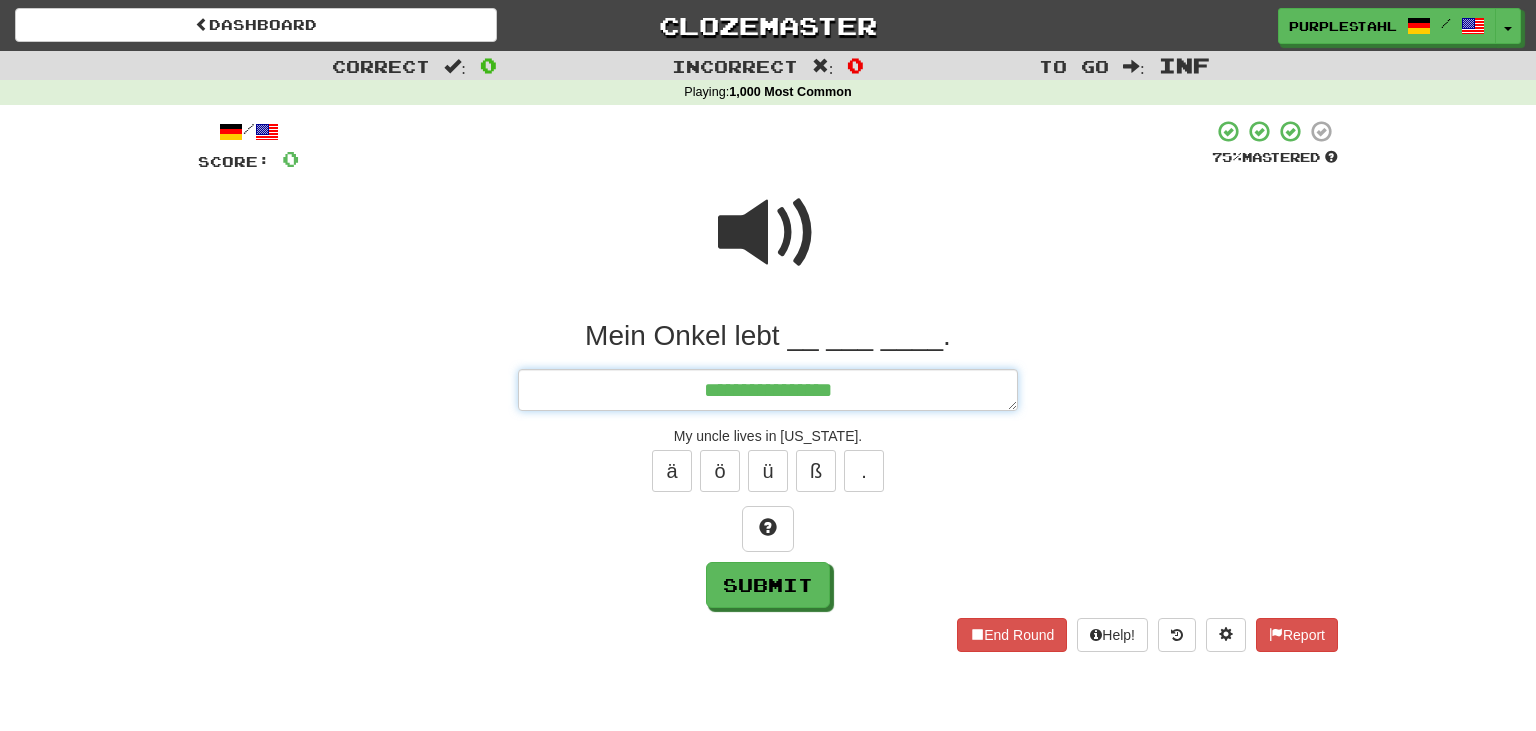 type on "*" 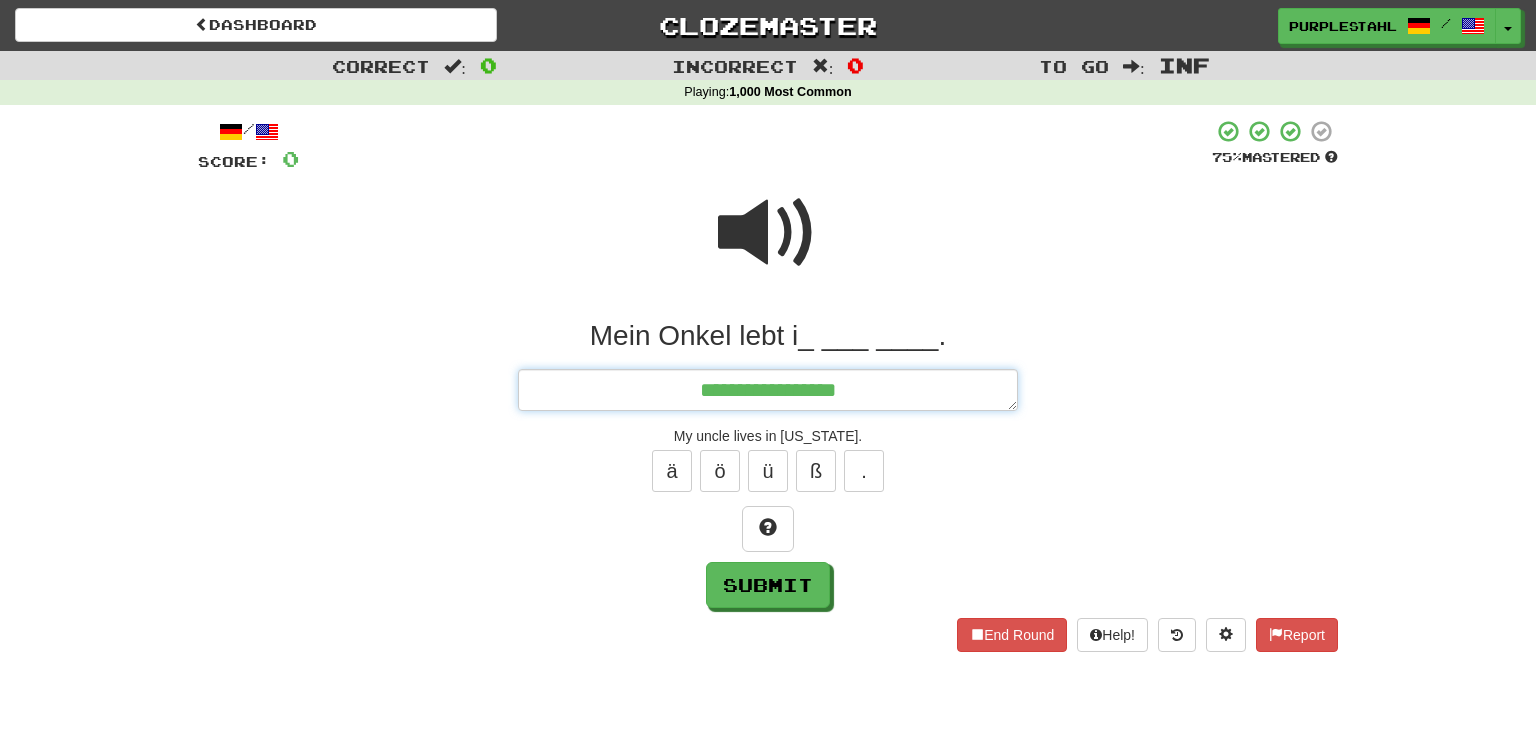 type on "*" 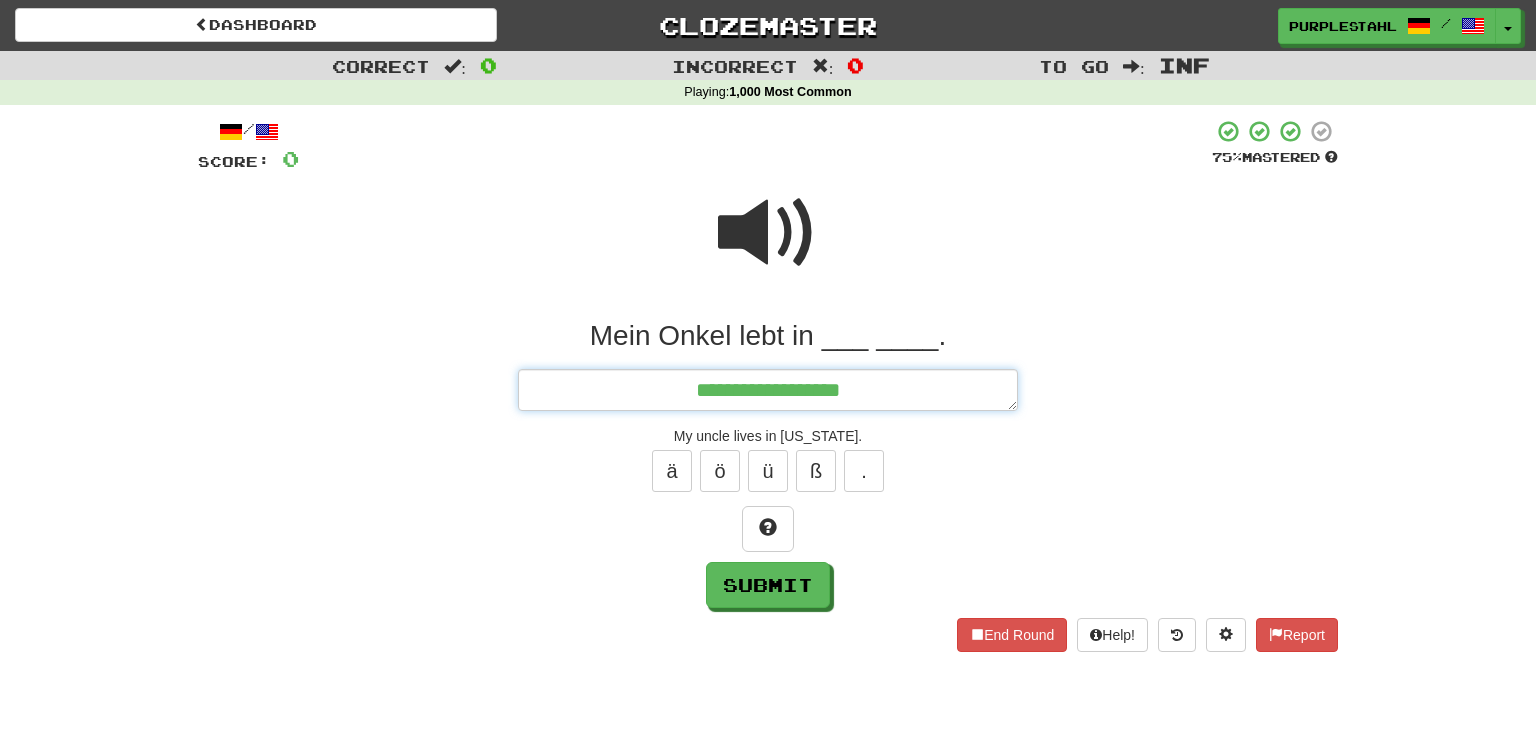 type on "*" 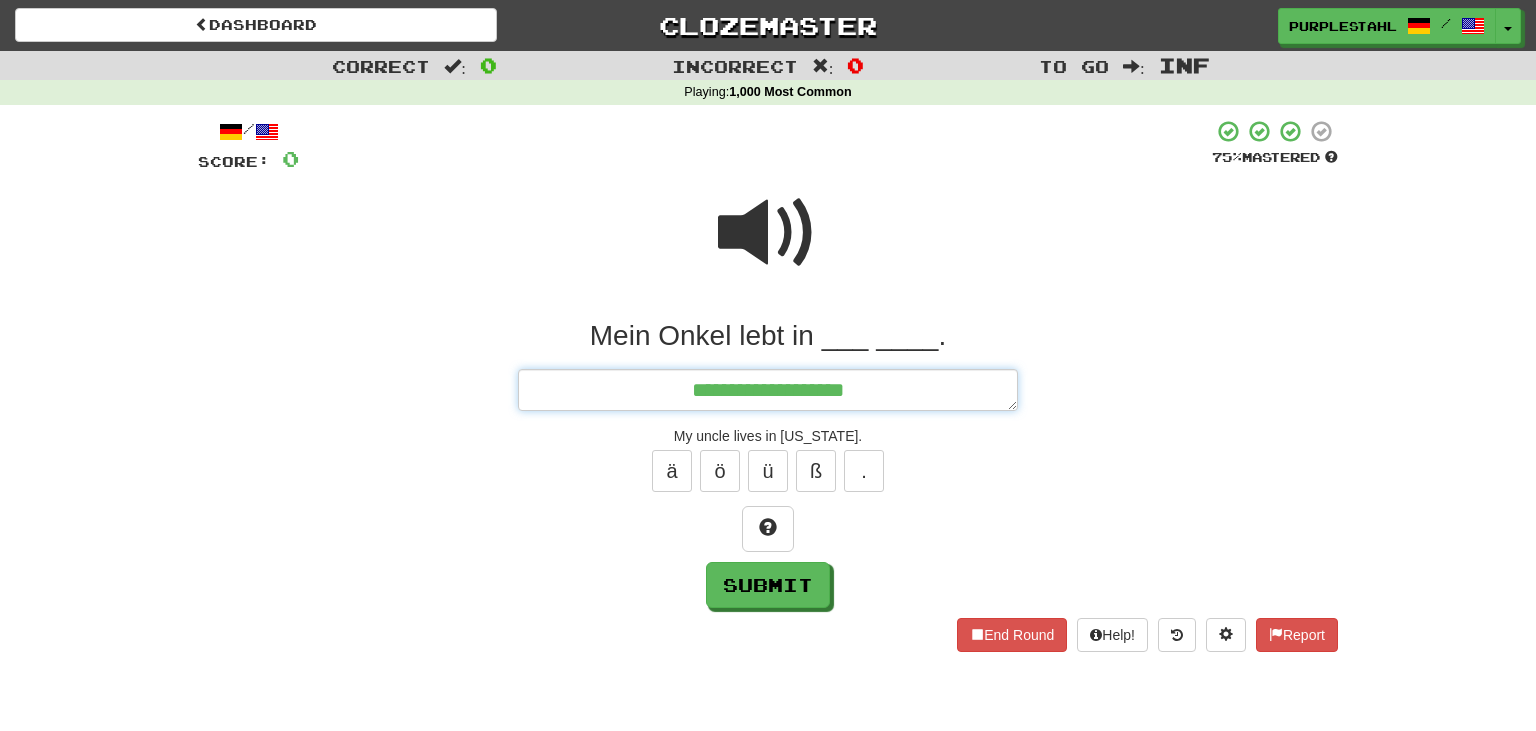 type on "*" 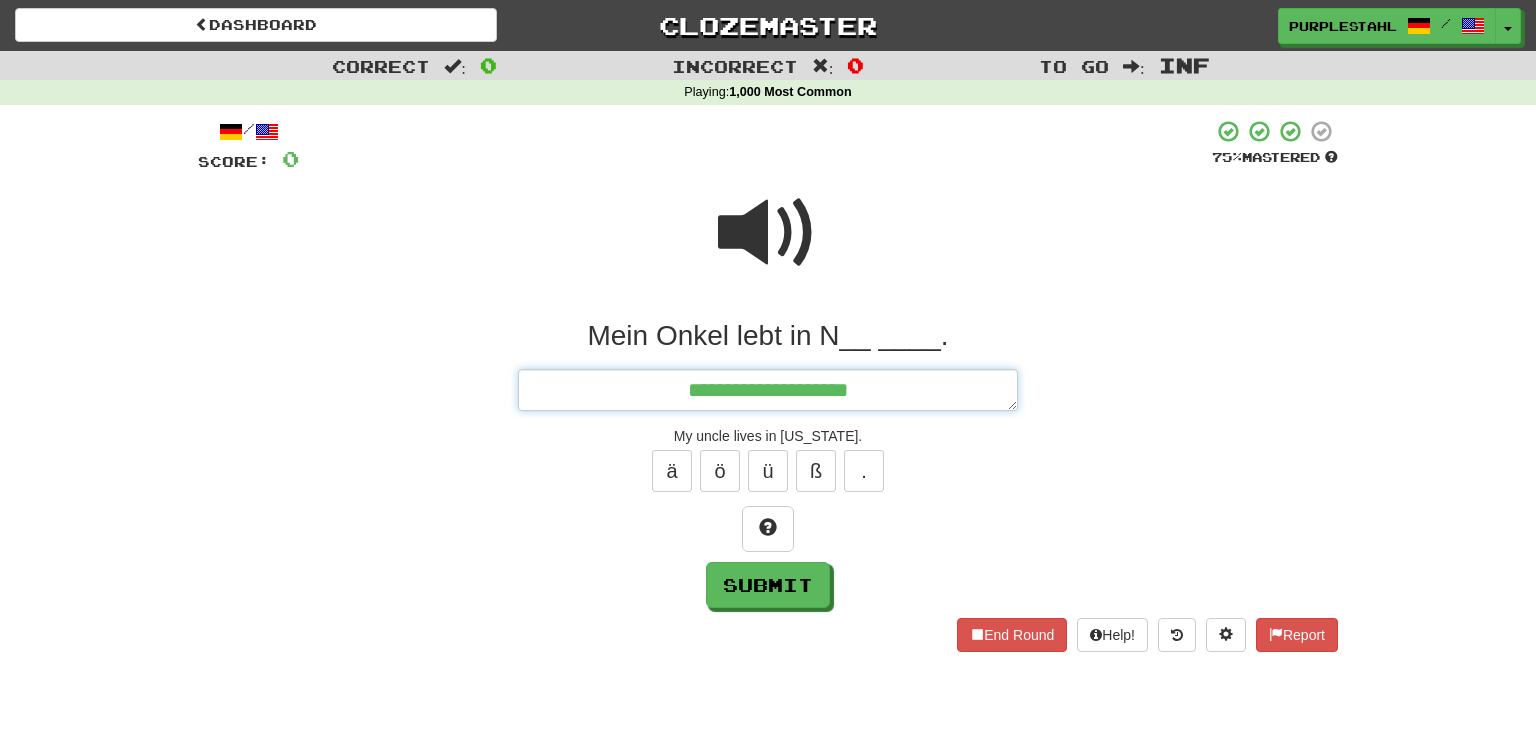 type on "*" 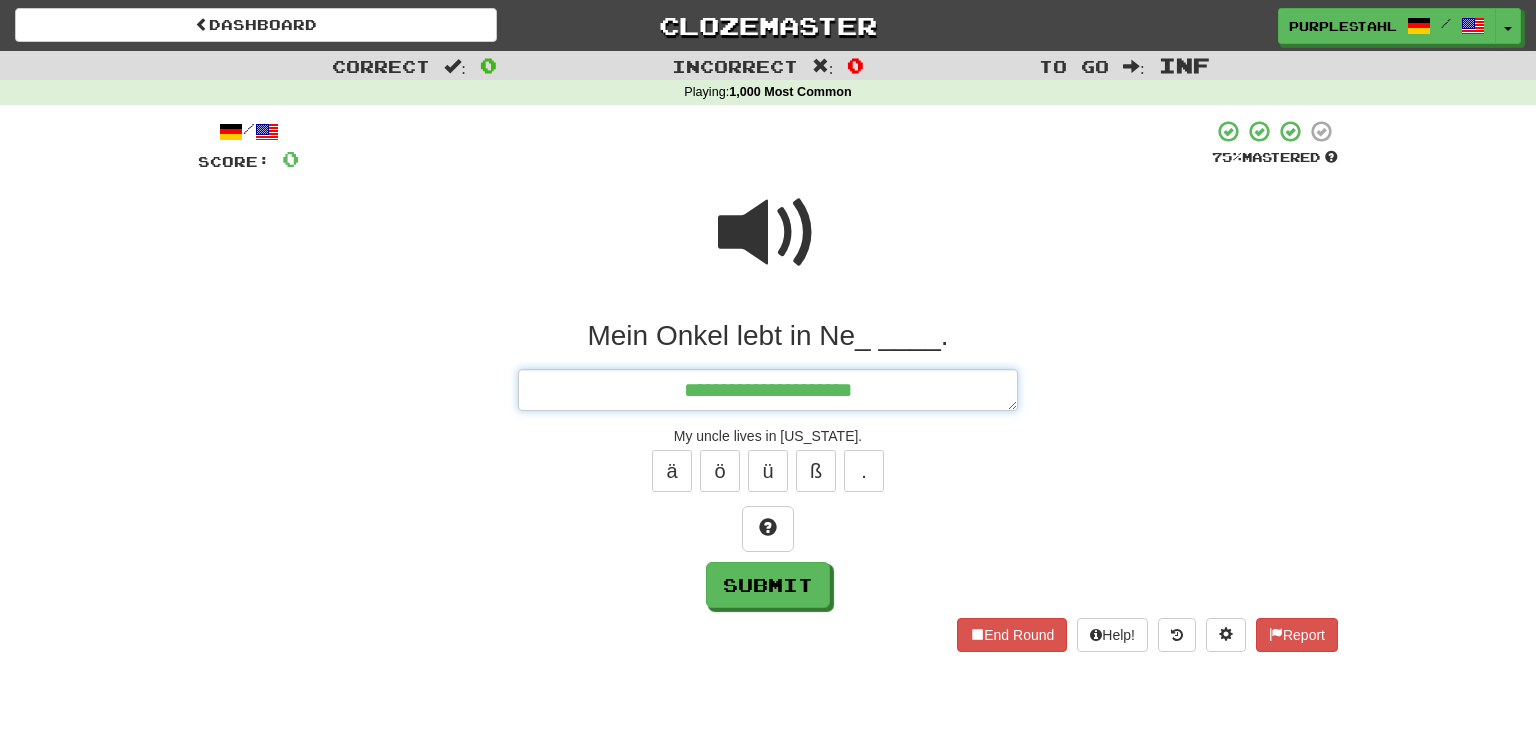 type on "*" 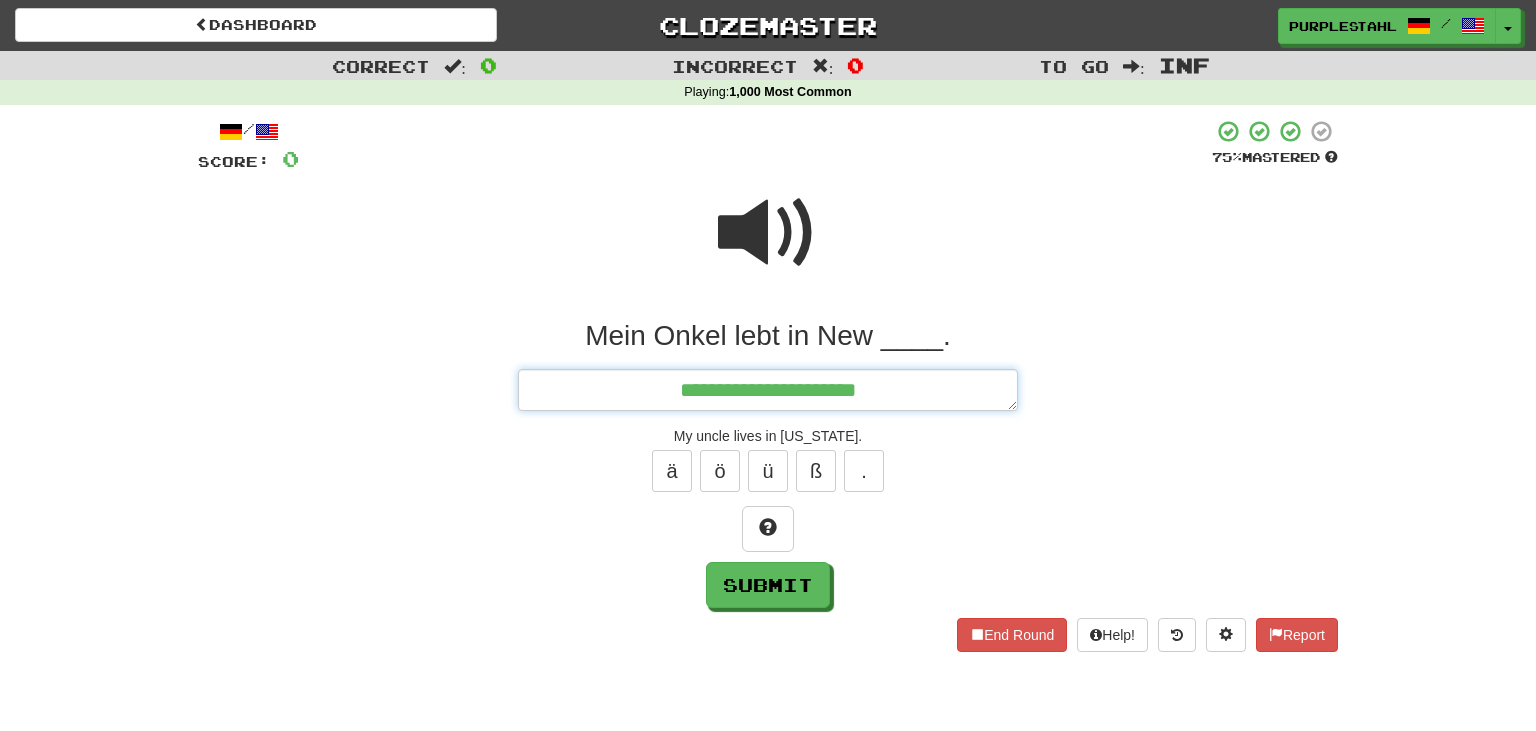 type on "*" 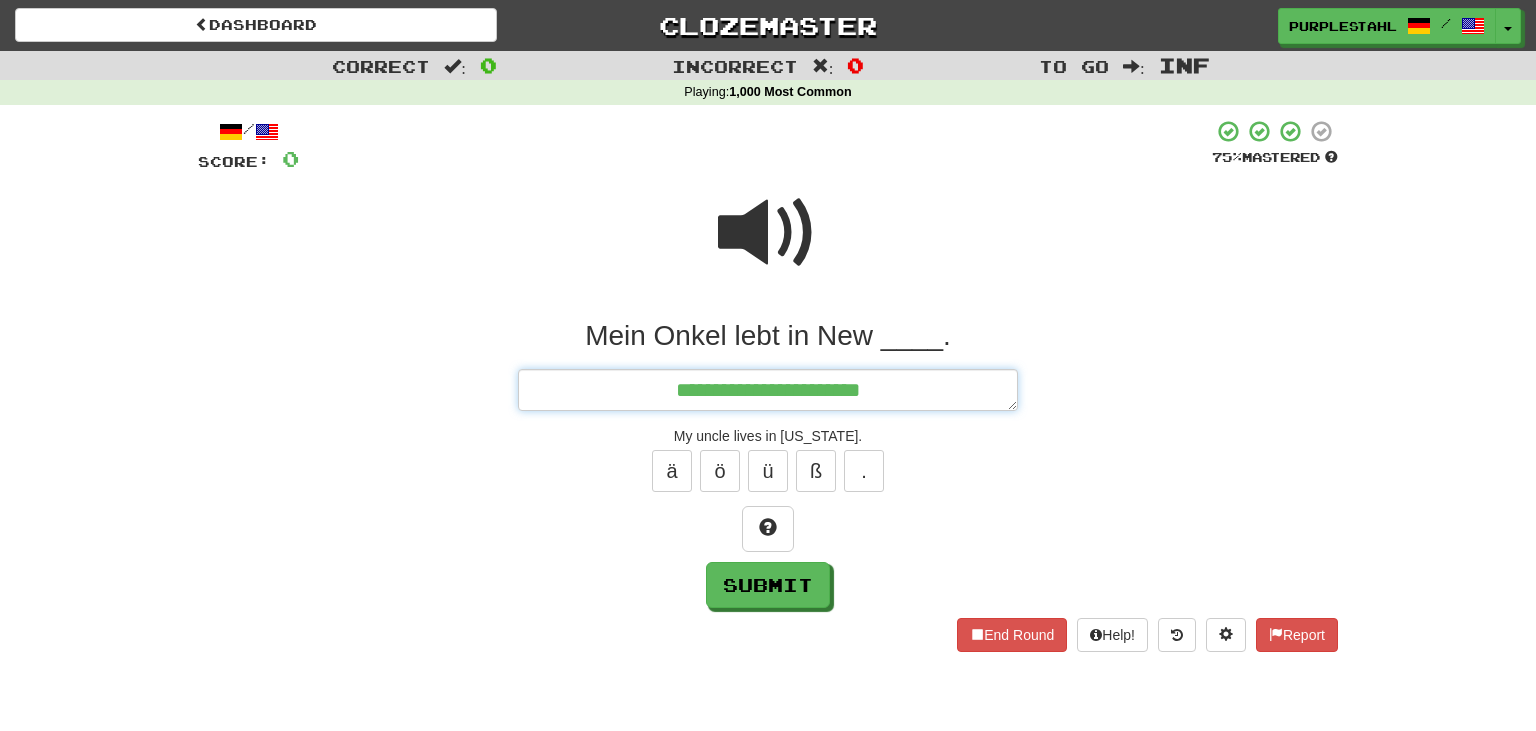 type on "*" 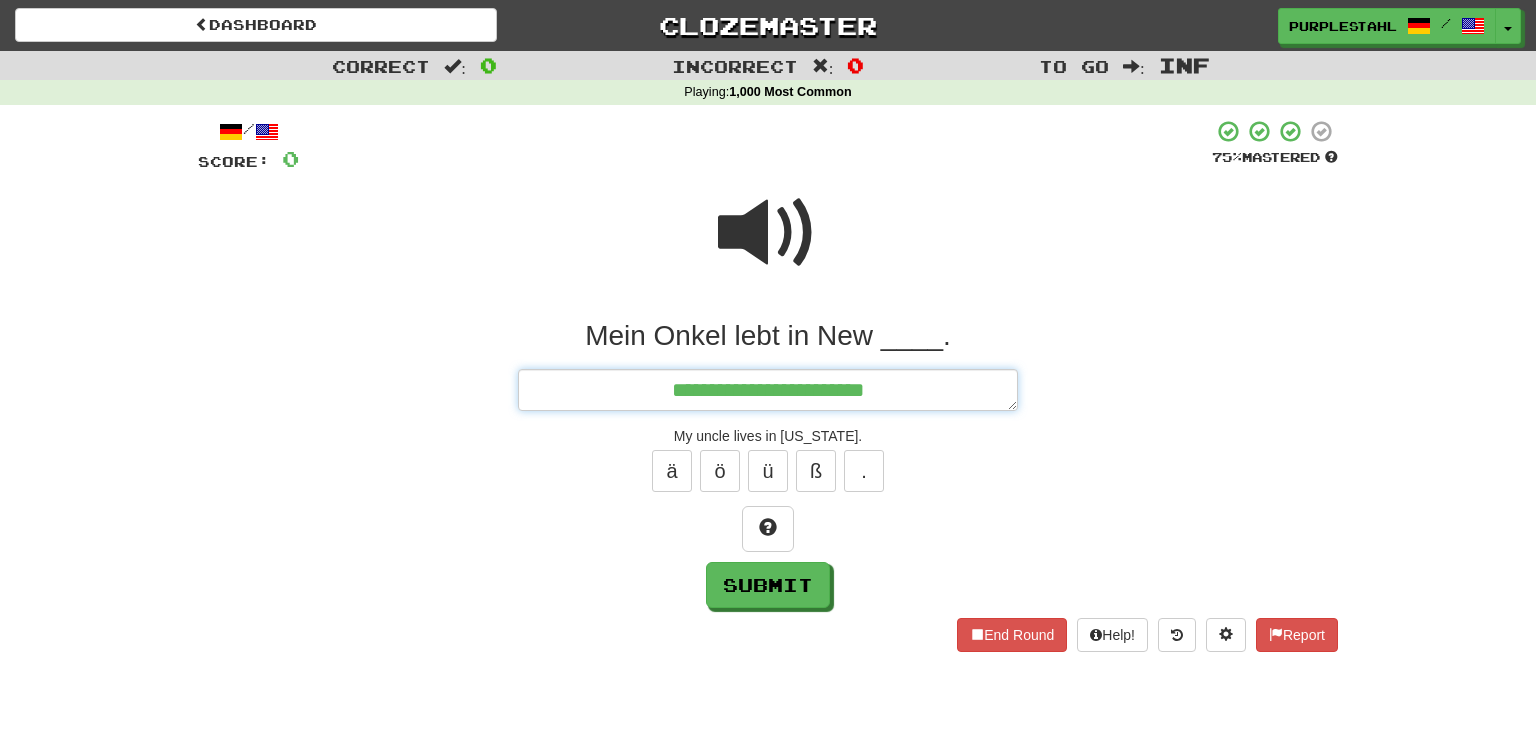 type on "*" 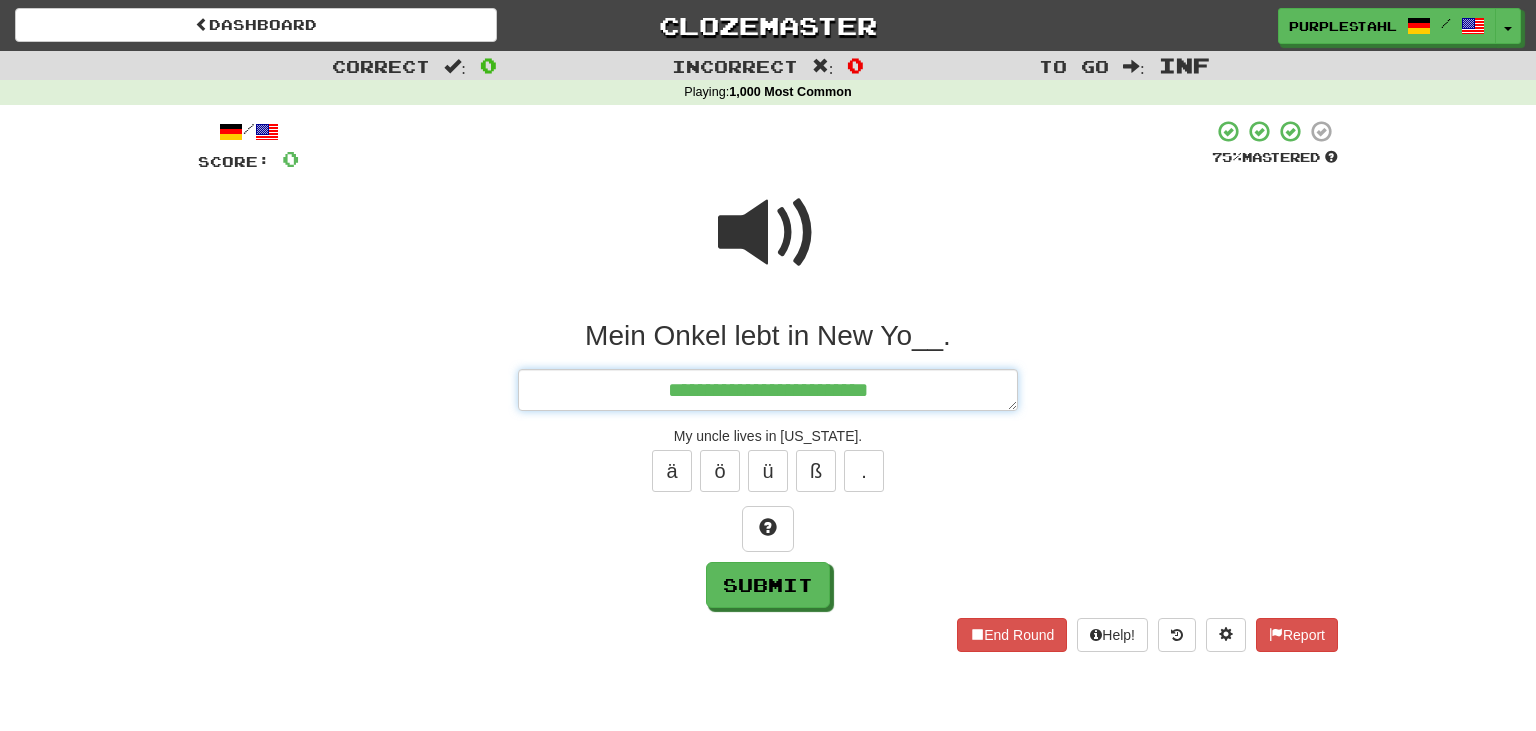 type on "*" 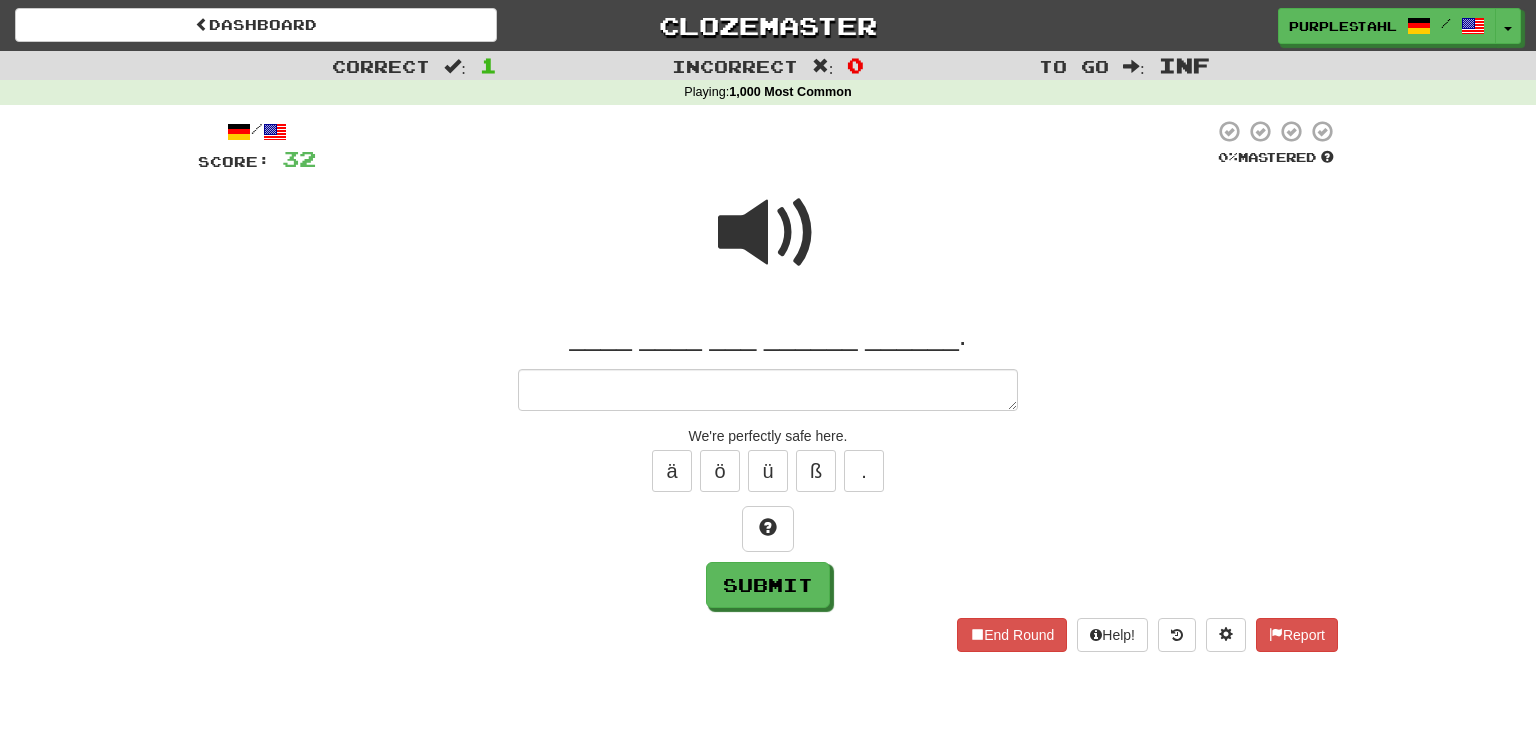 type on "*" 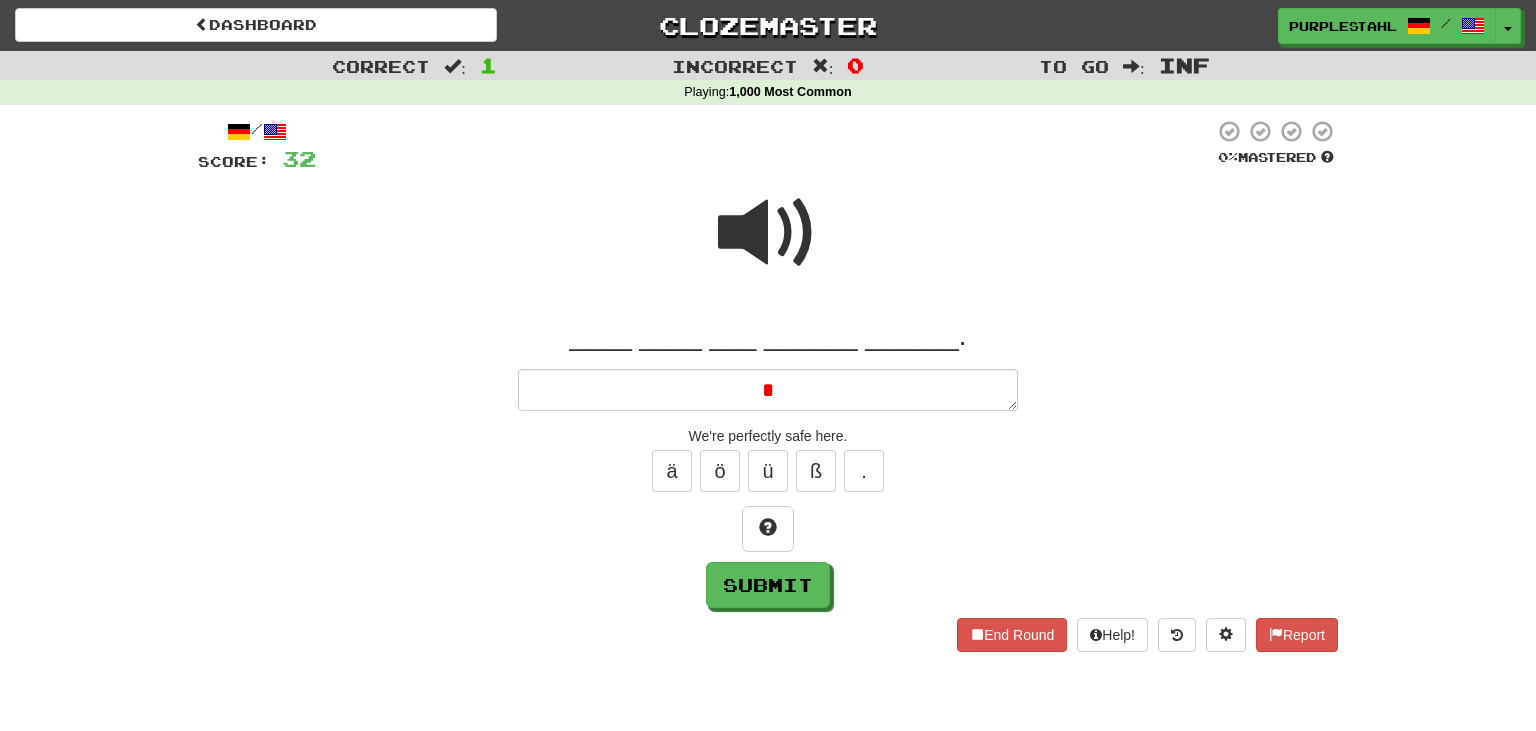 type on "*" 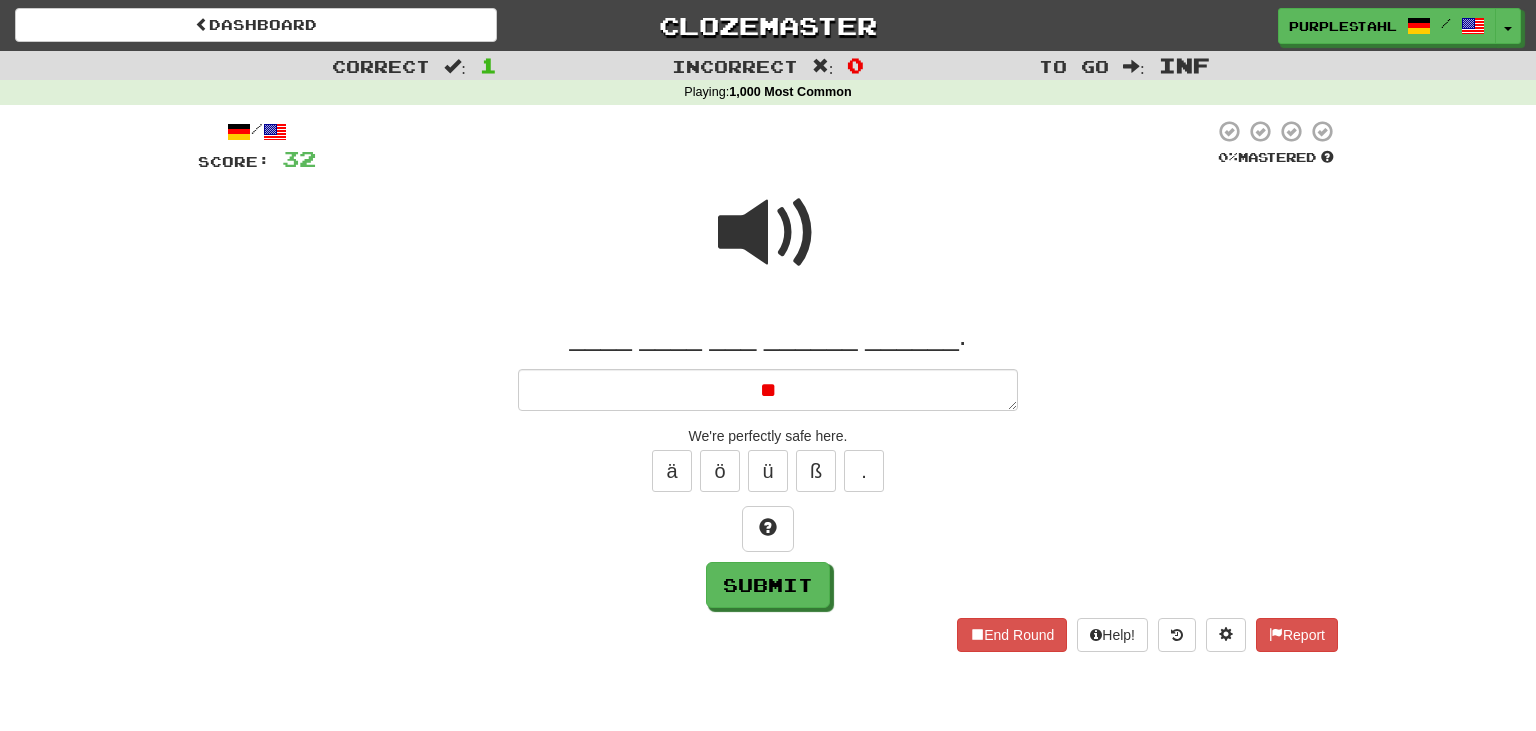 type on "*" 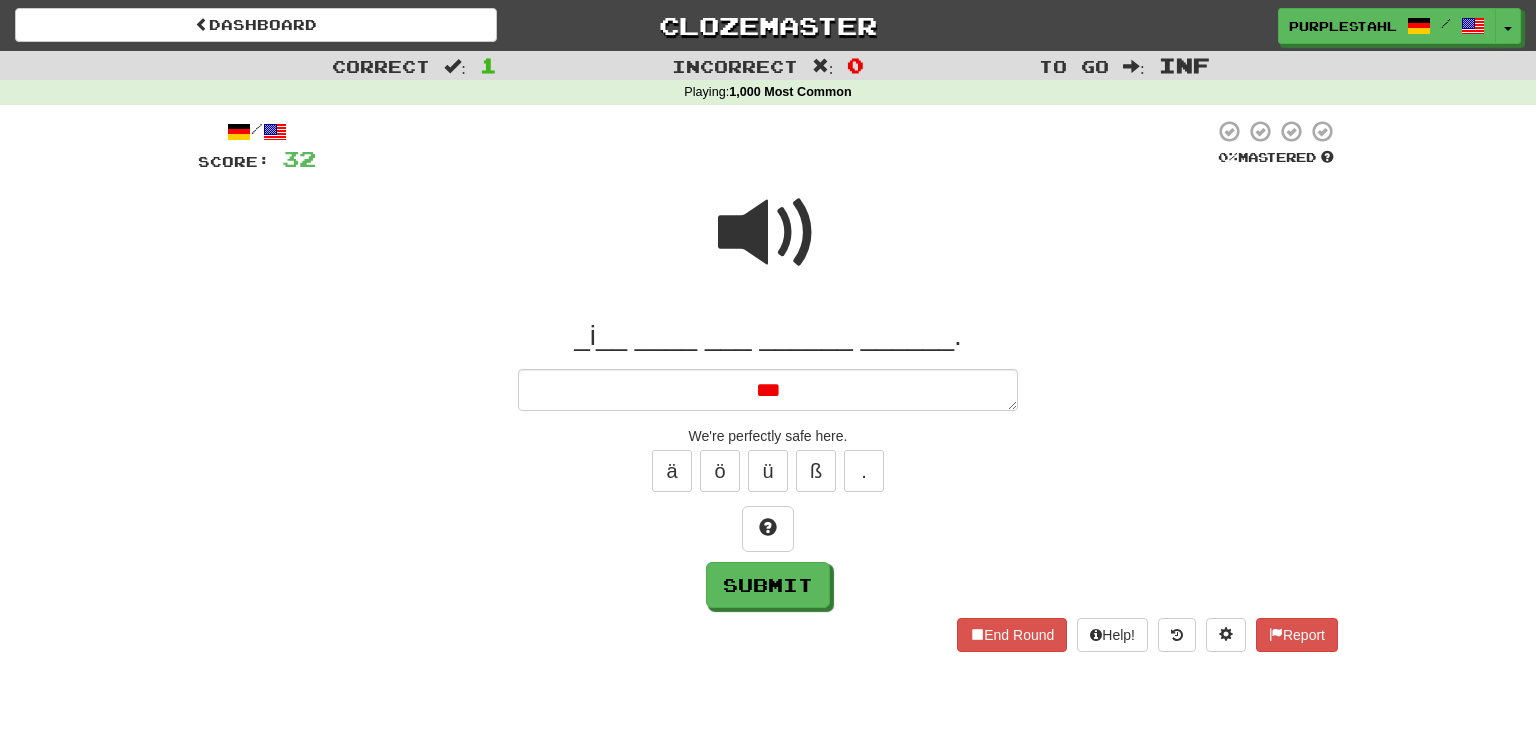 type on "*" 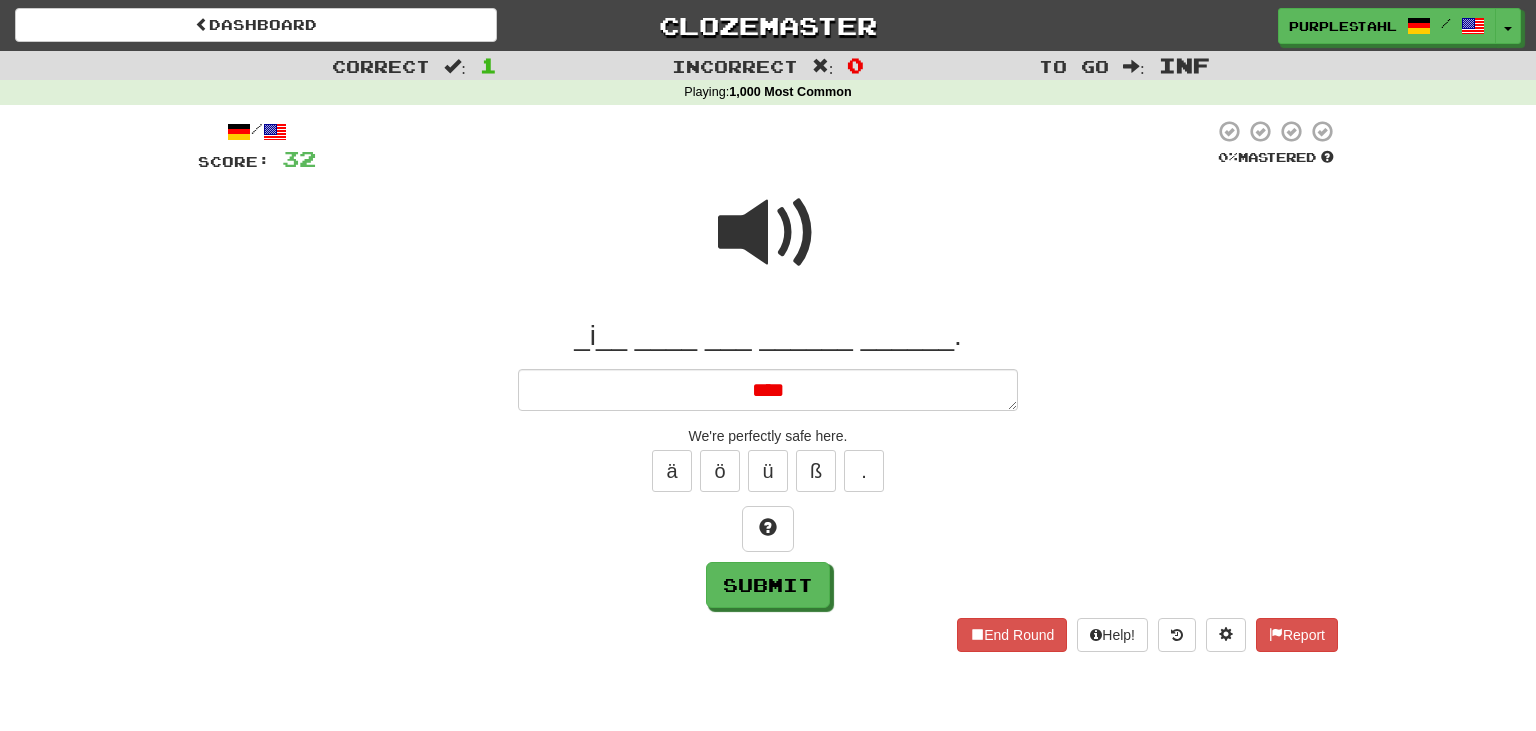 type on "*" 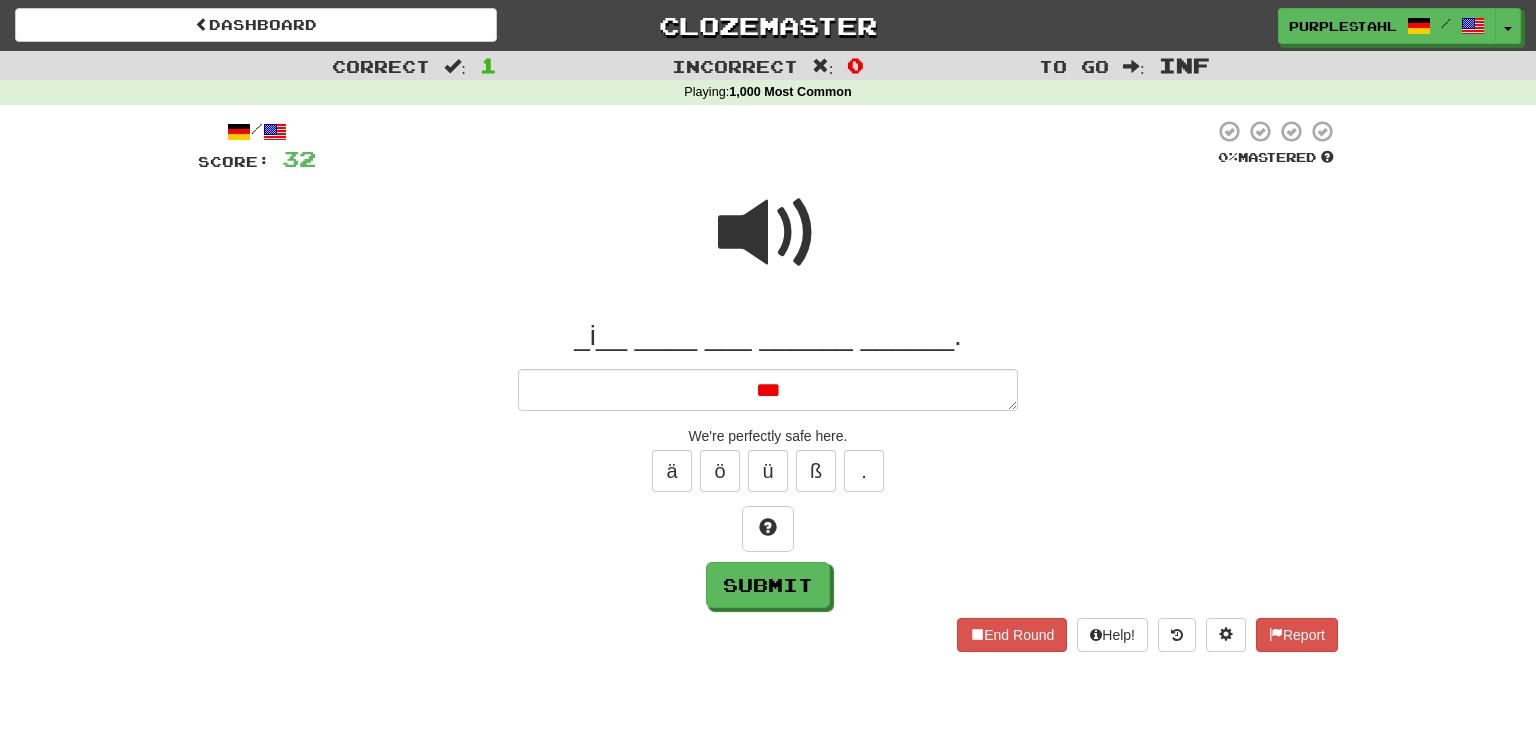 type on "*" 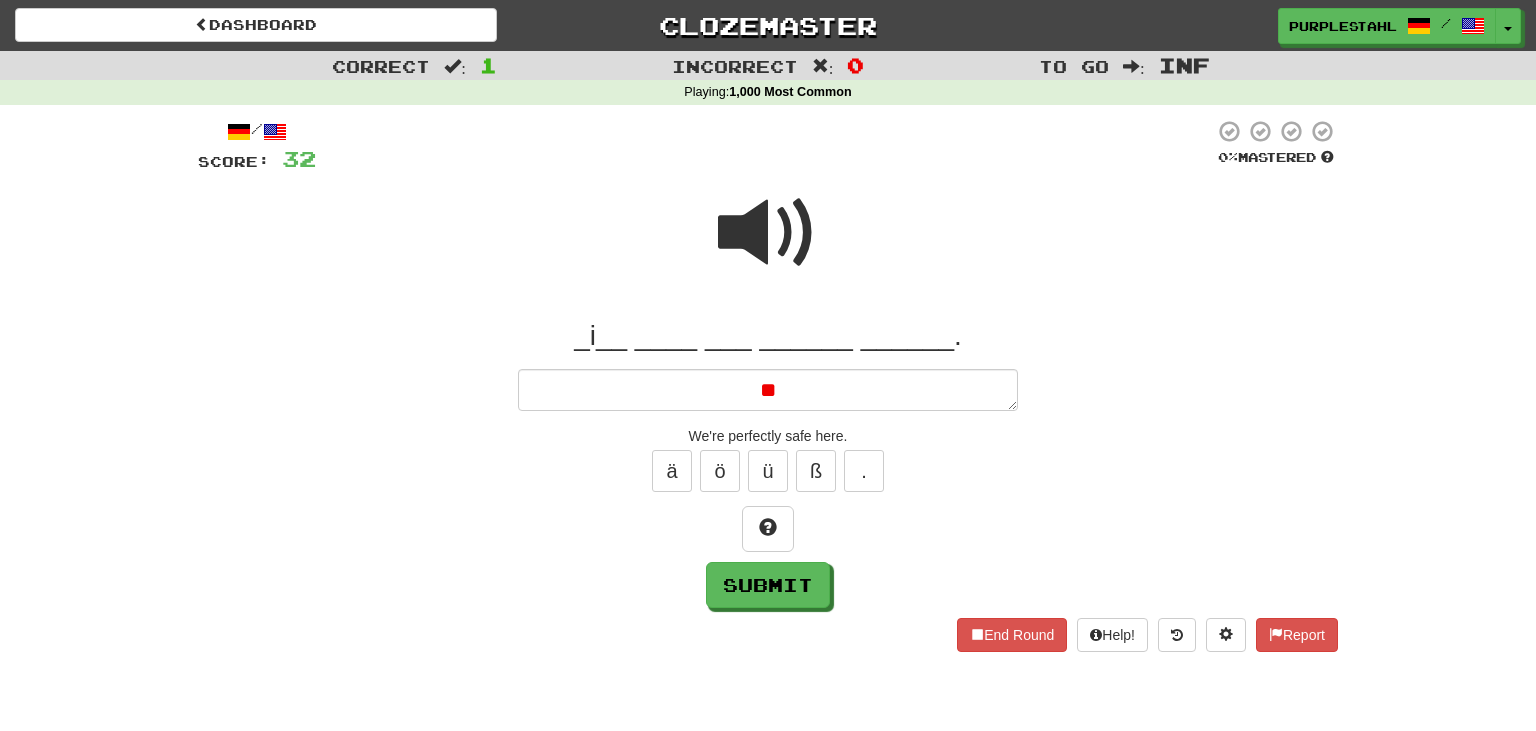 type on "*" 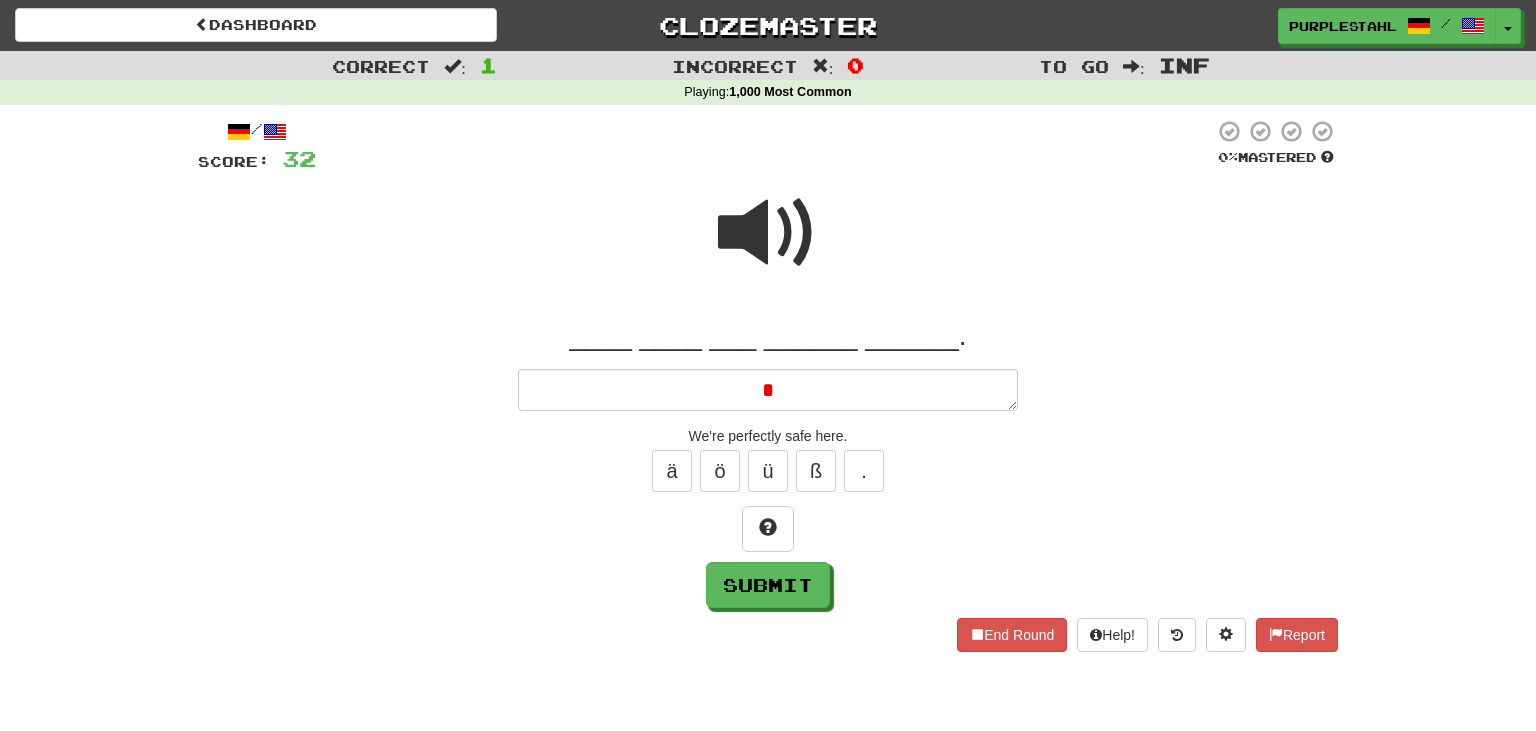 type 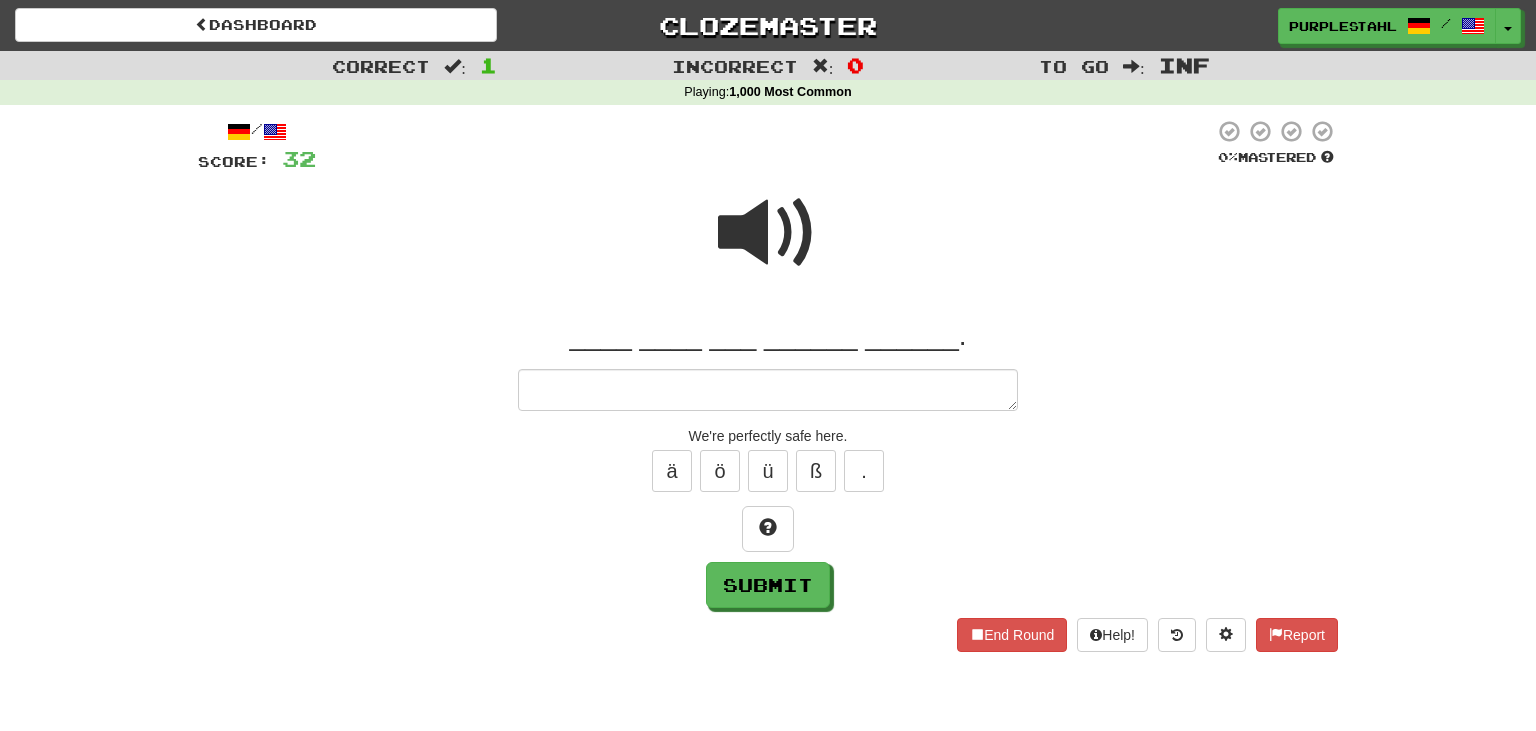 type on "*" 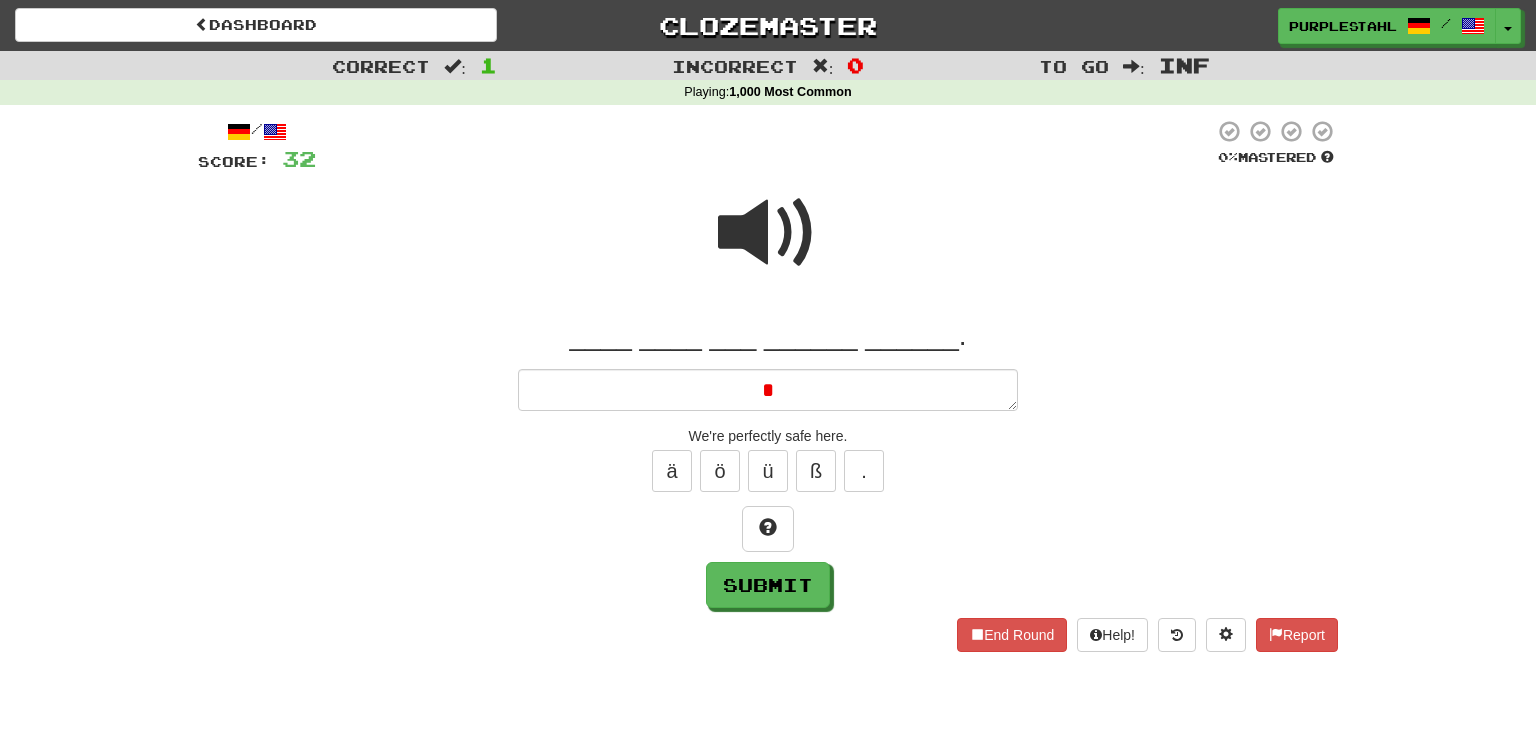 type 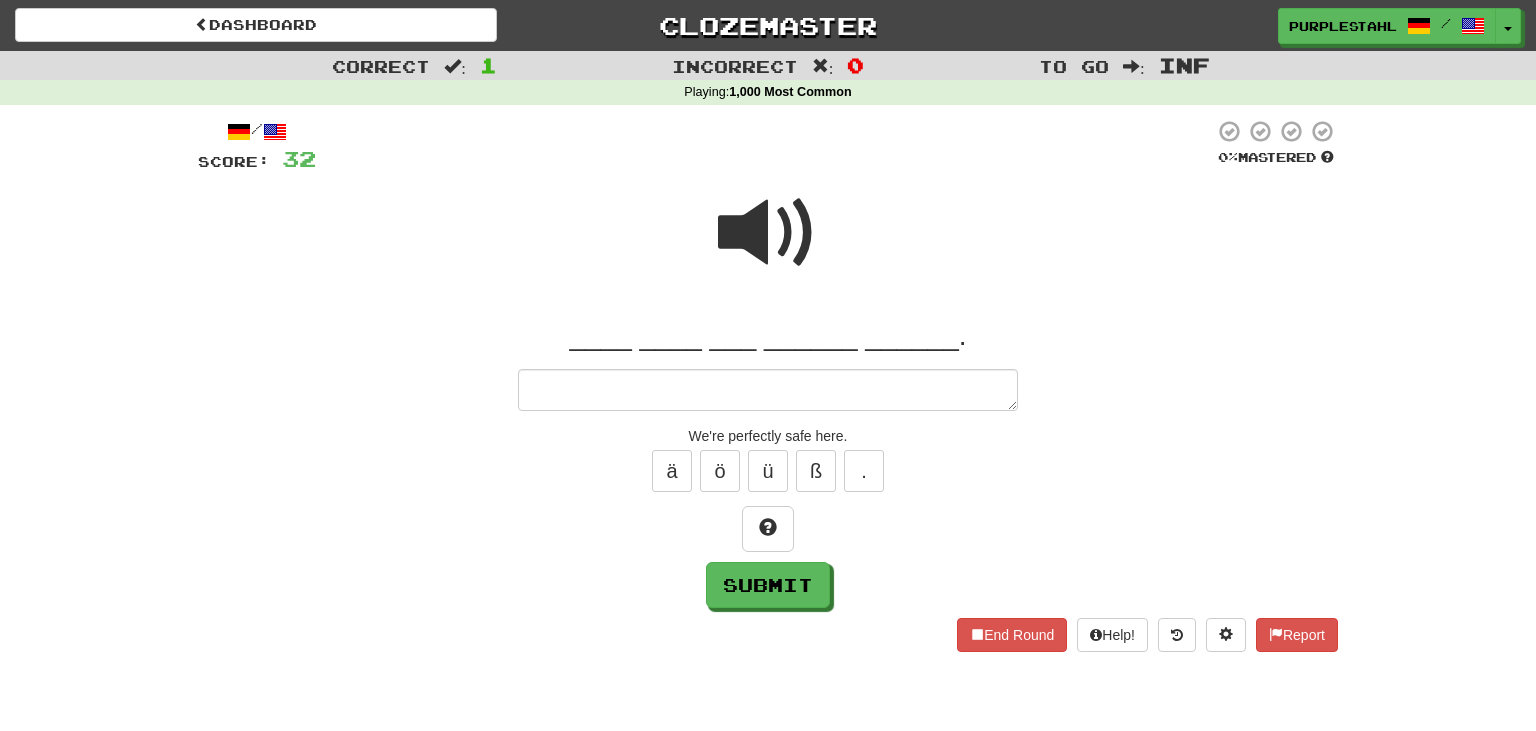 type on "*" 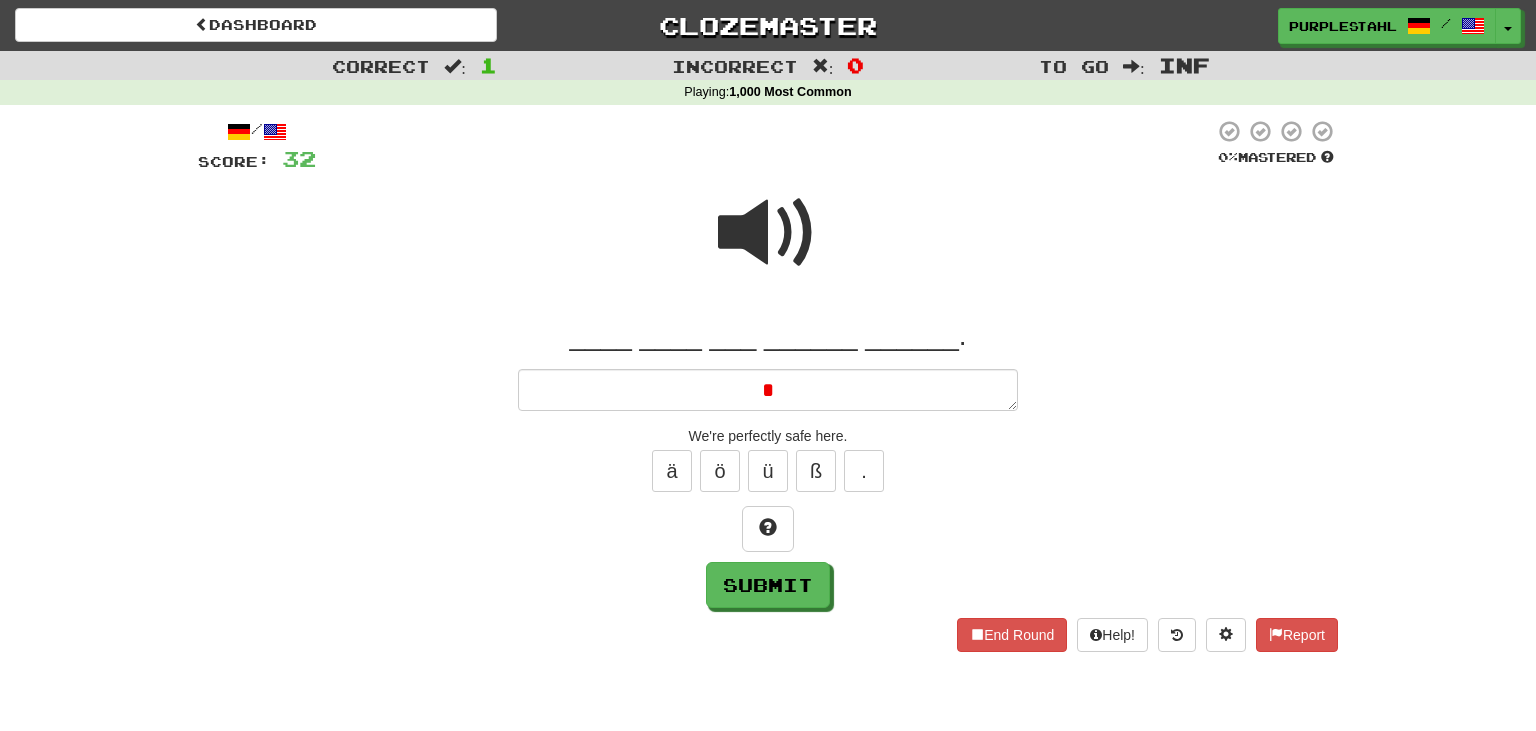 type 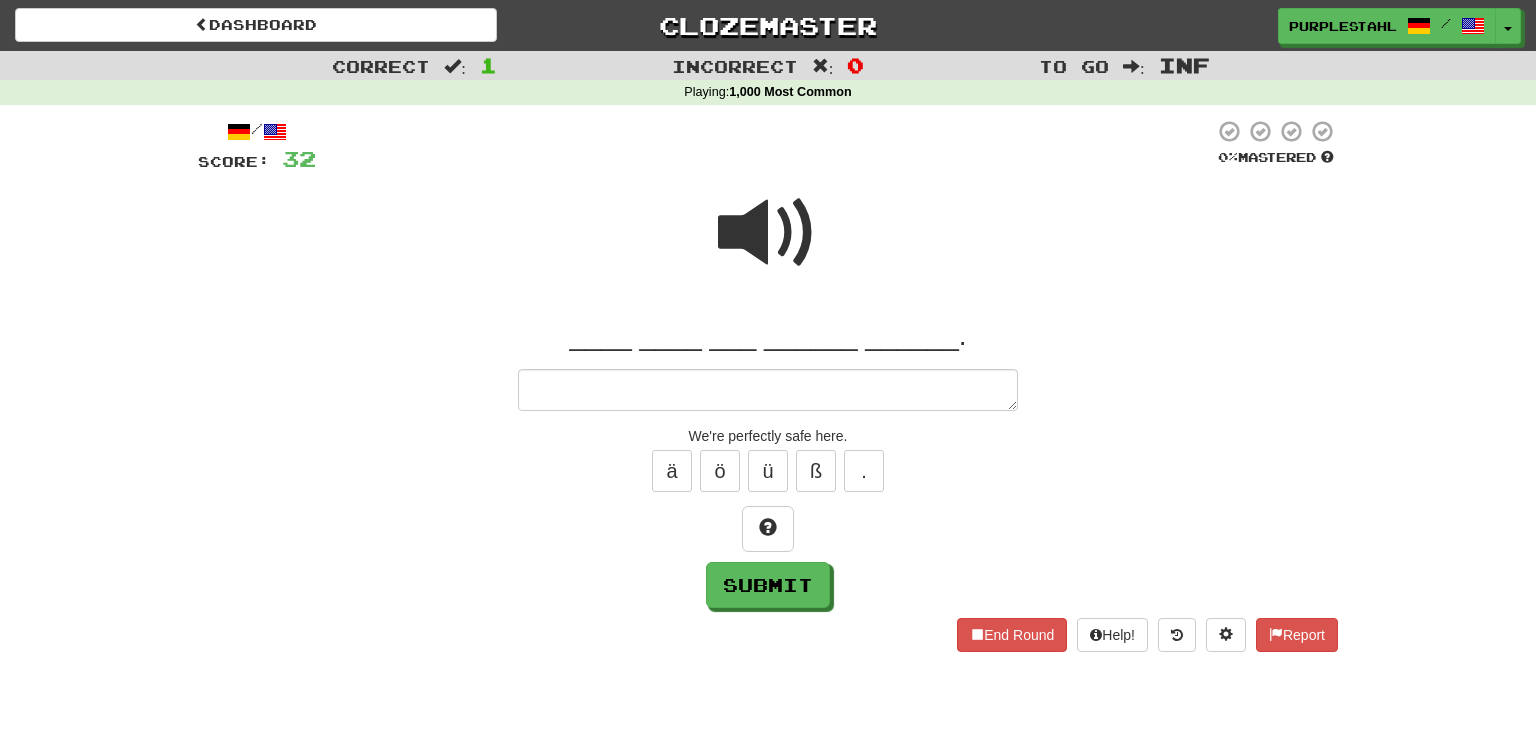 type on "*" 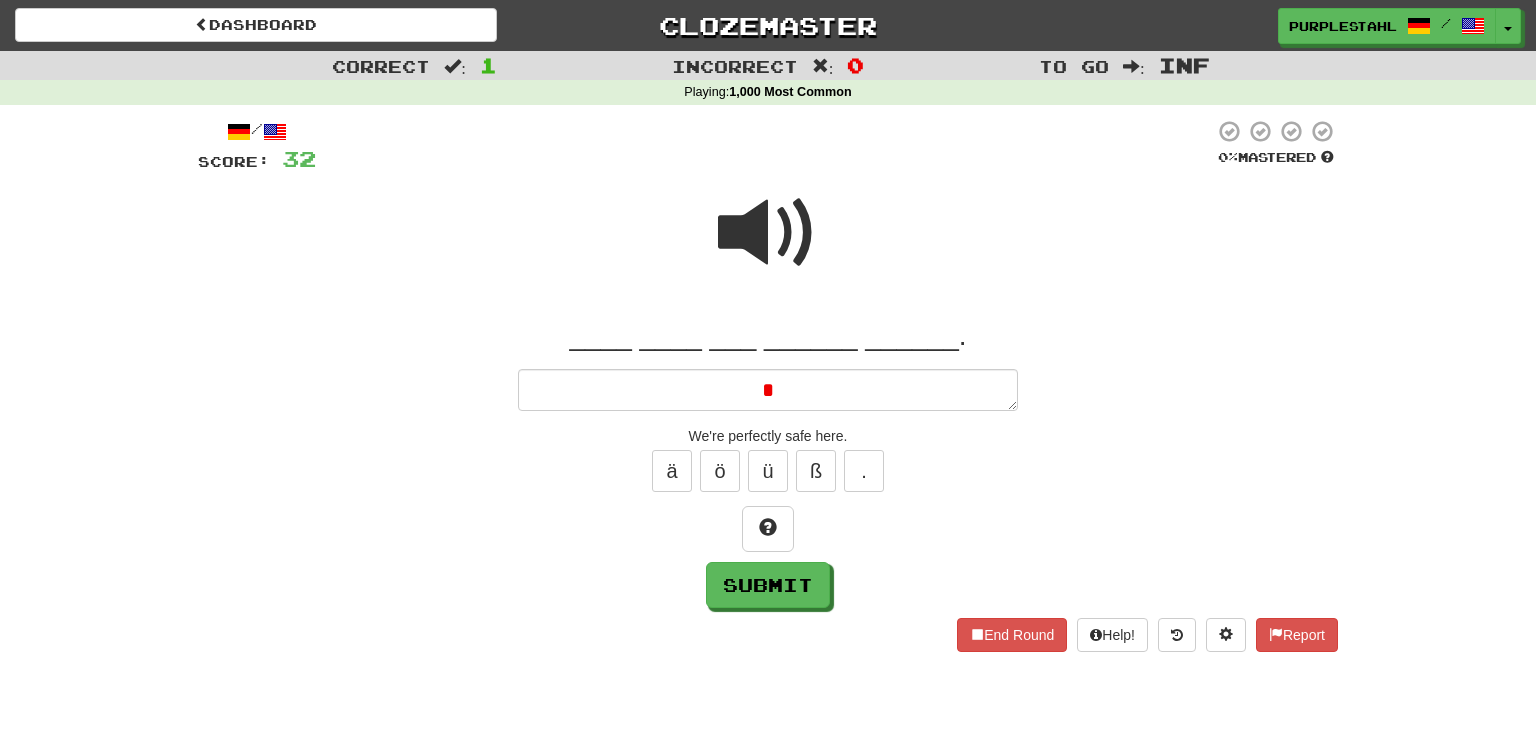 type on "*" 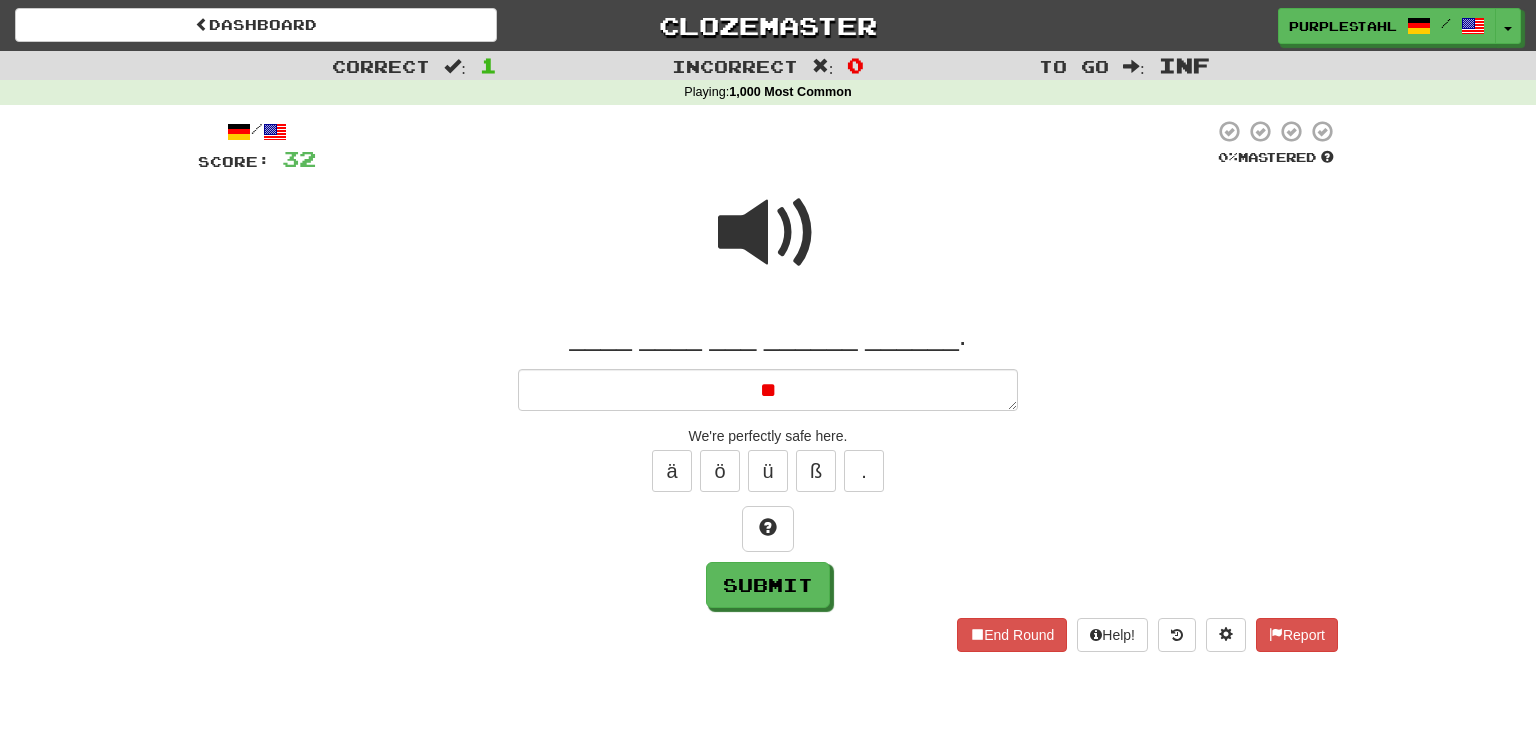 type on "*" 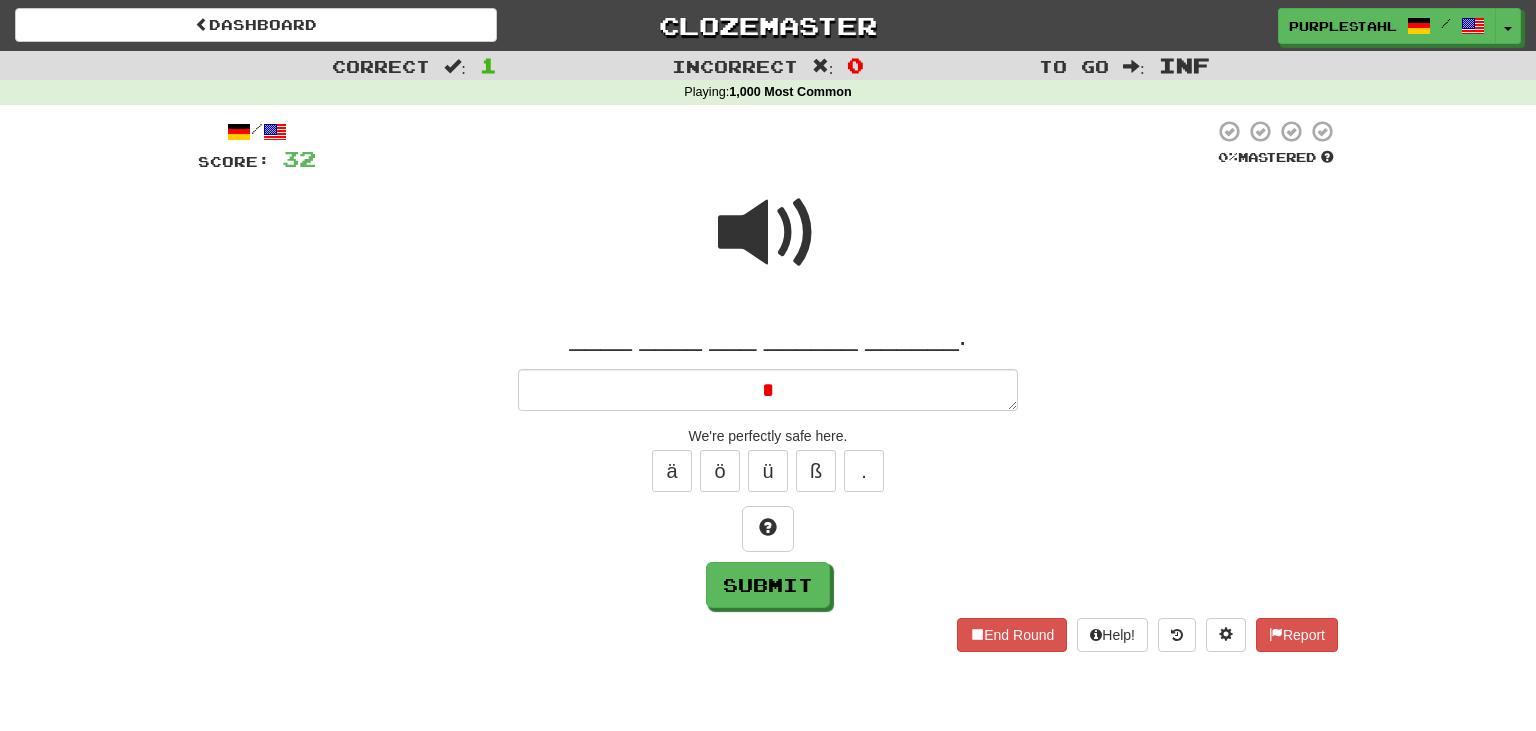 type 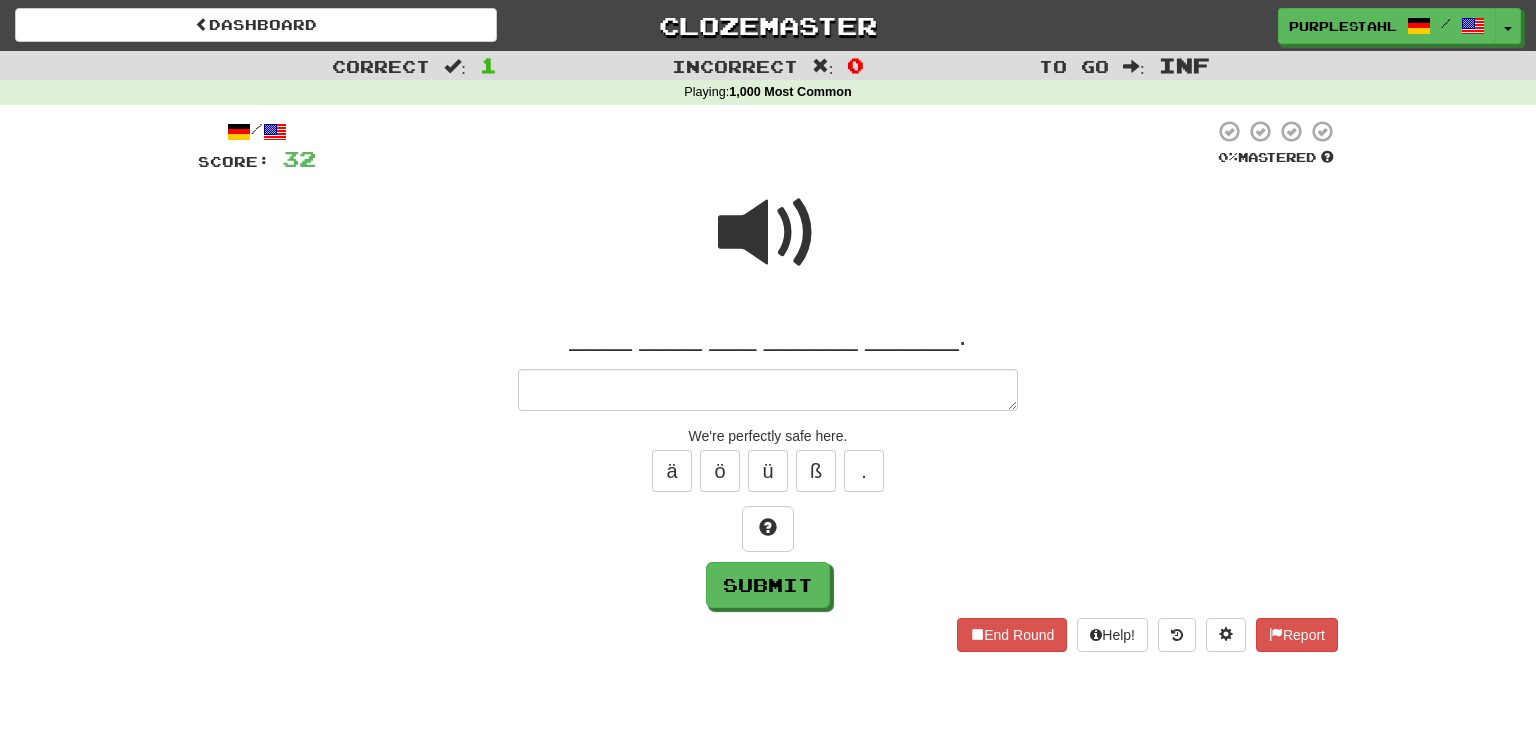 click at bounding box center [768, 233] 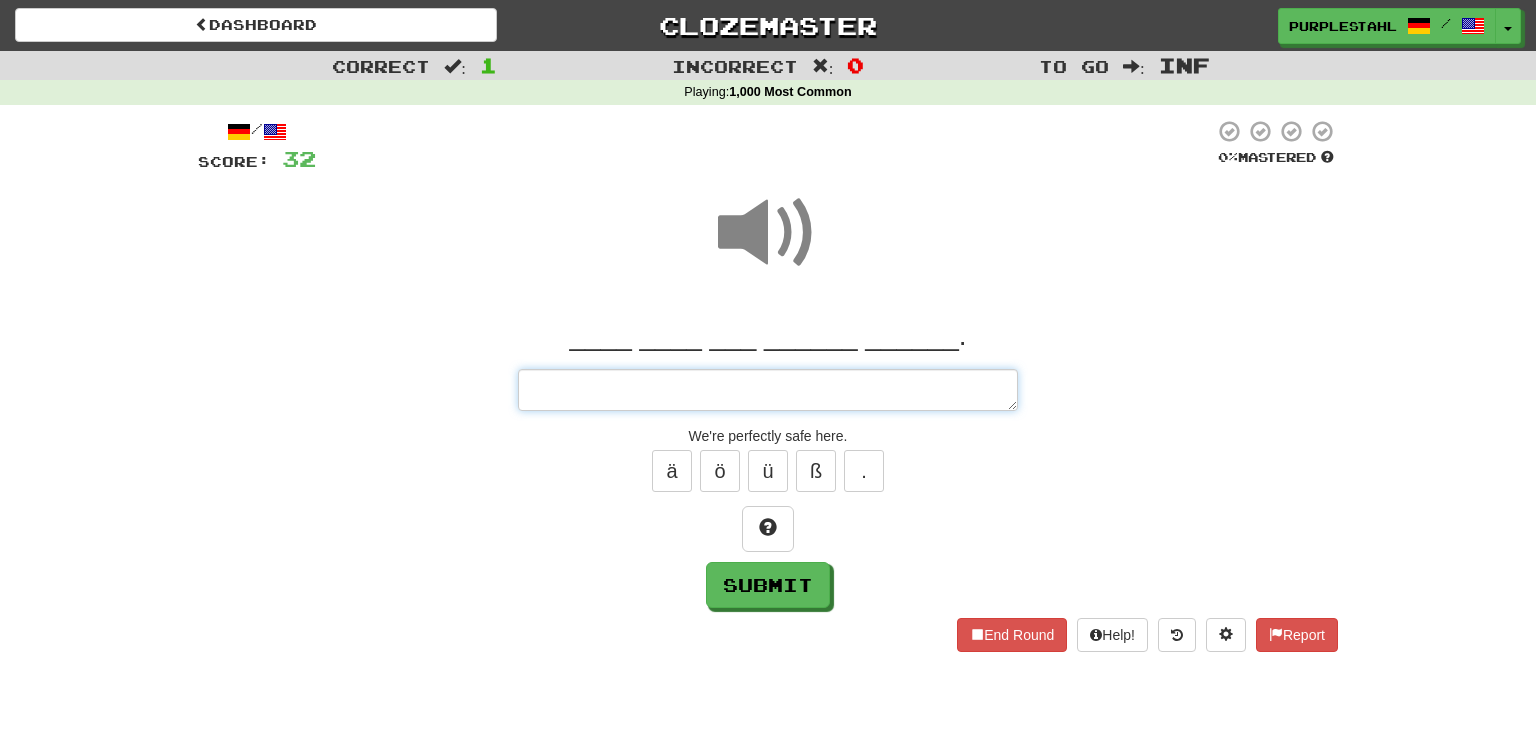 click at bounding box center [768, 390] 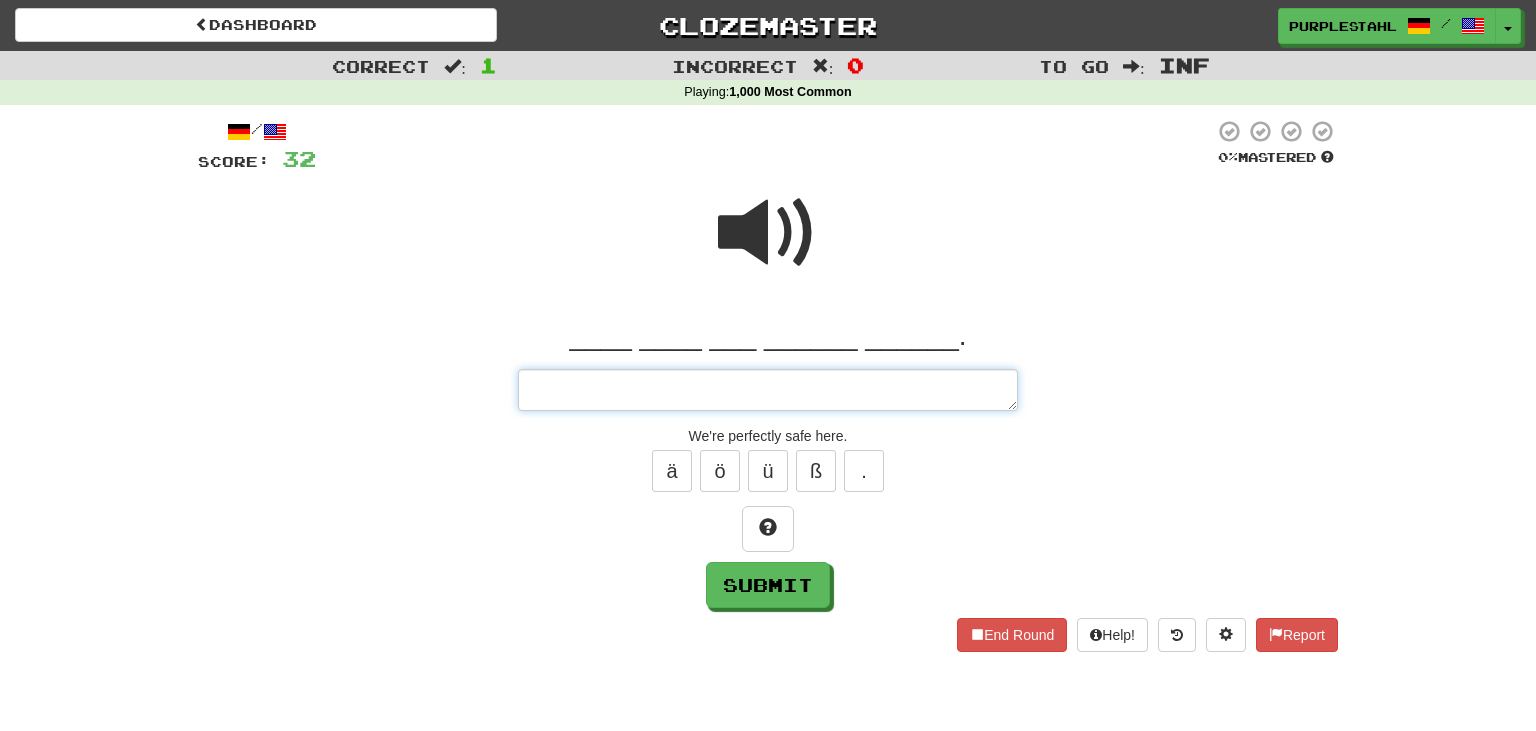 type on "*" 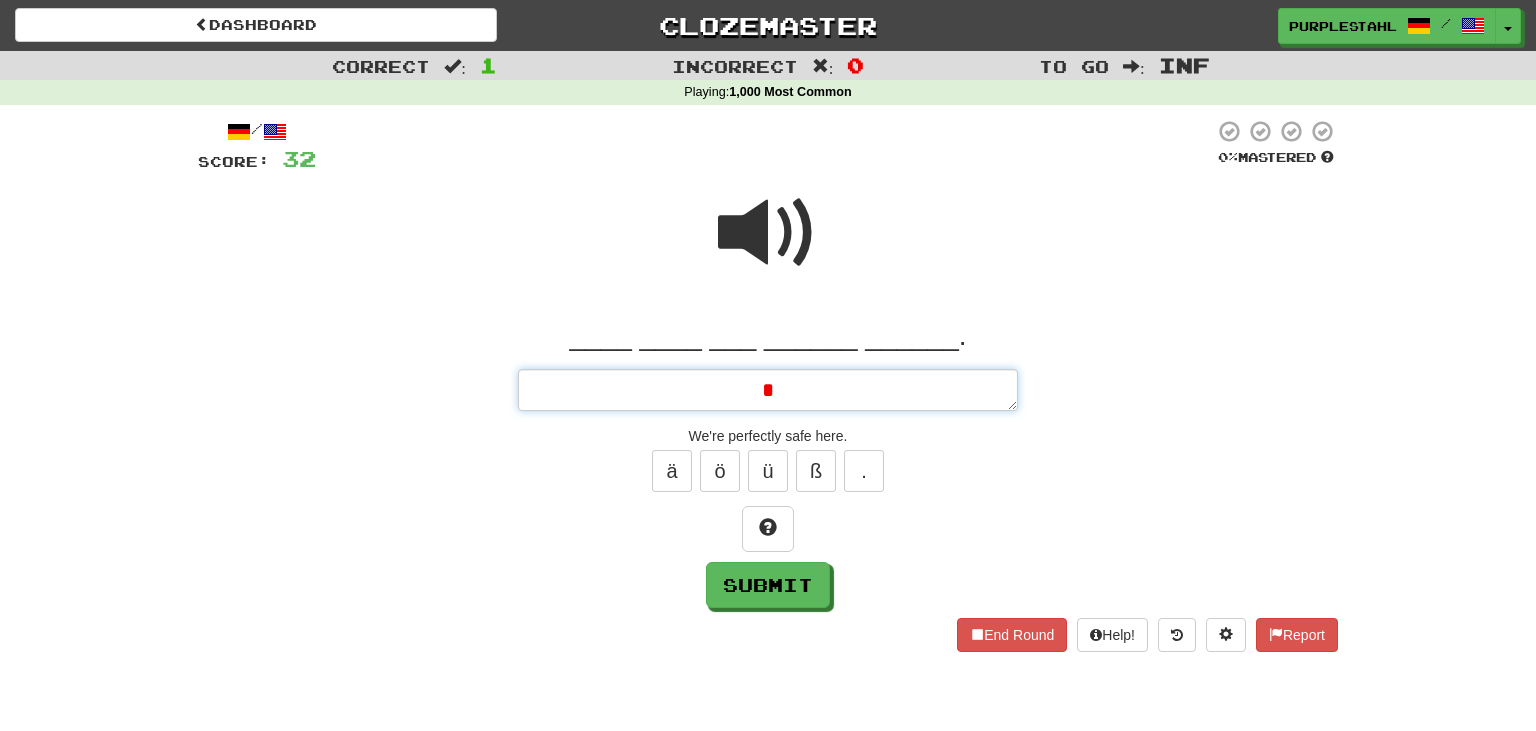 type 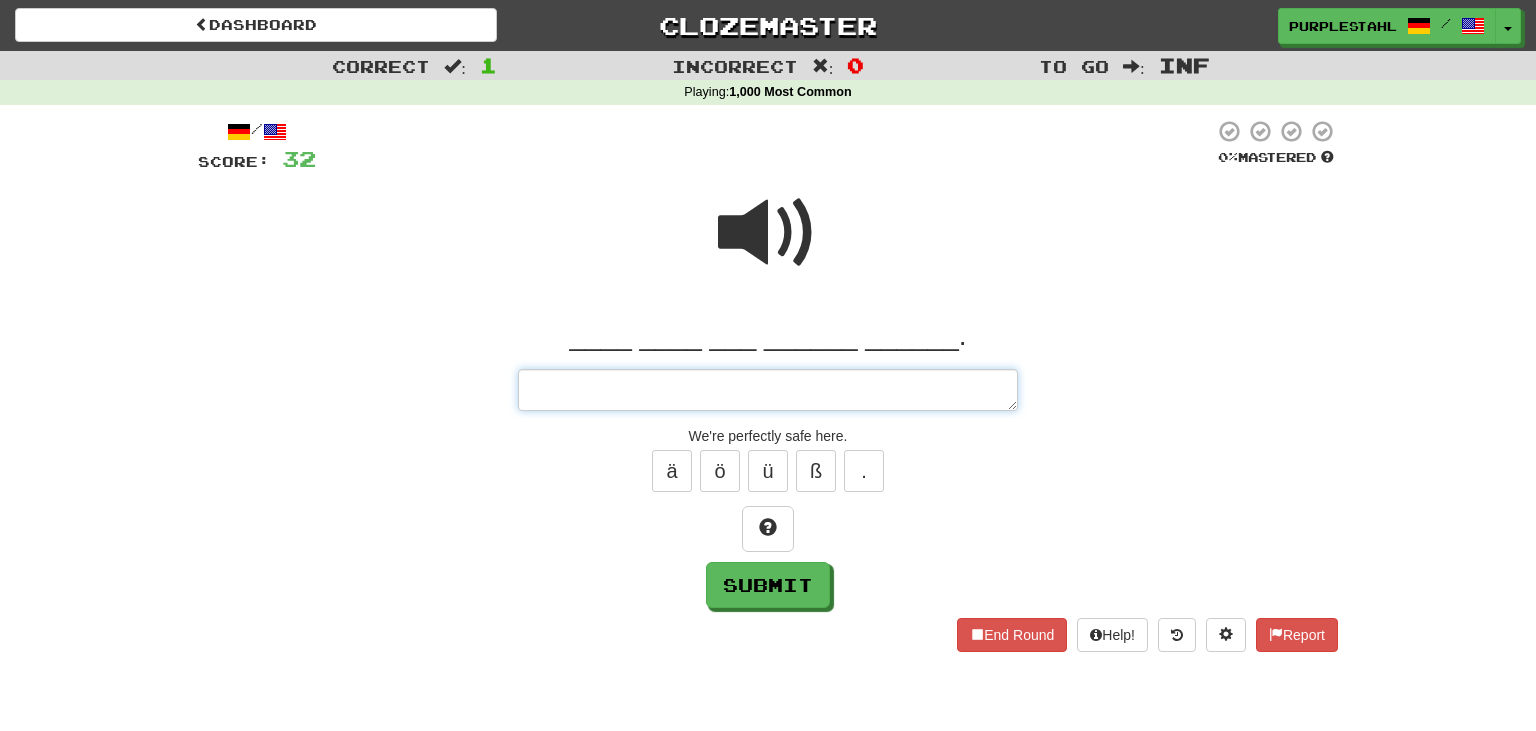 type on "*" 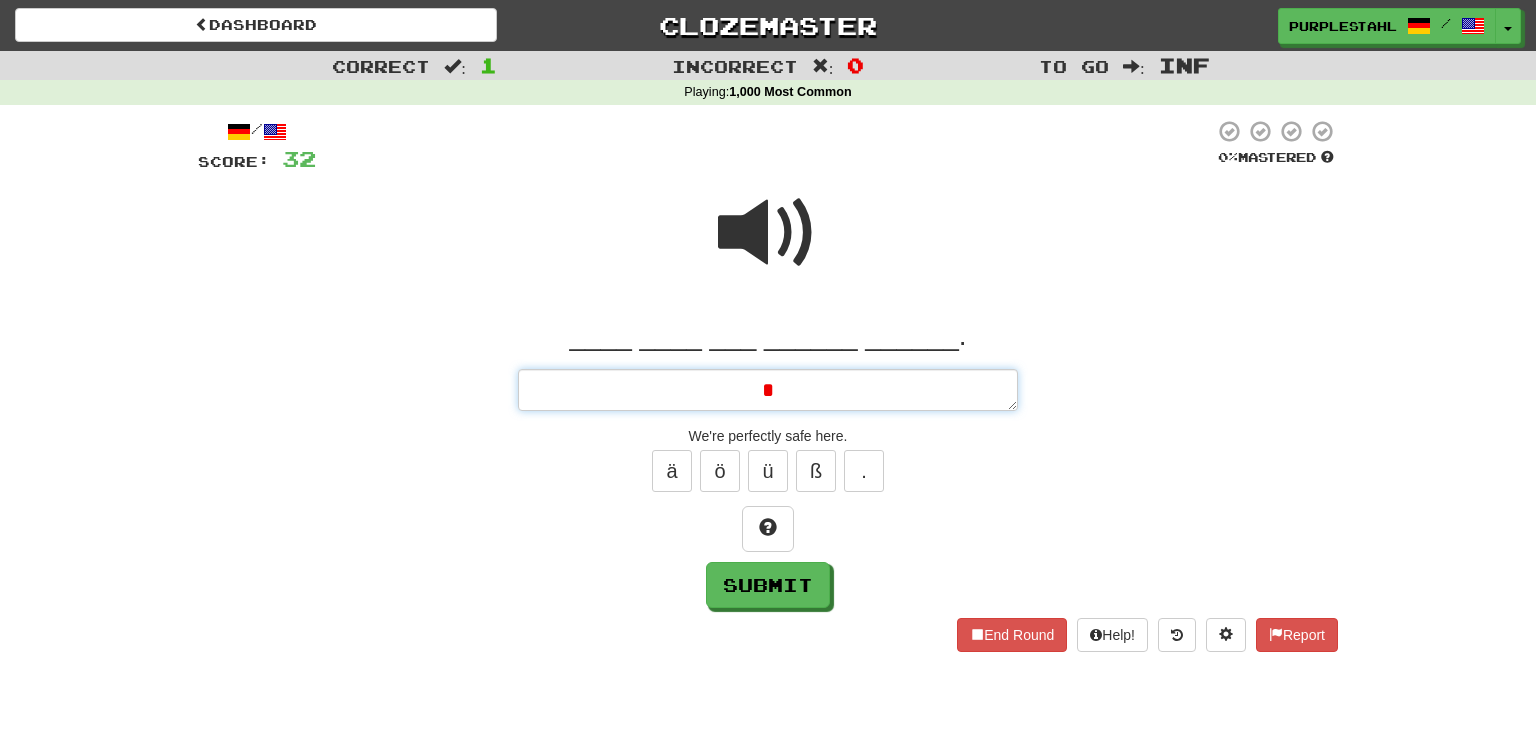 type 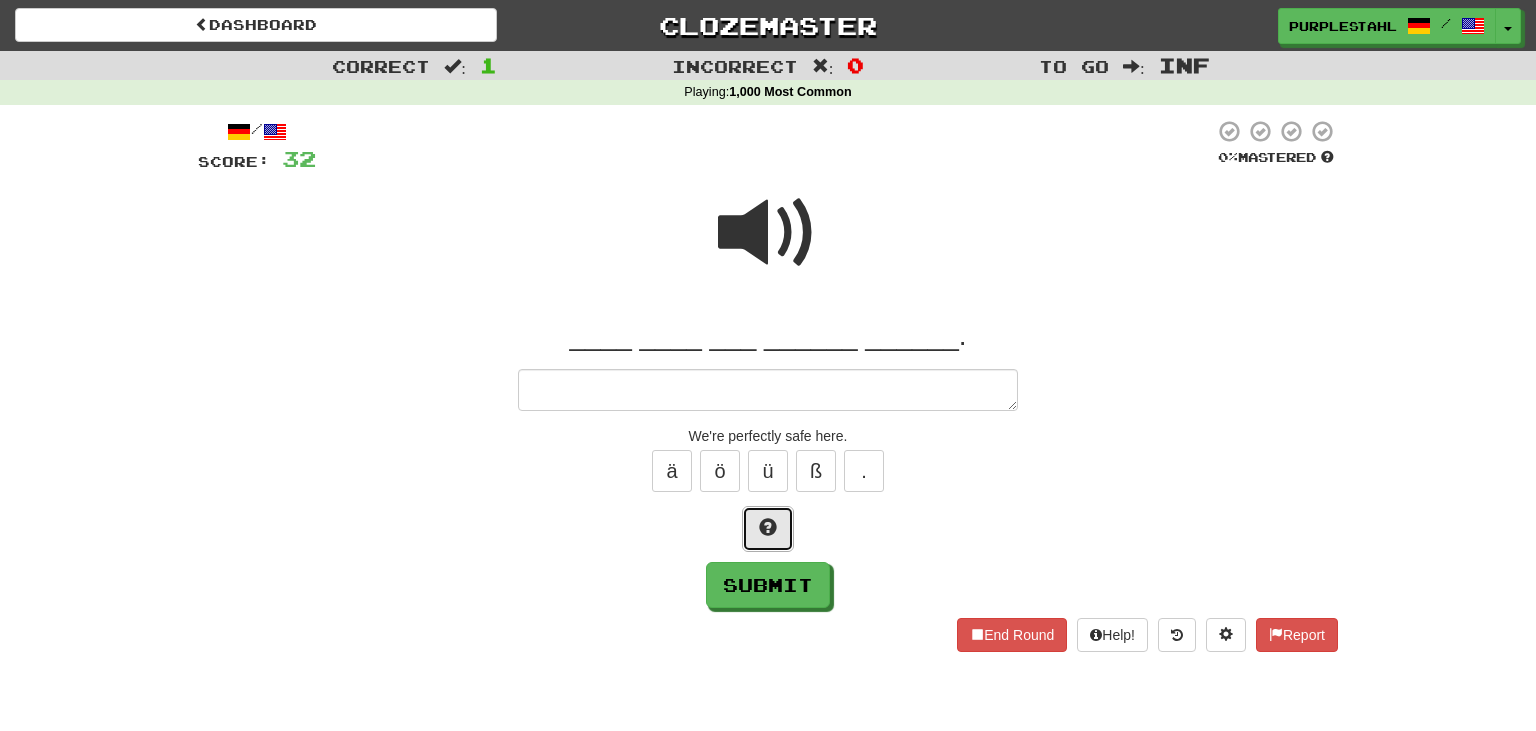 click at bounding box center [768, 529] 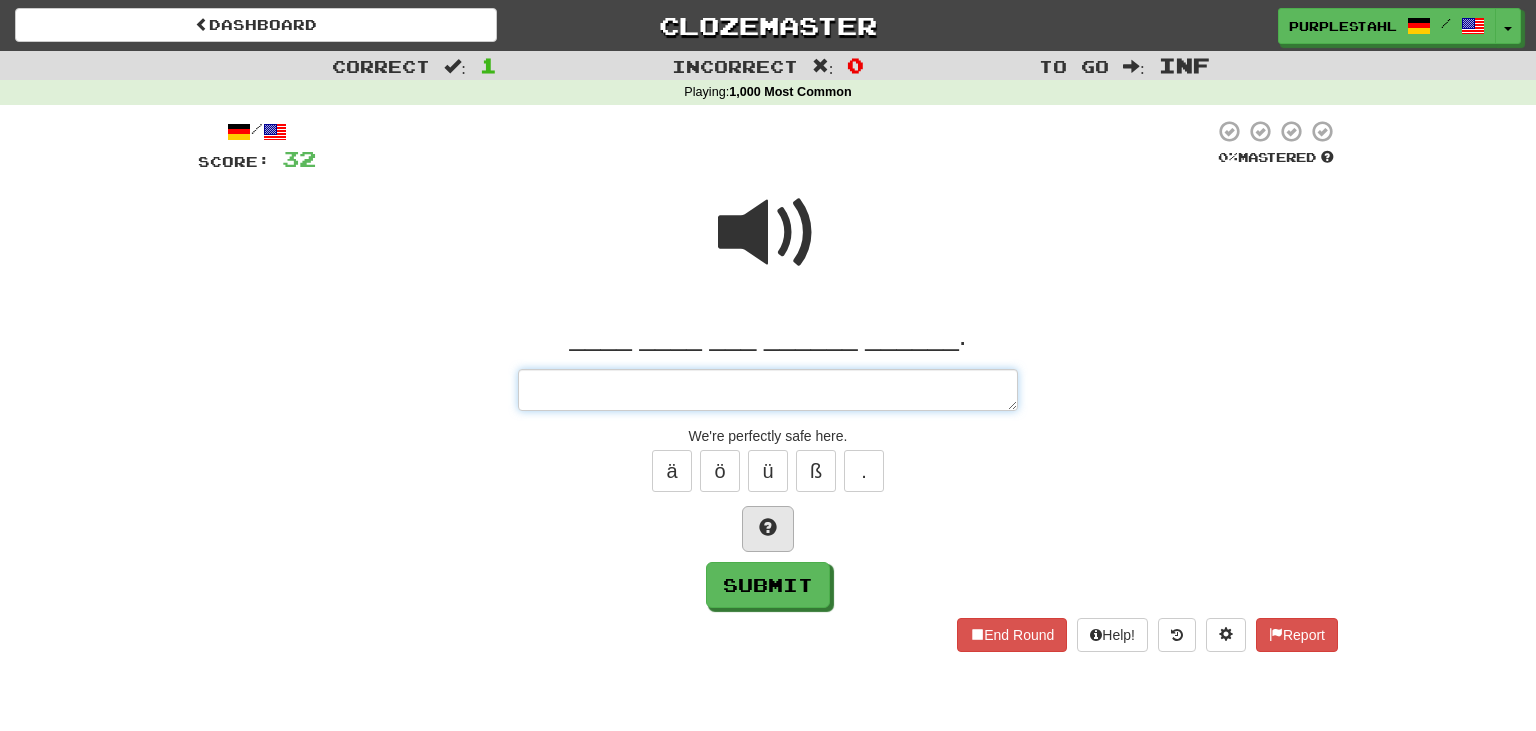 type on "*" 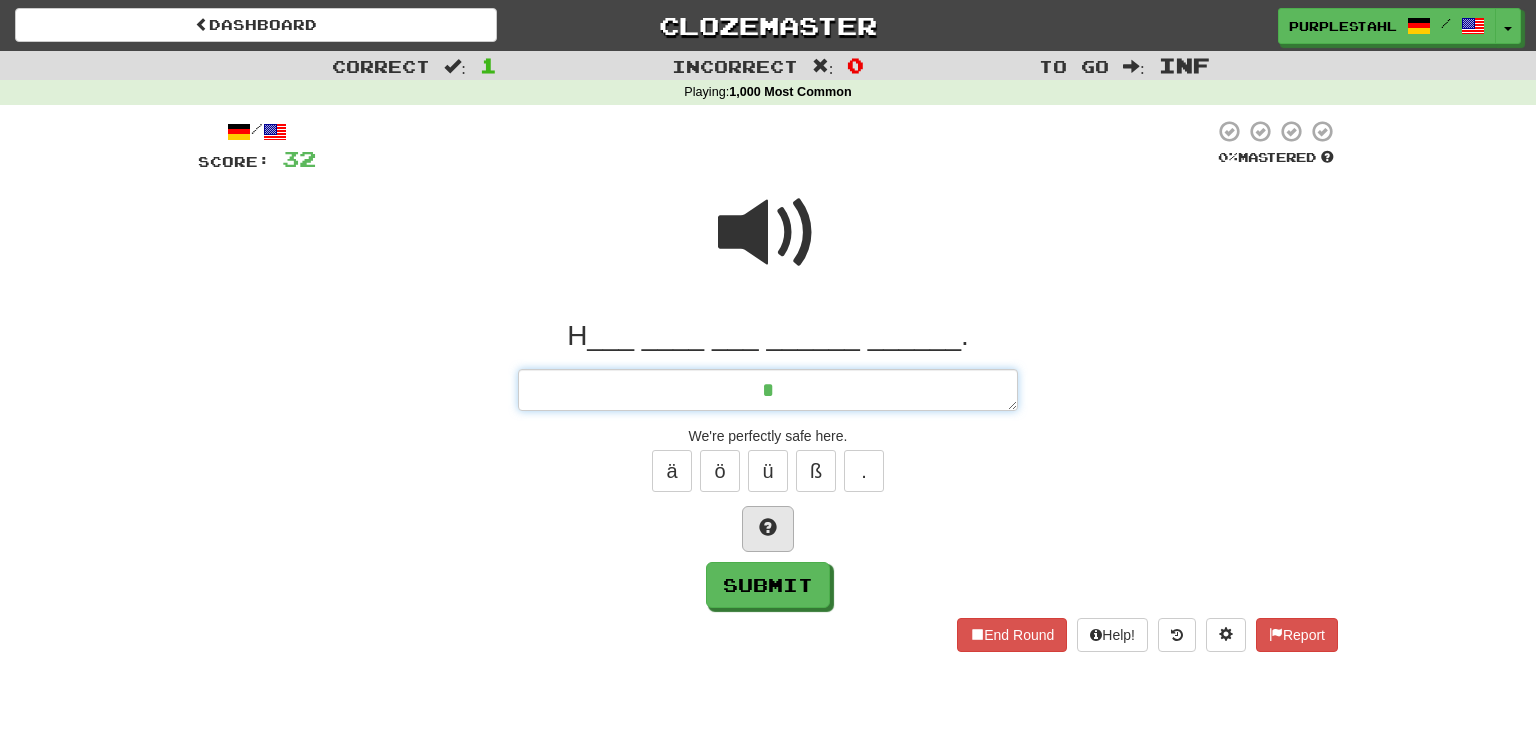 type on "*" 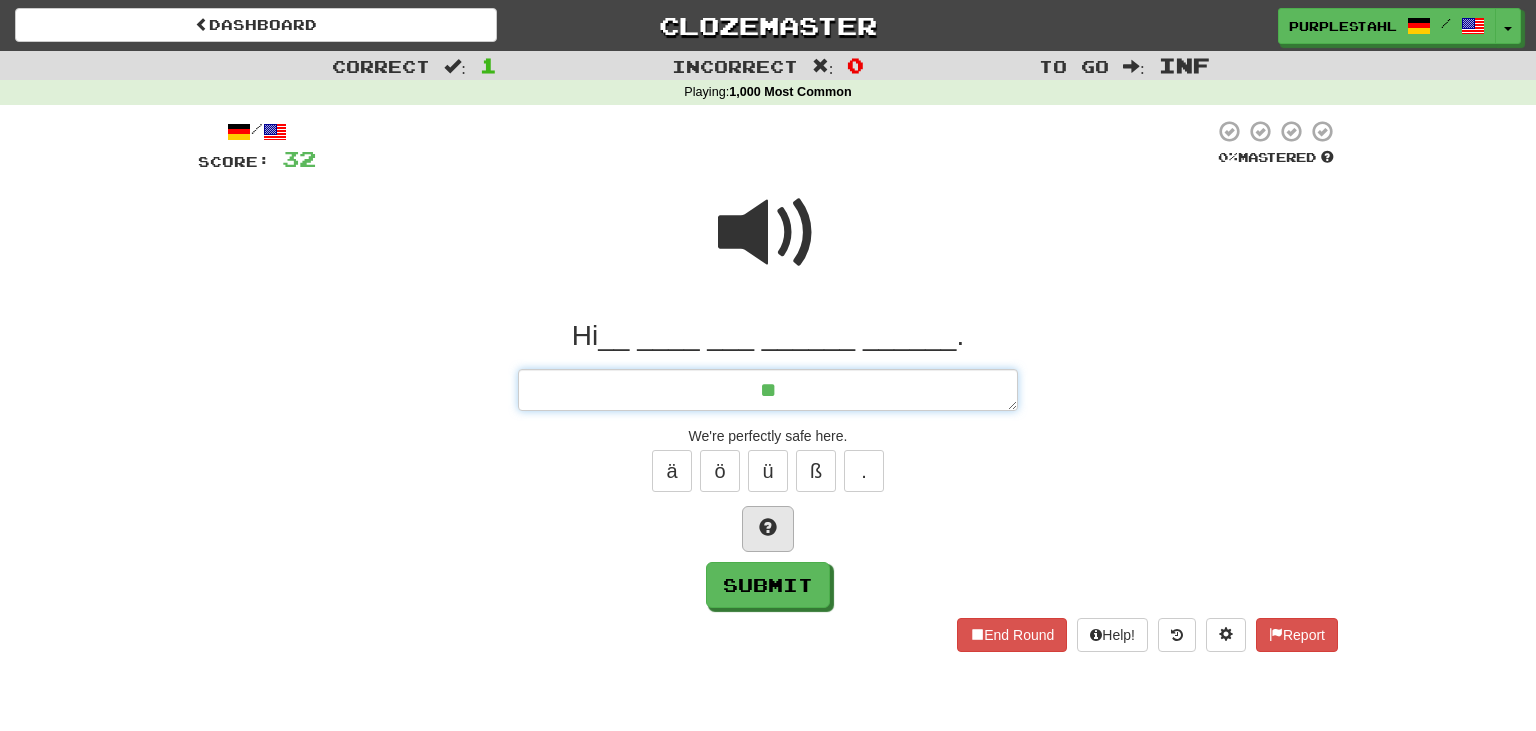 type on "*" 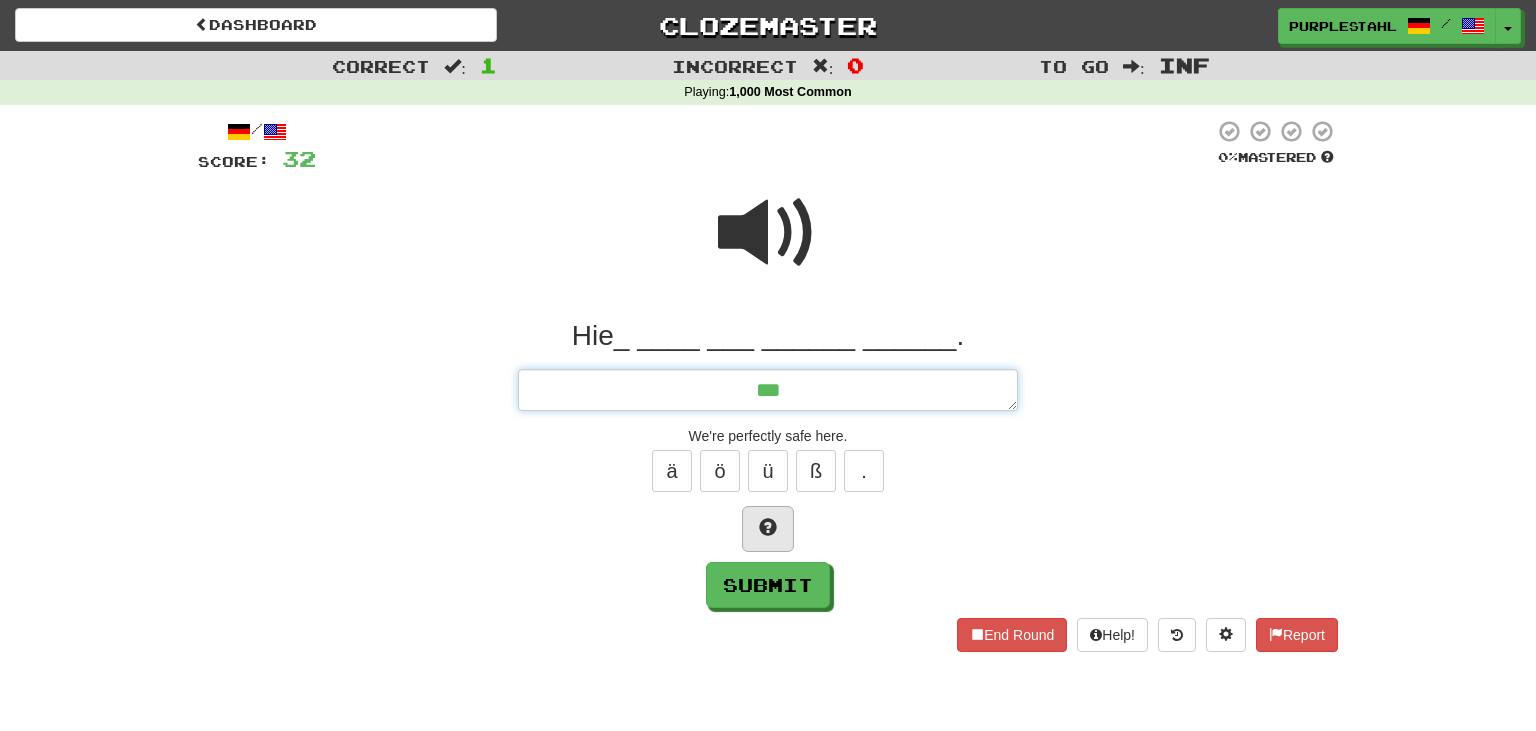 type on "*" 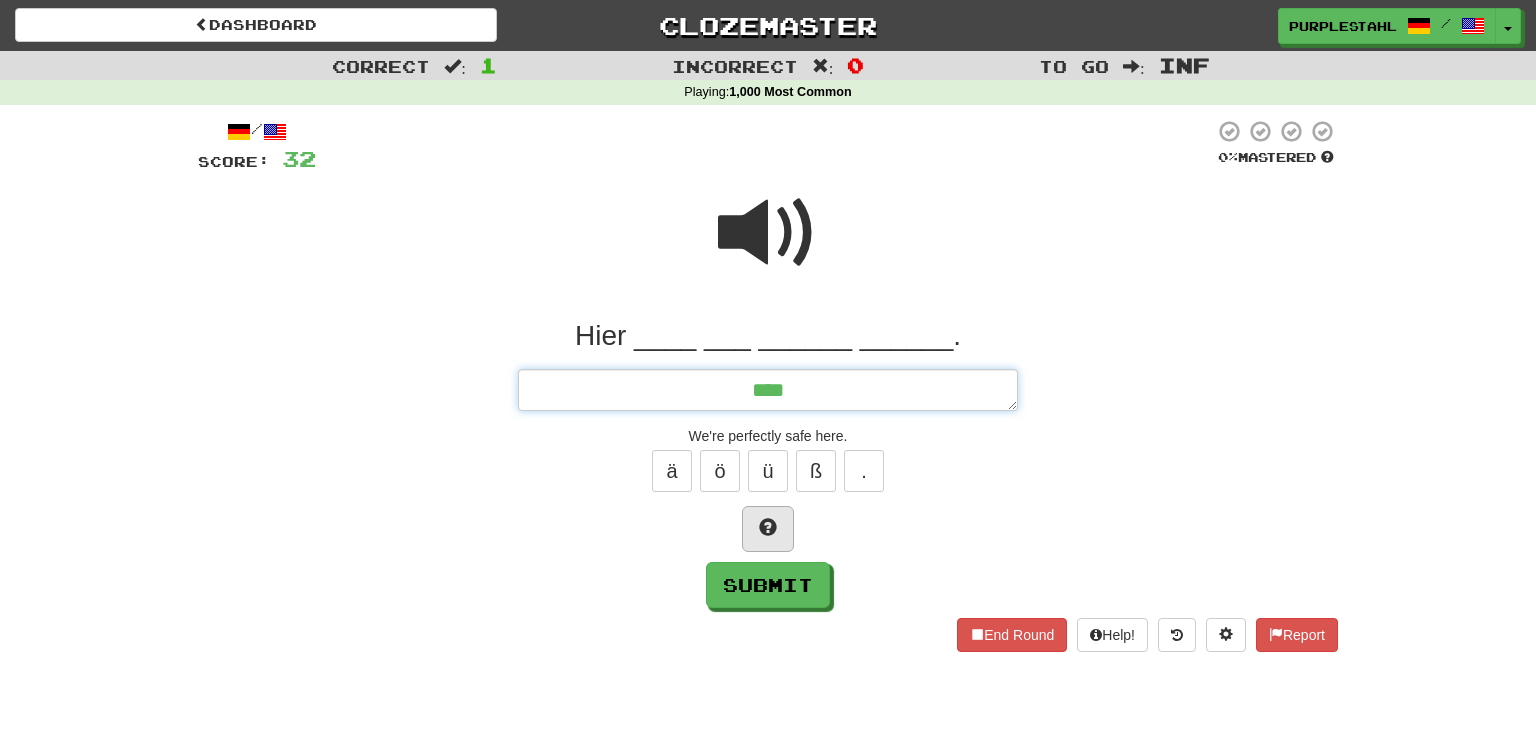 type on "*" 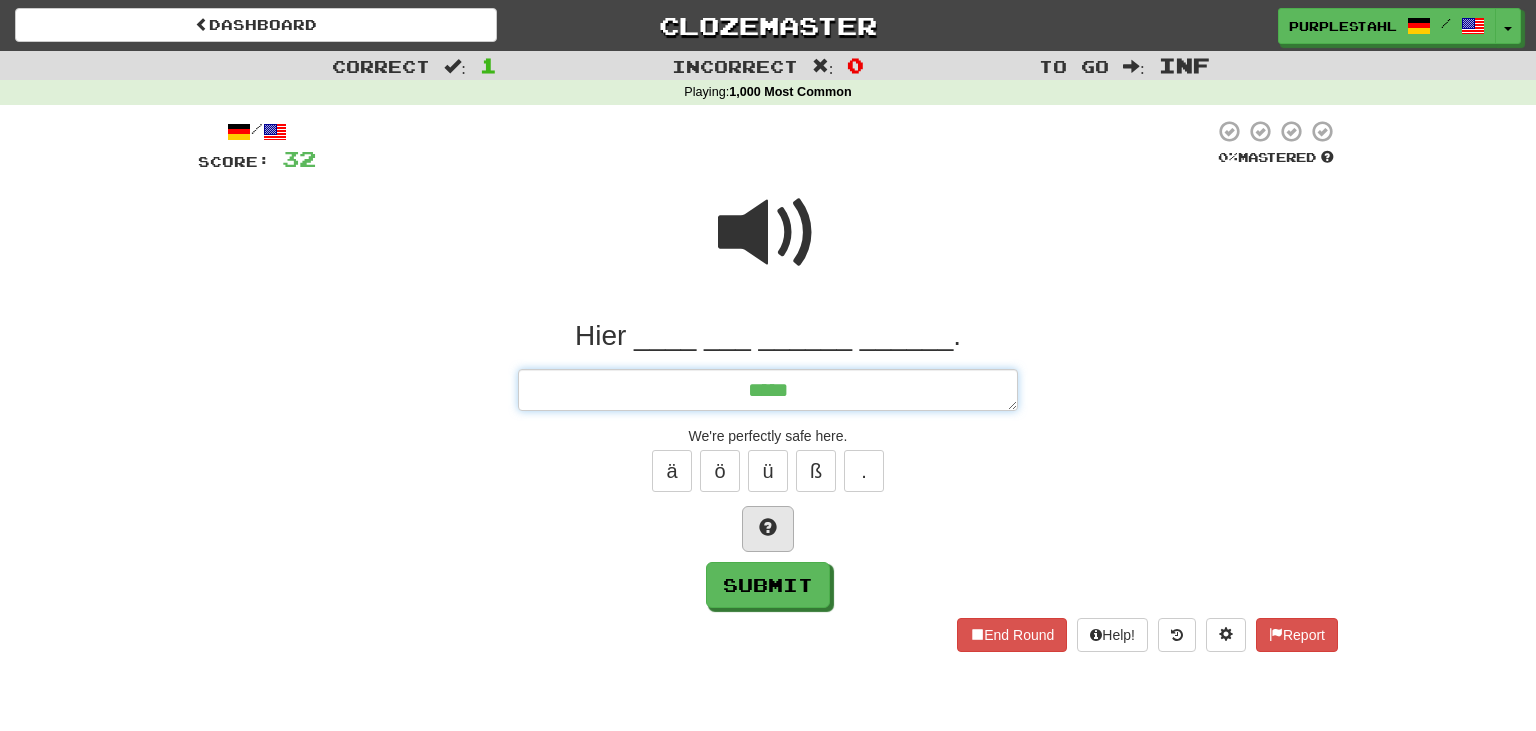 type on "*" 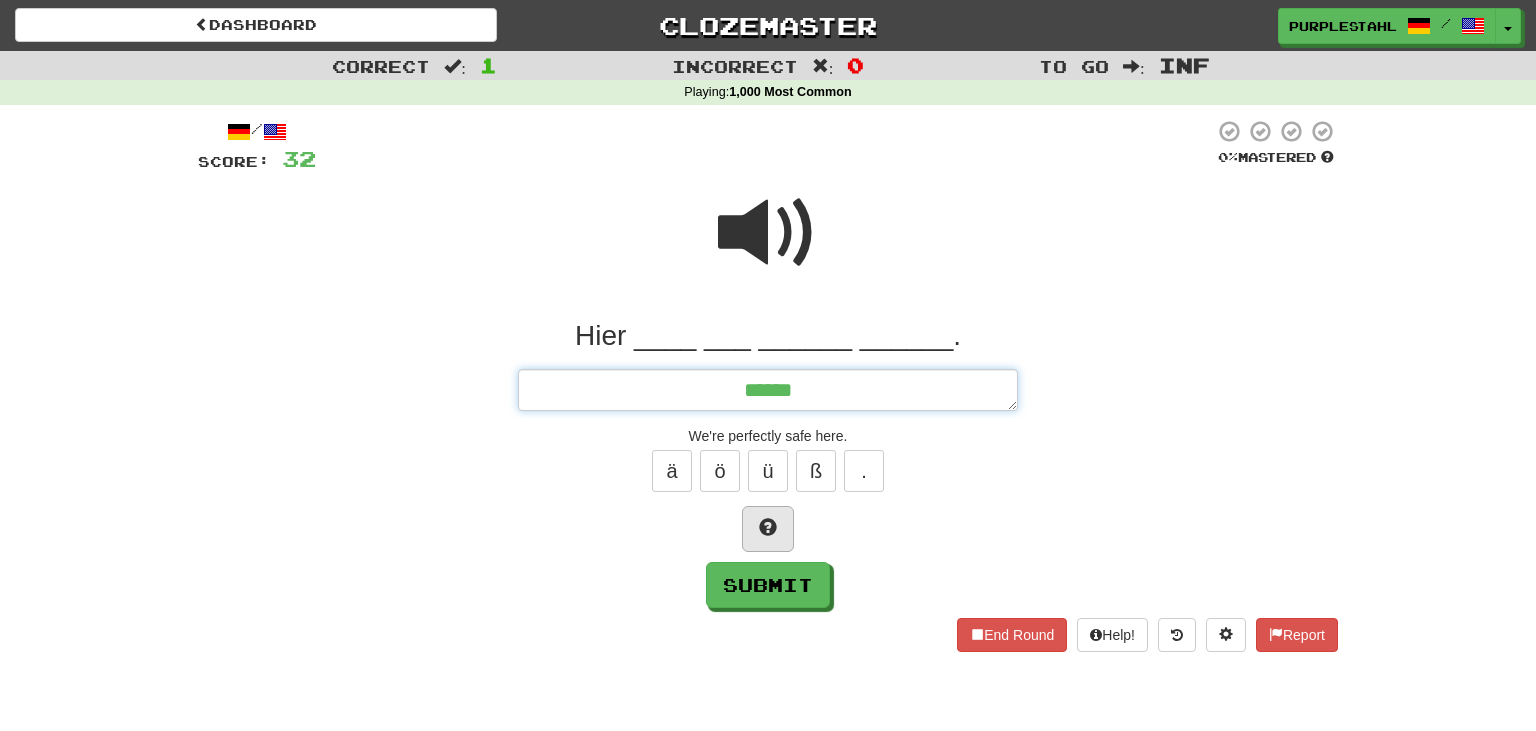 type on "*" 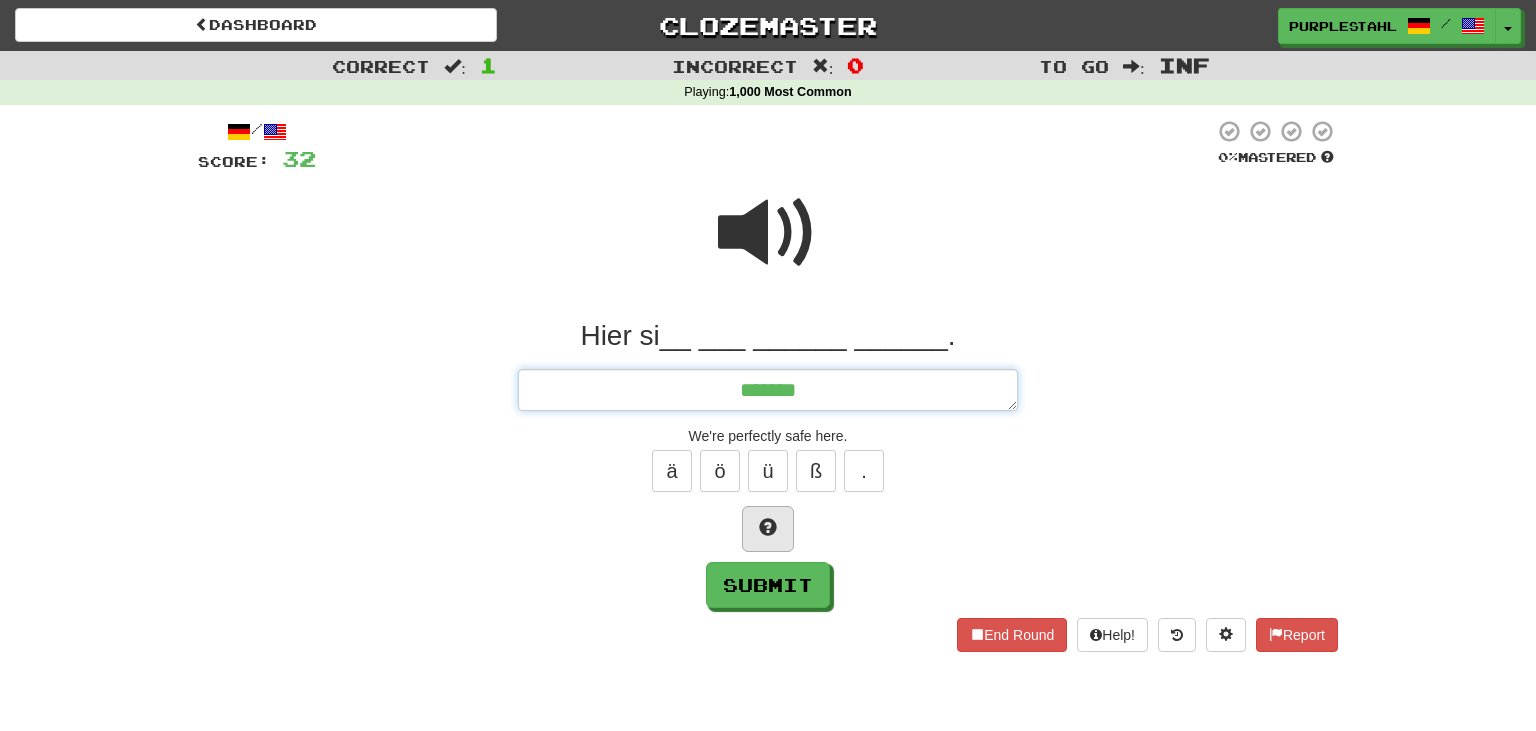 type on "*" 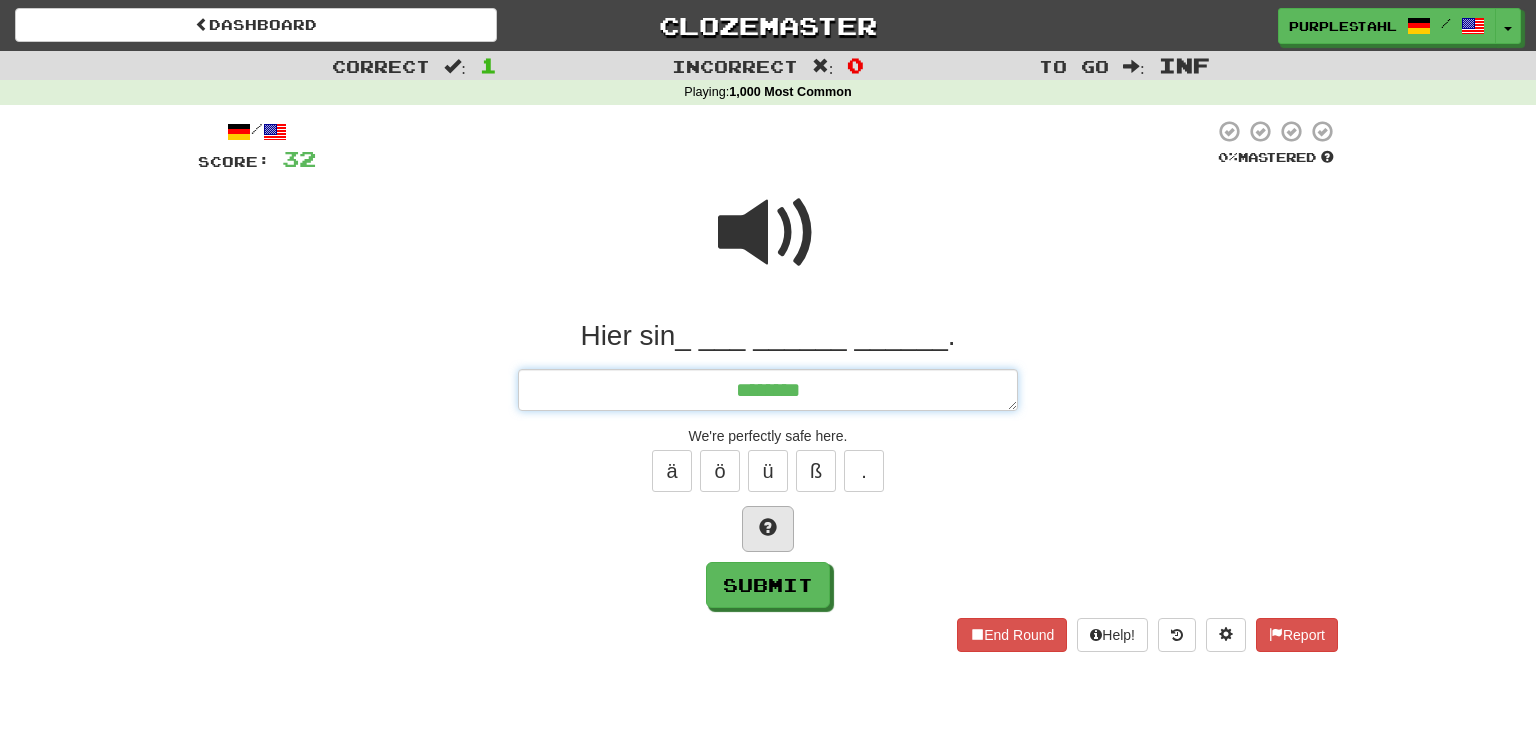 type on "*" 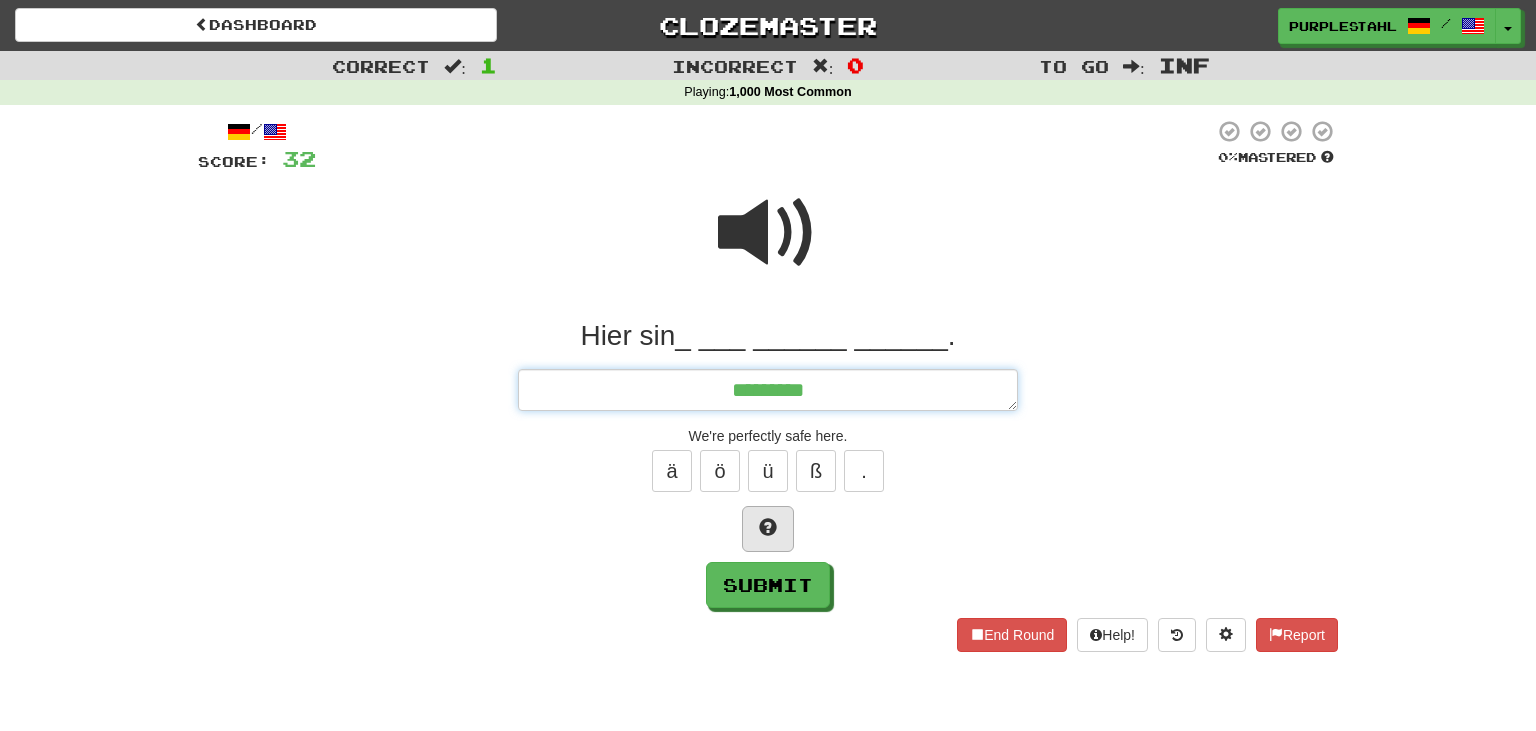 type on "*" 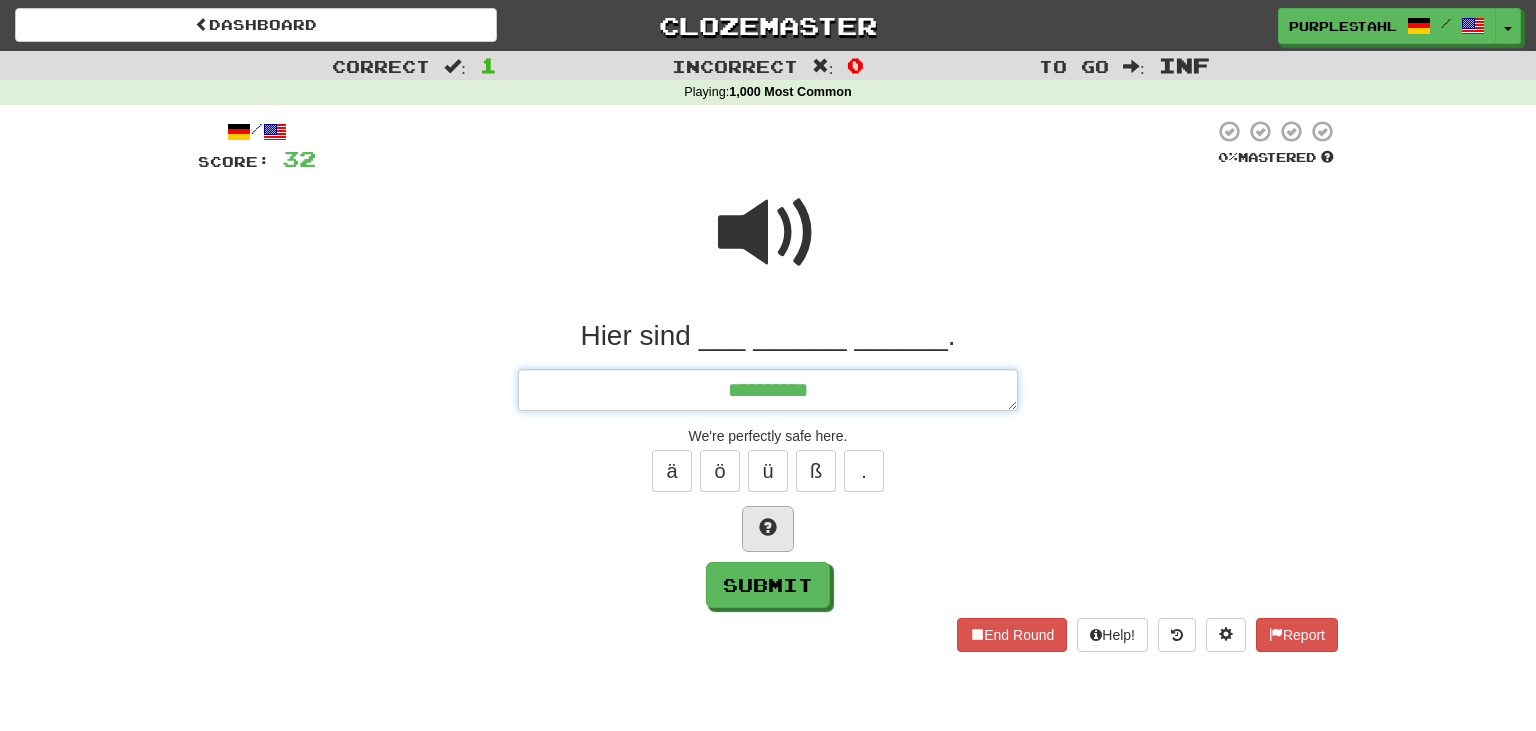 type on "*" 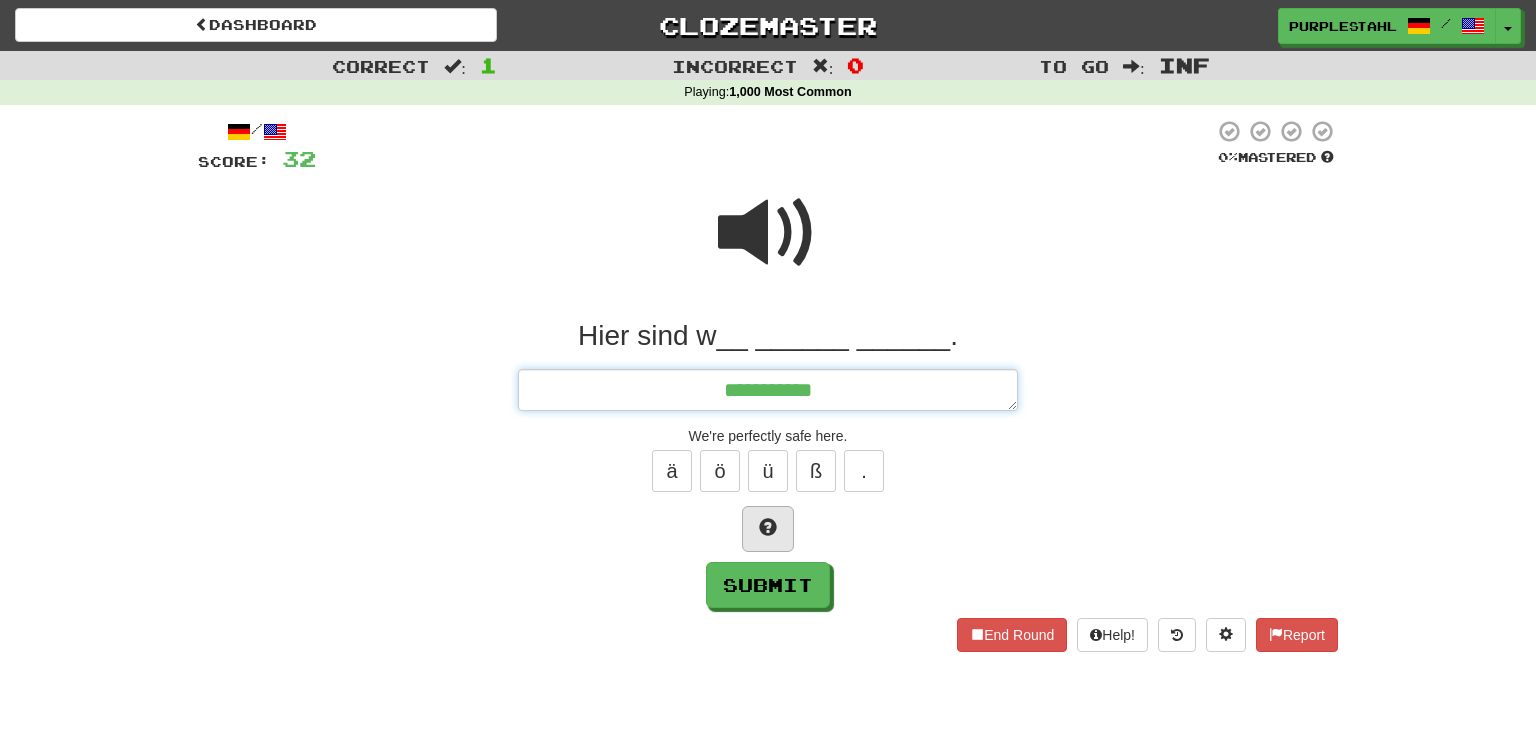 type on "*" 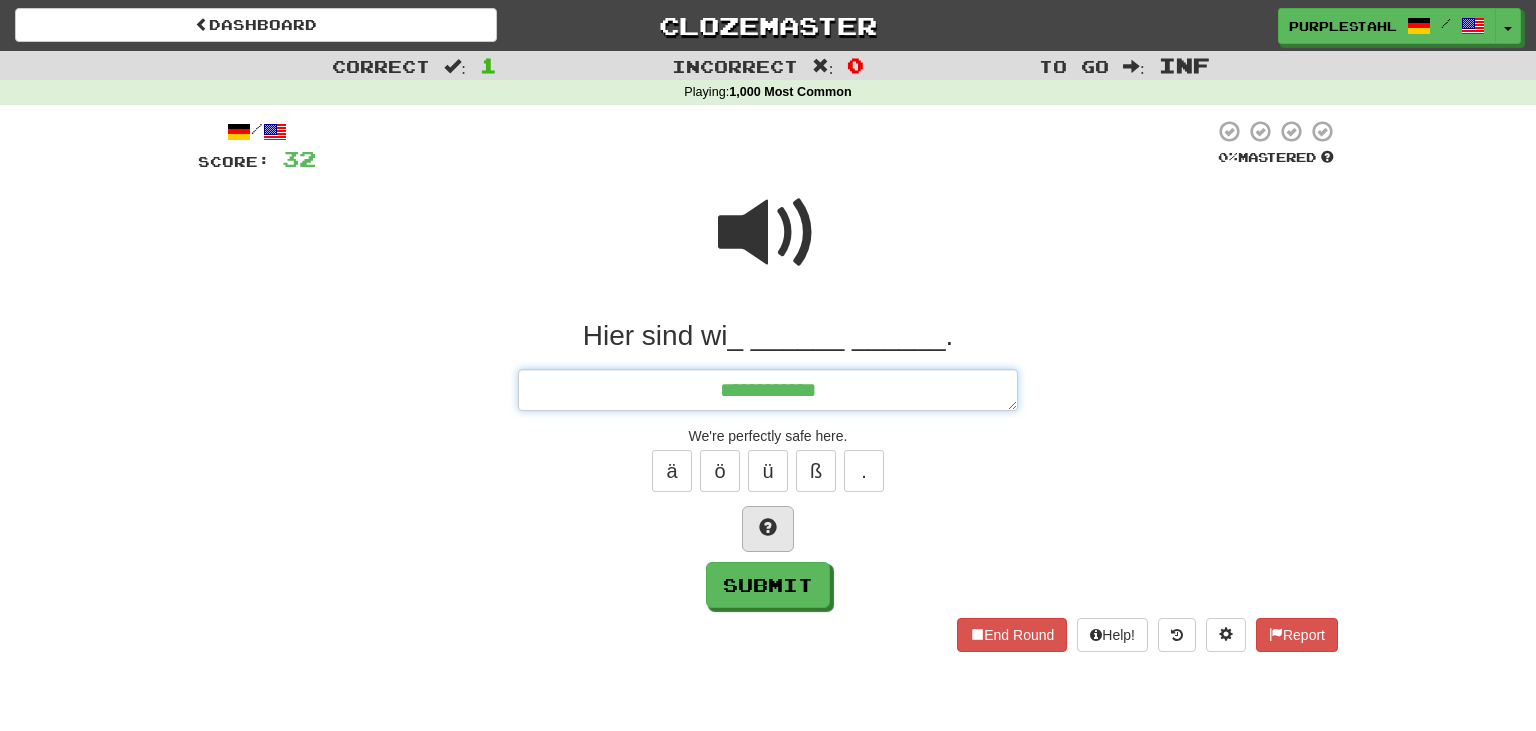 type on "*" 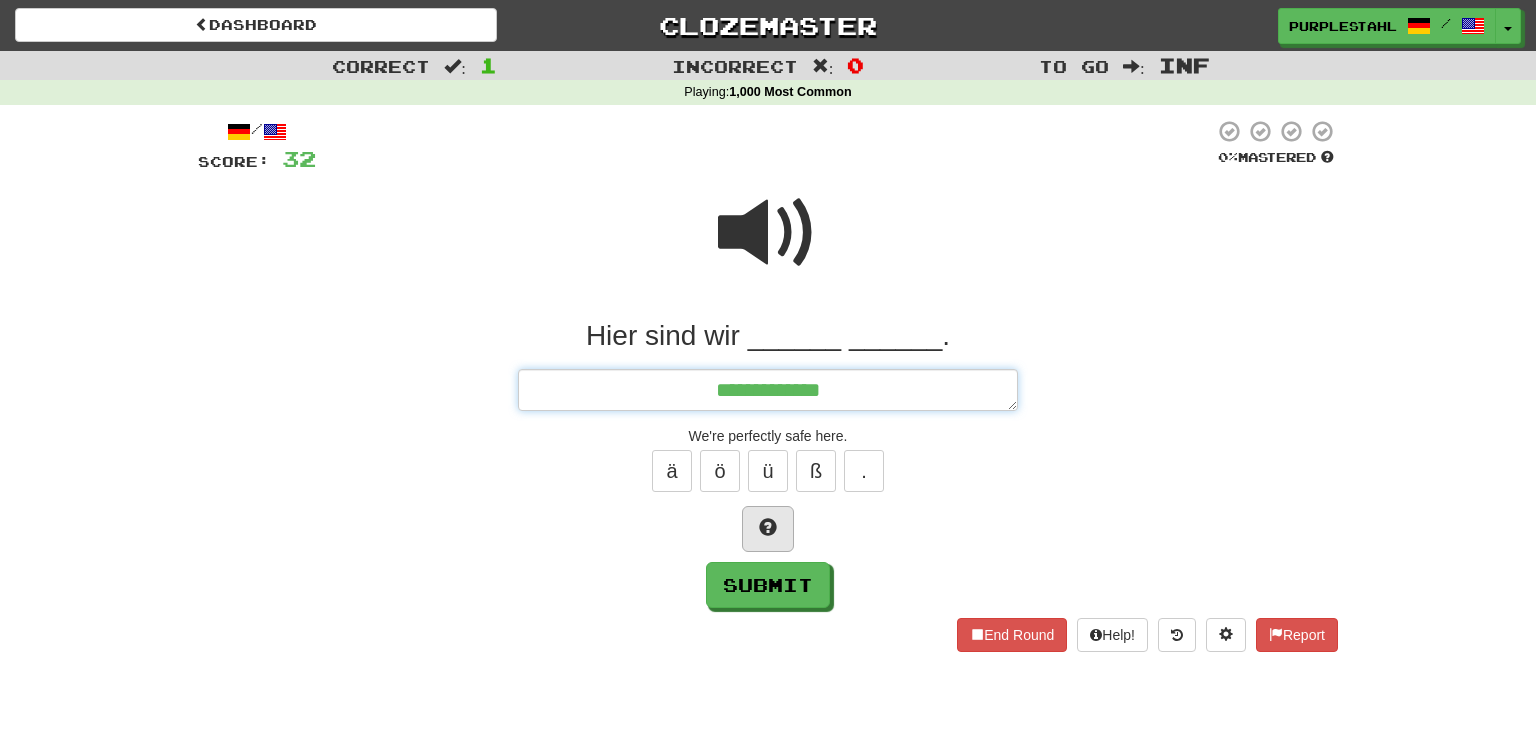 type on "*" 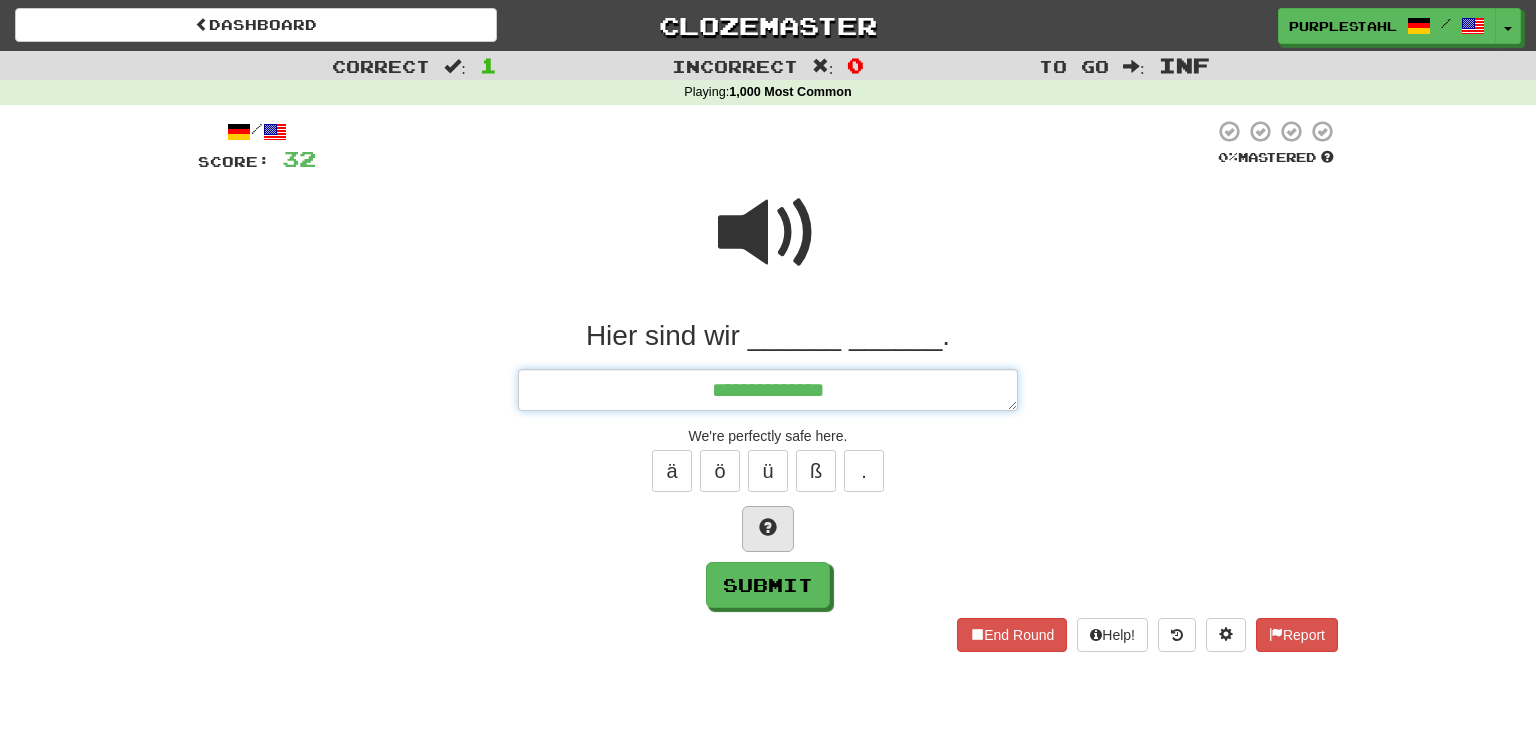 type on "*" 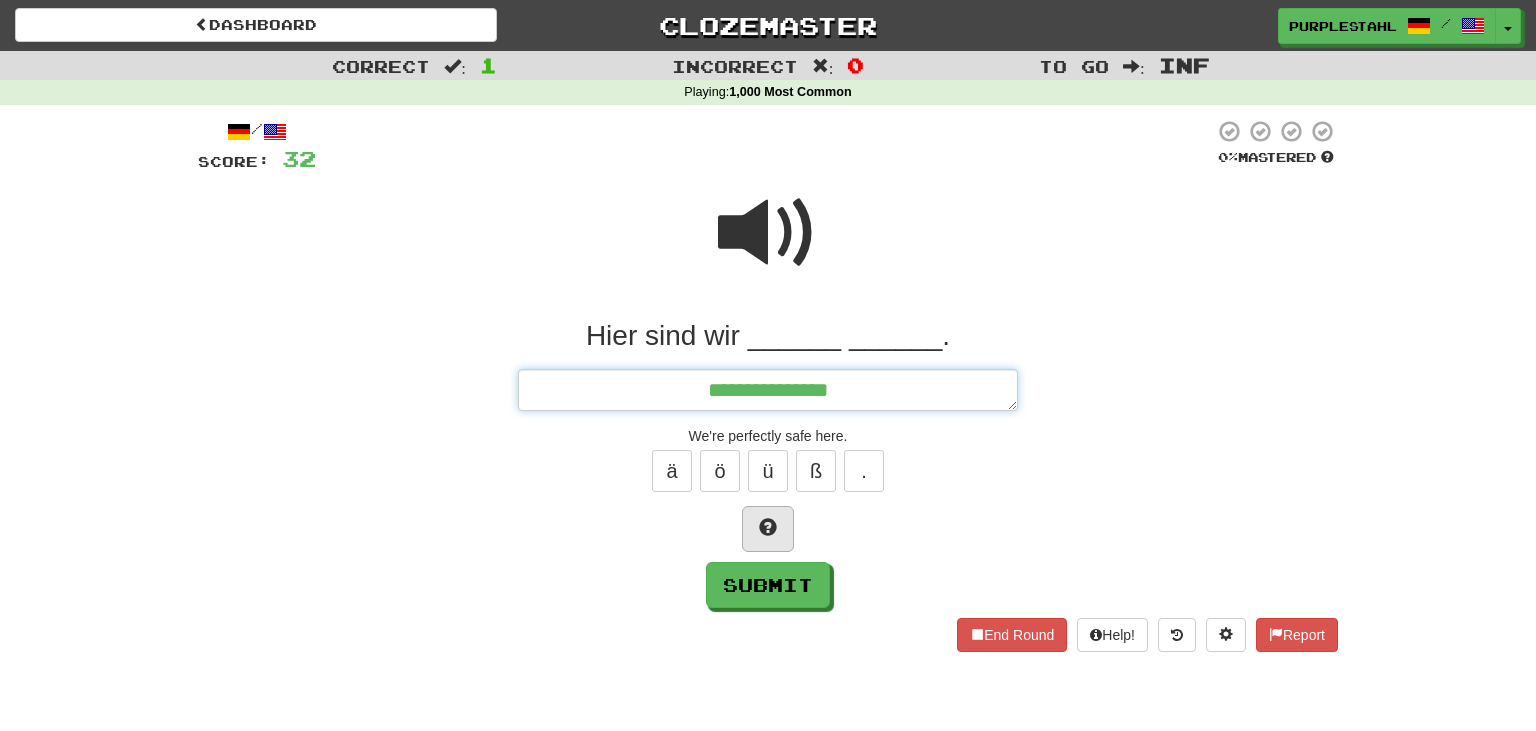 type on "*" 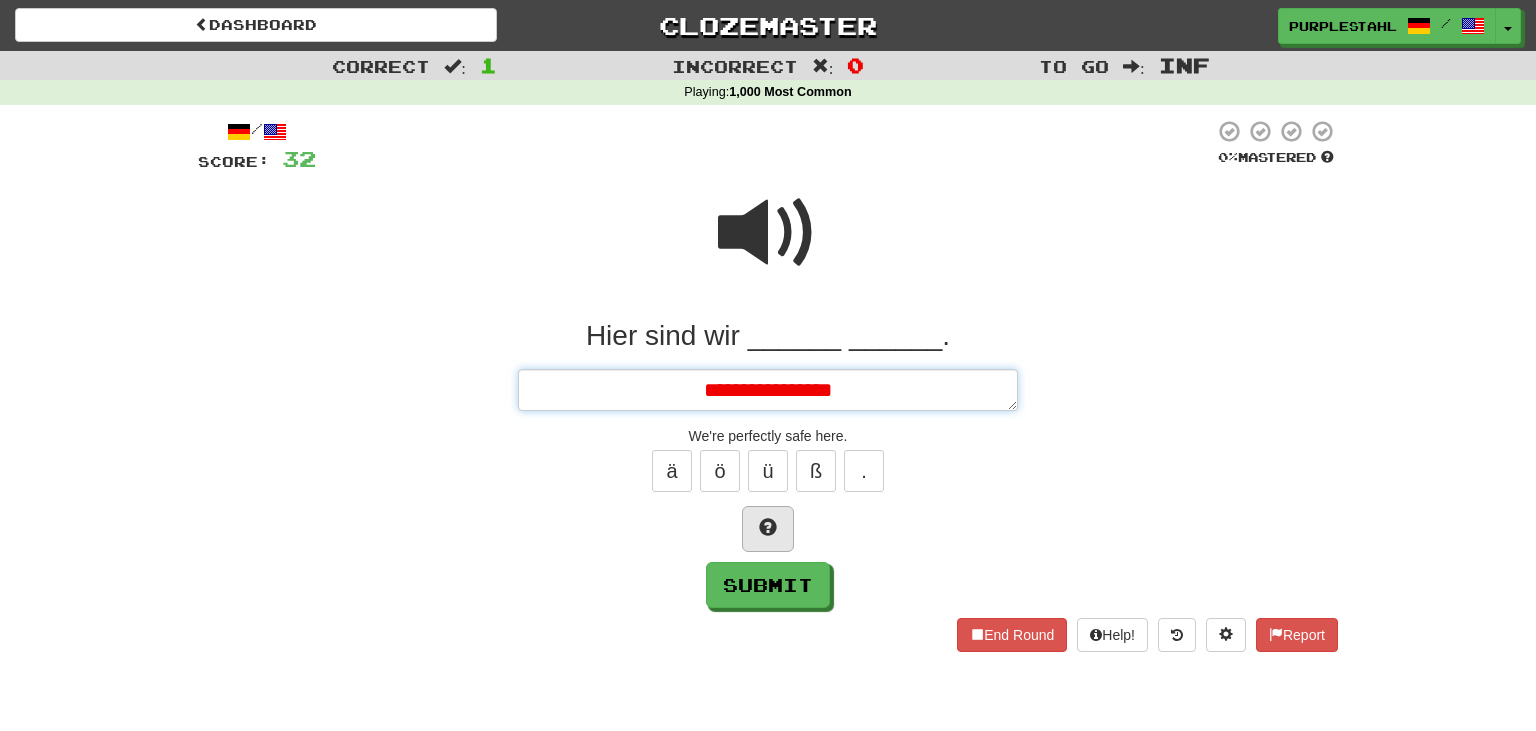 type on "*" 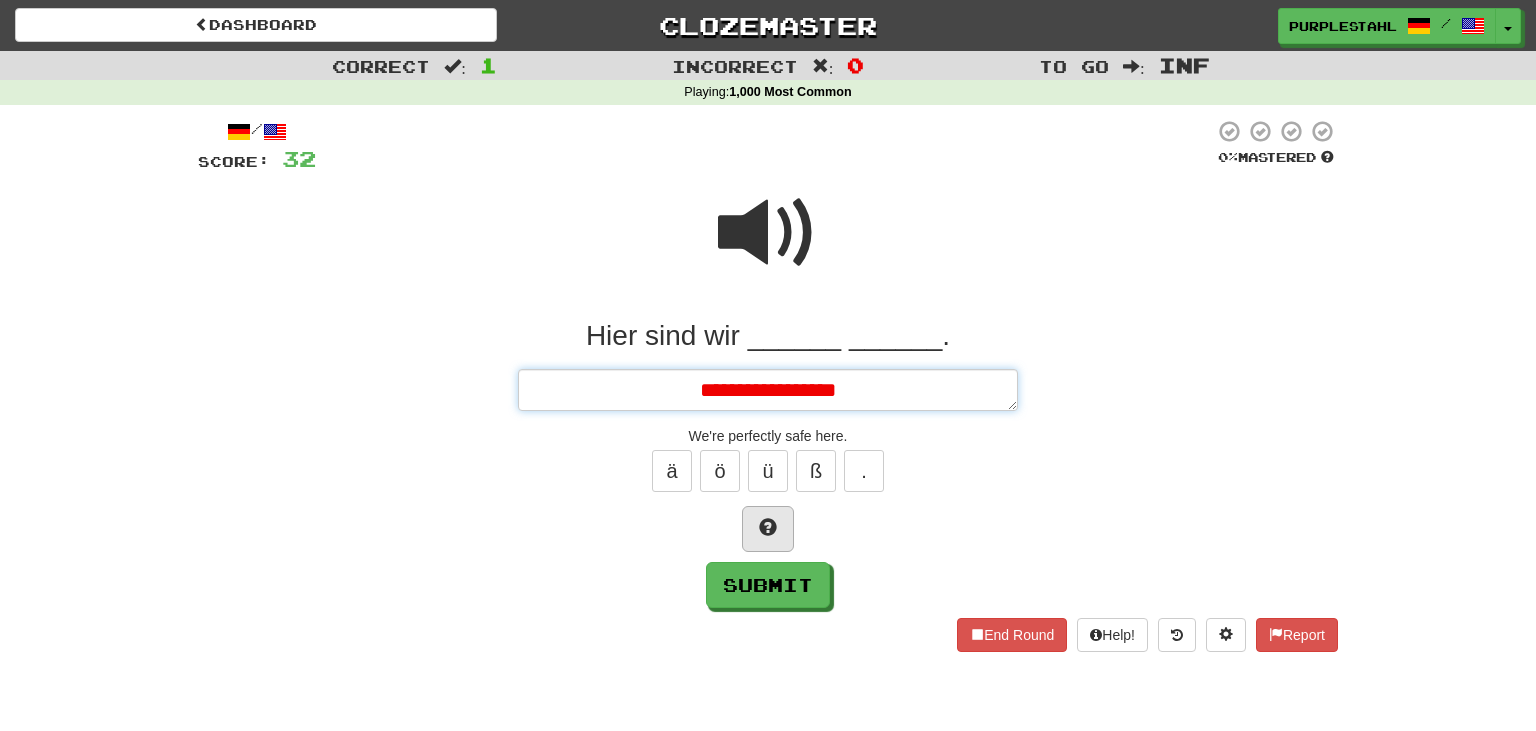type on "*" 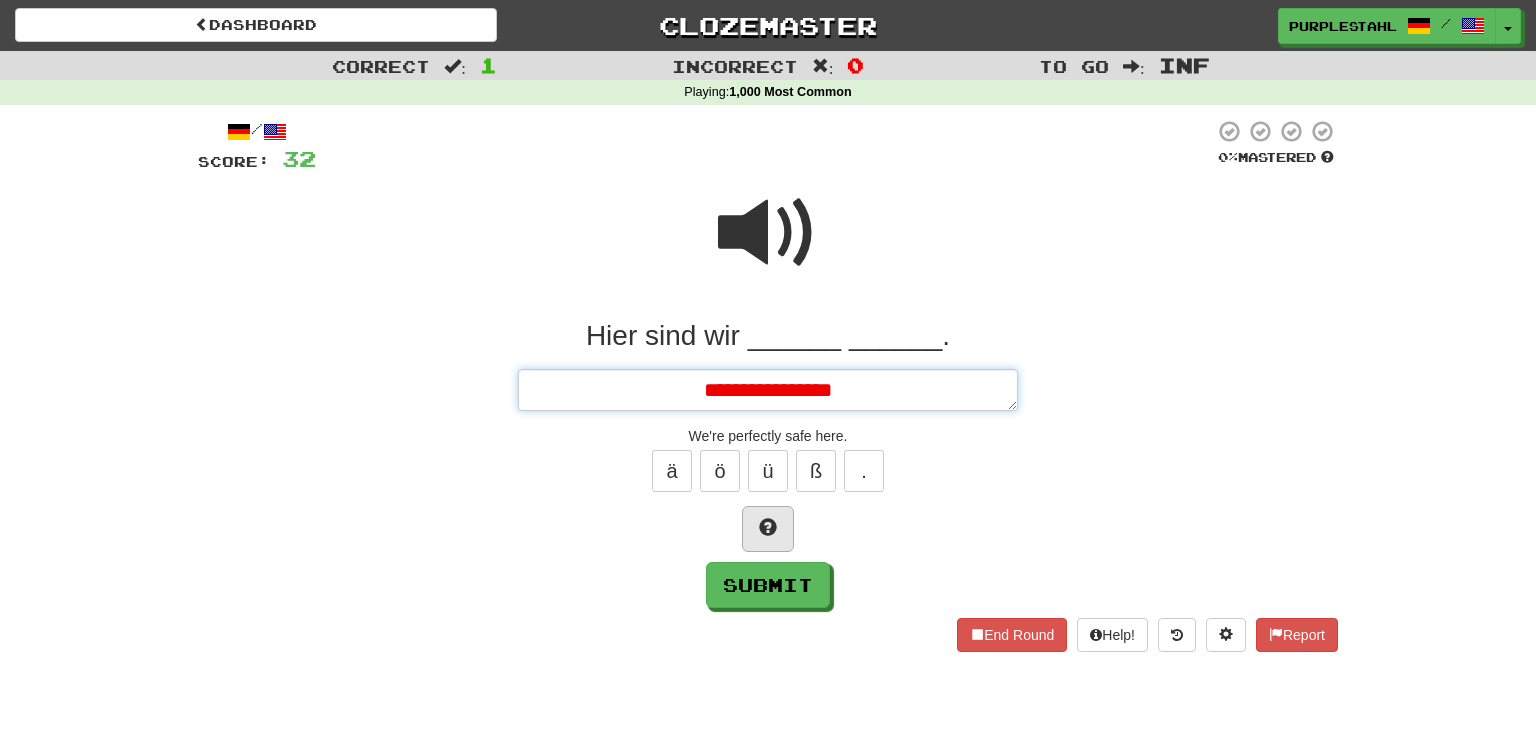 type on "*" 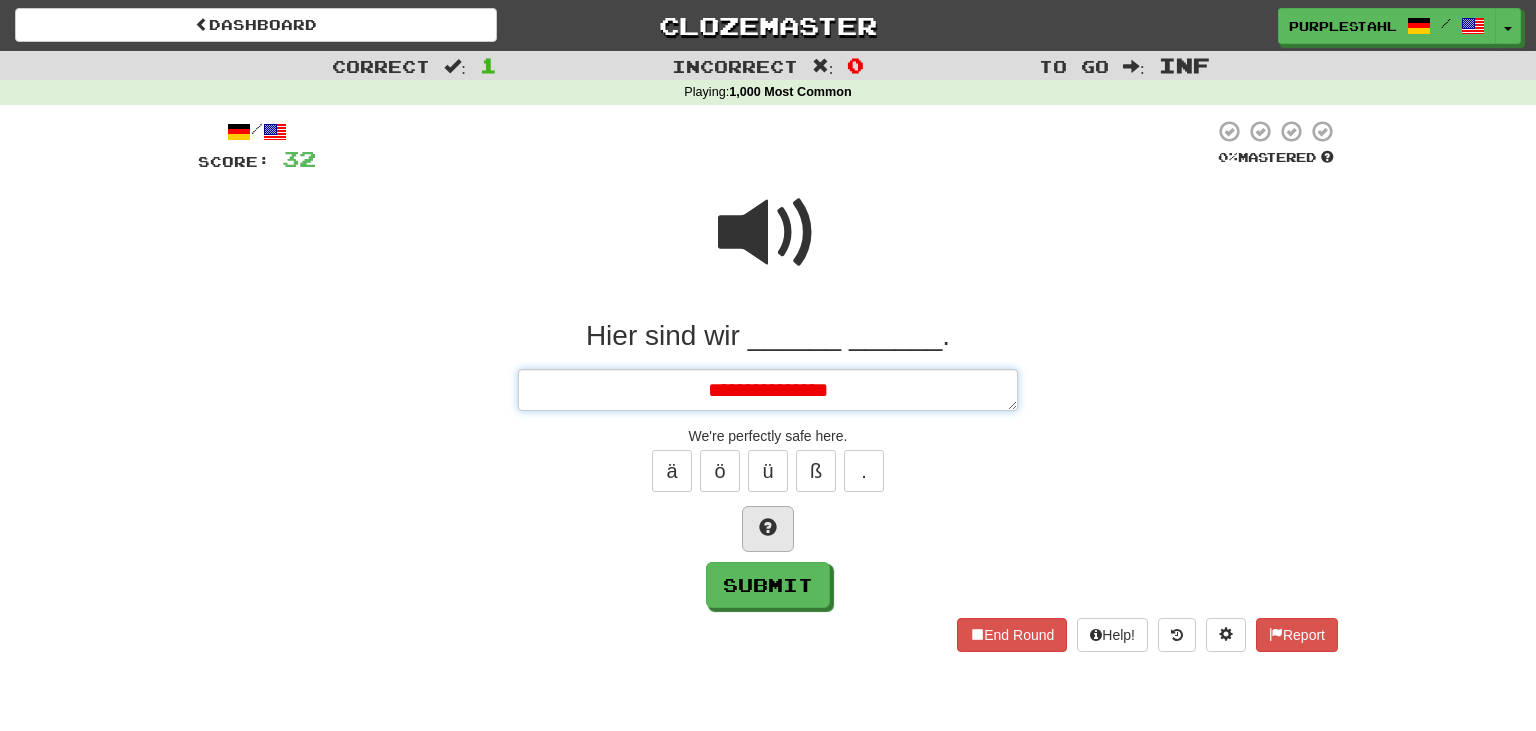 type on "*" 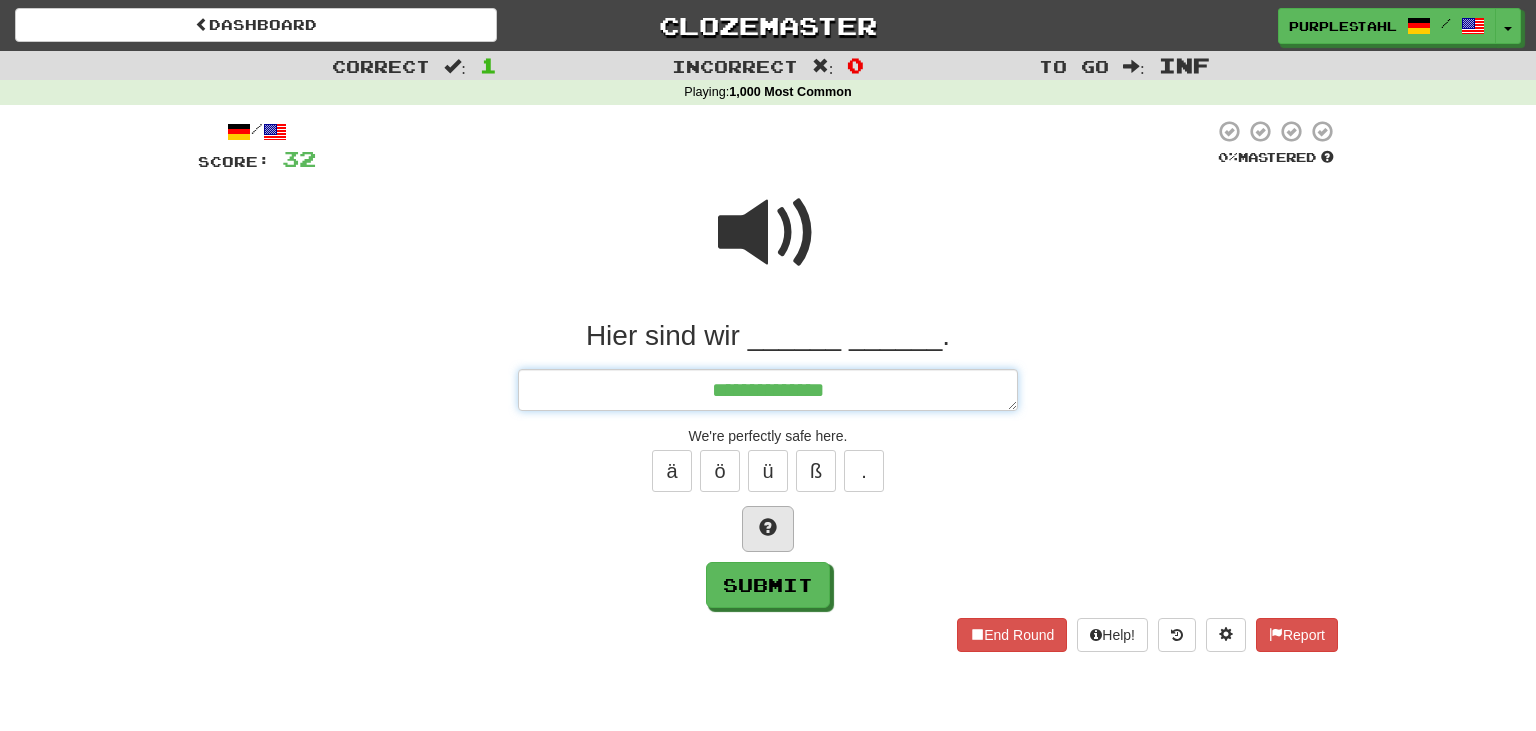 type on "*" 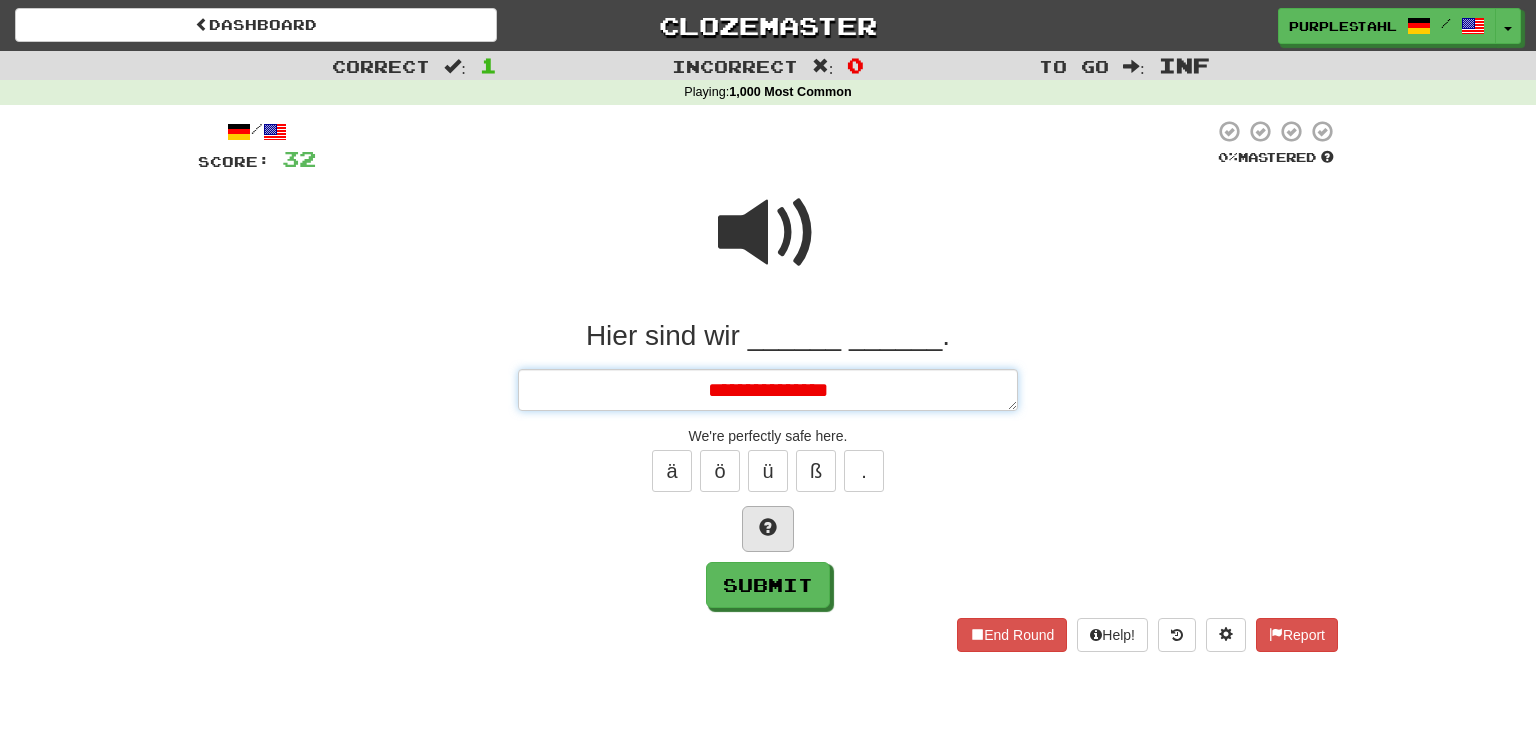 type on "*" 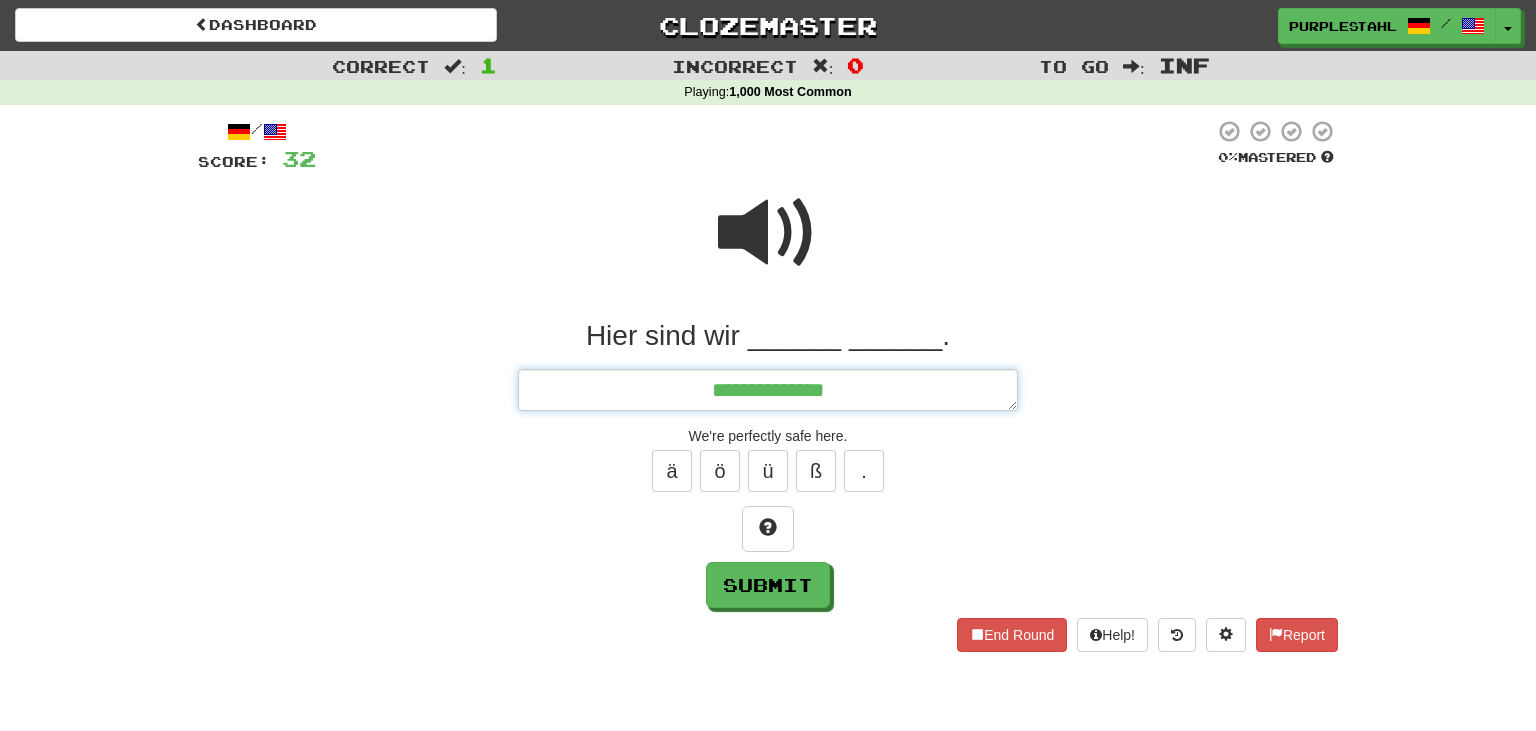 type on "**********" 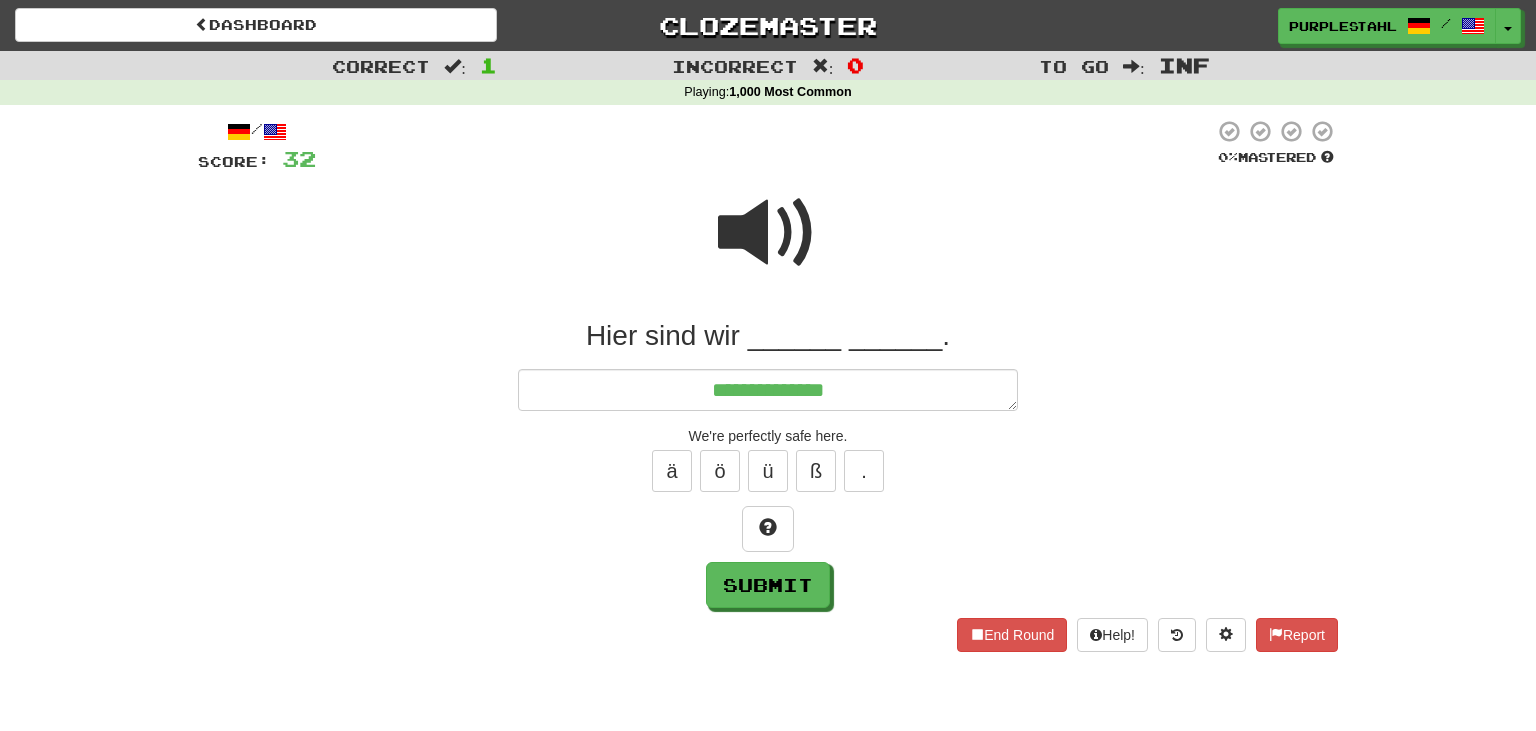 click at bounding box center (768, 233) 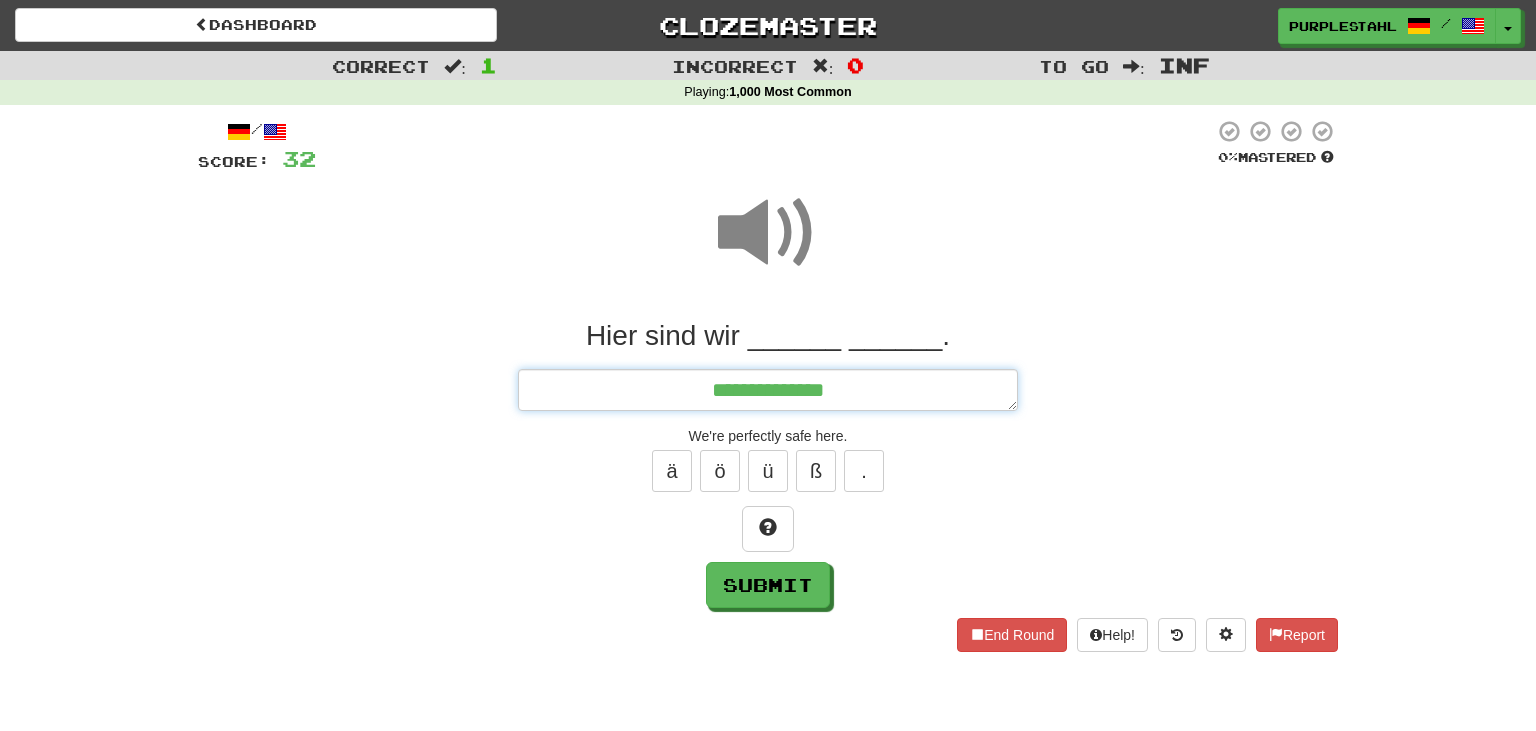 click on "**********" at bounding box center [768, 390] 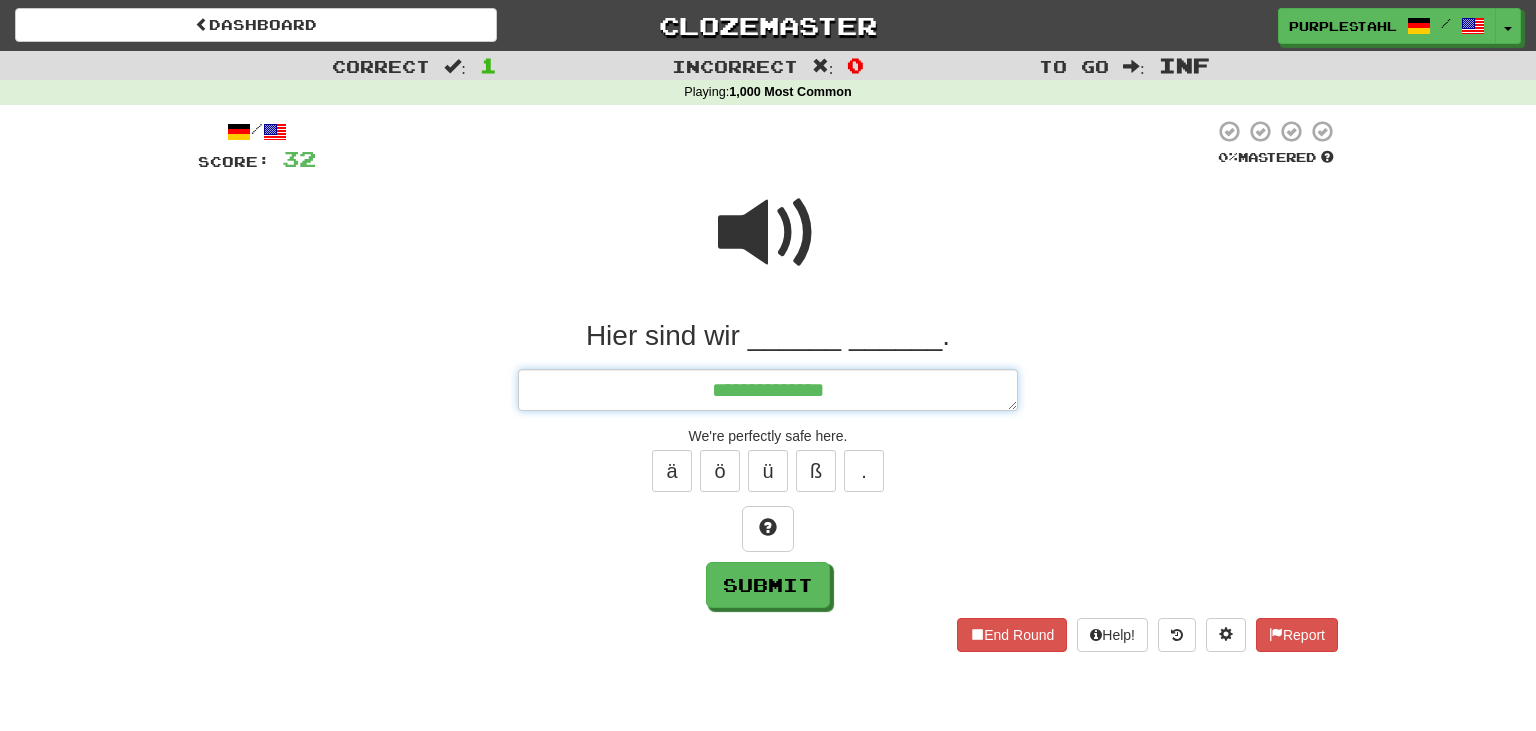 type on "*" 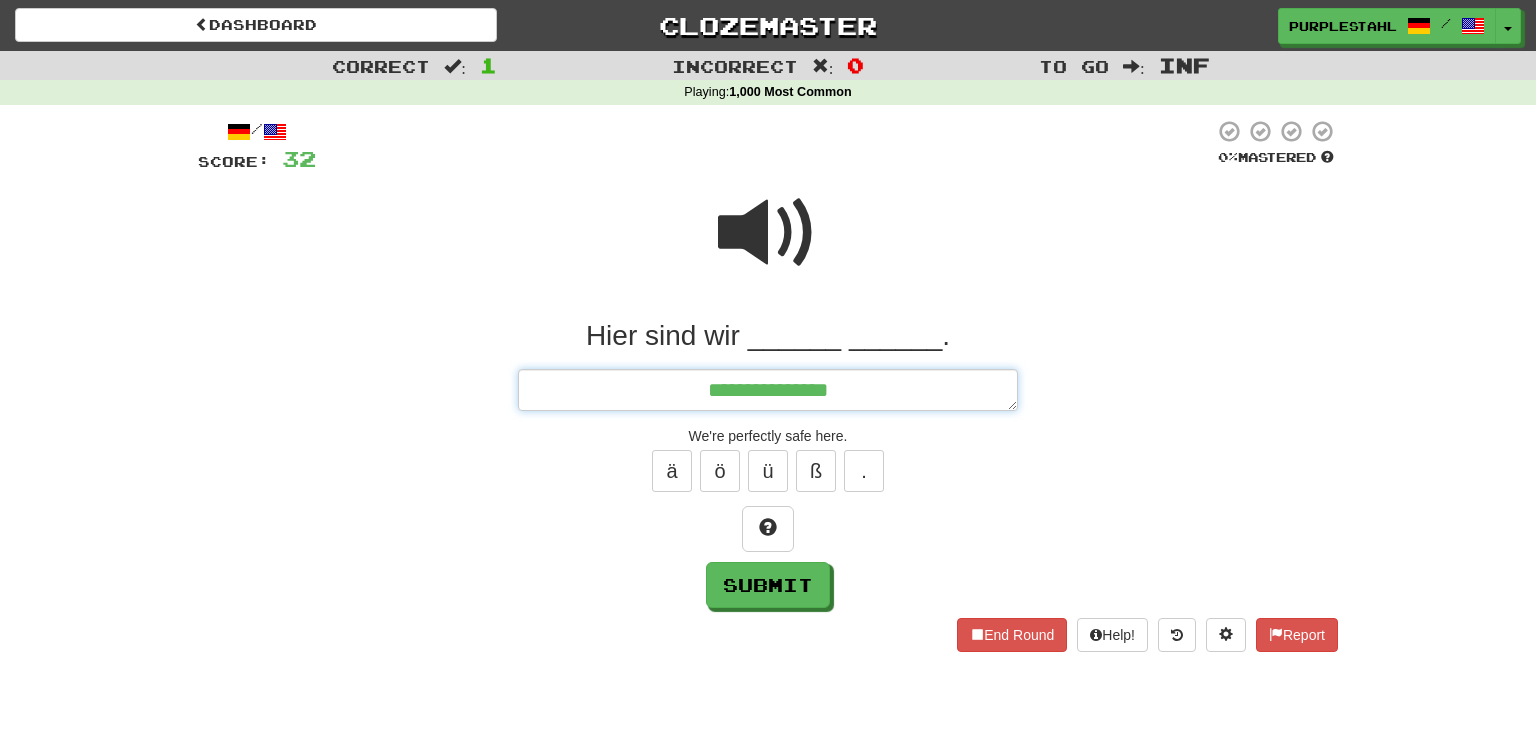 type on "*" 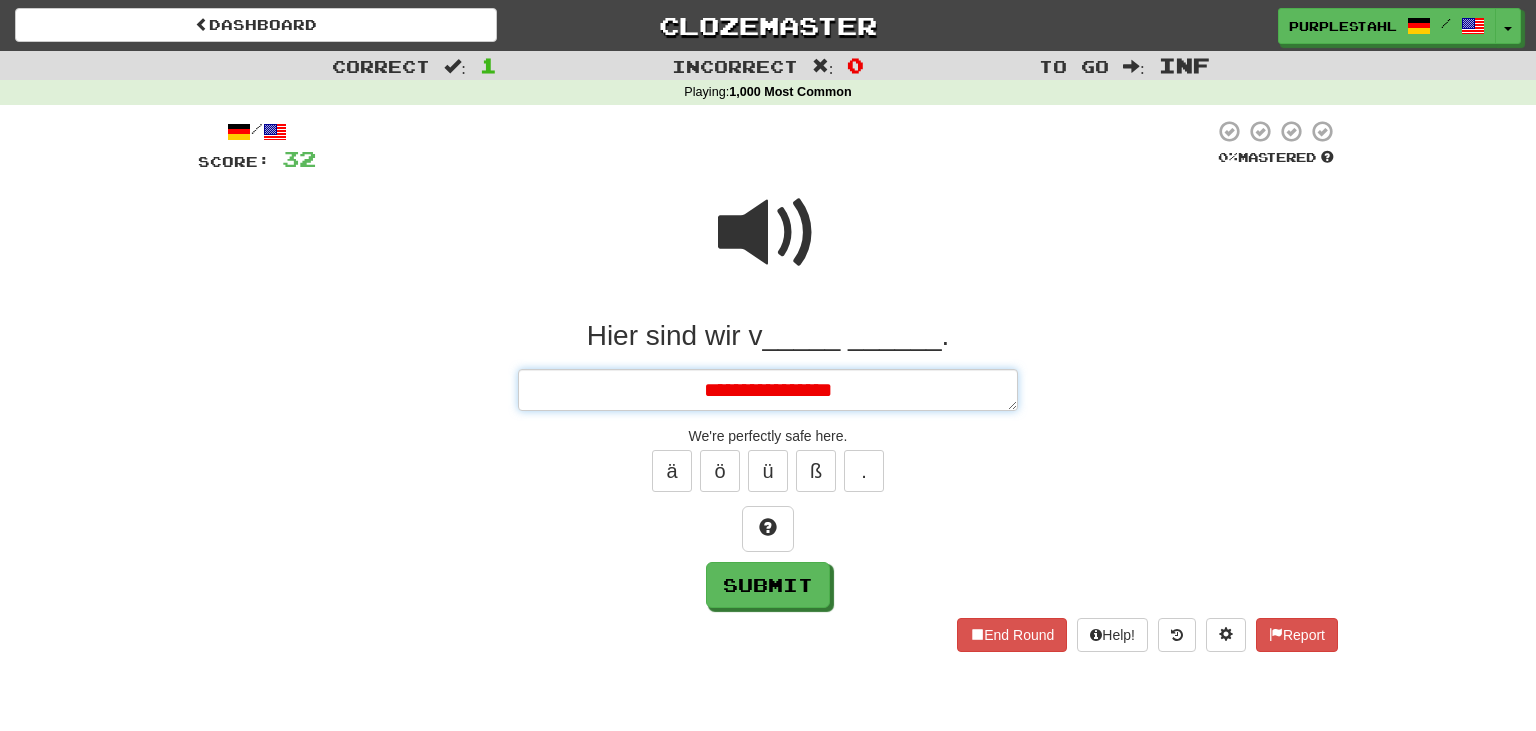 type on "*" 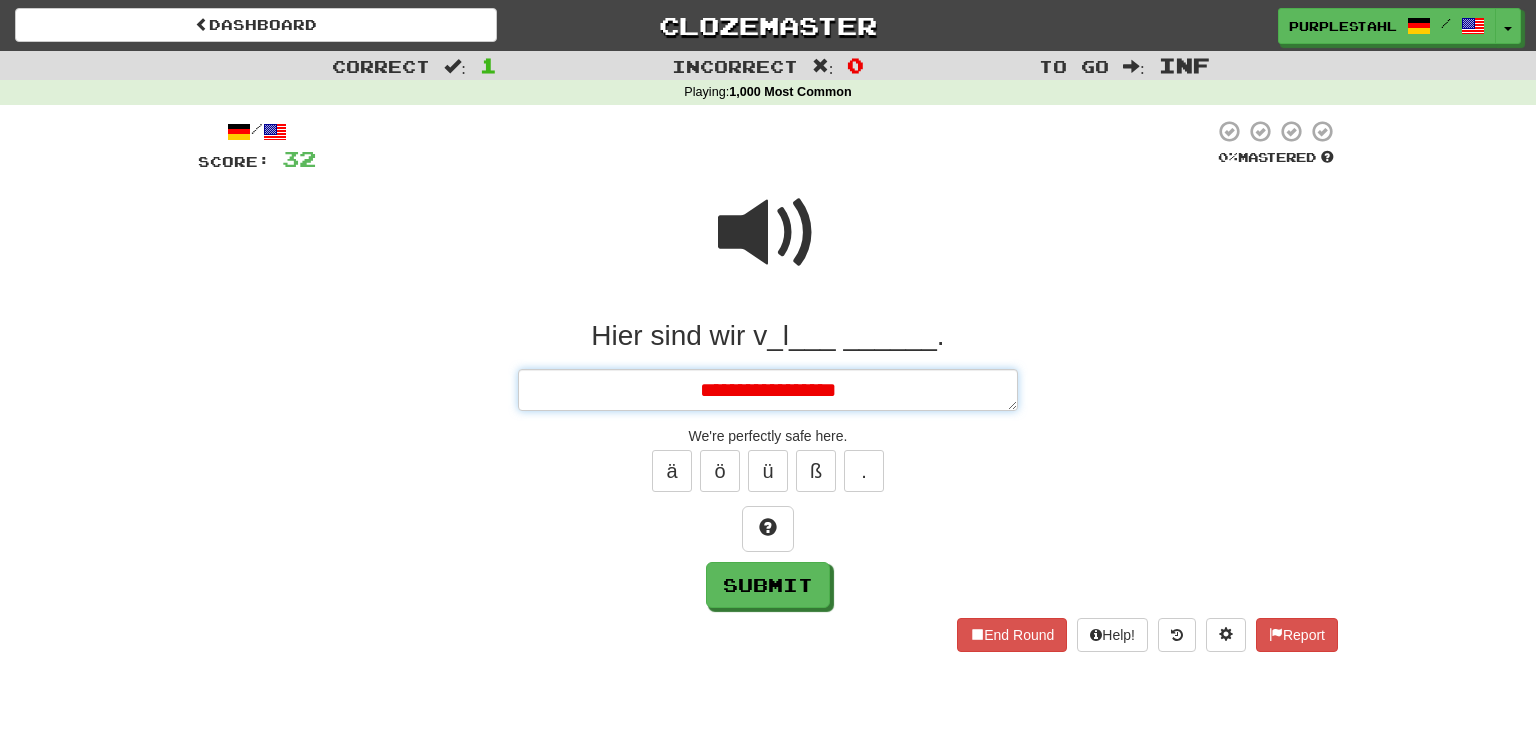 type on "*" 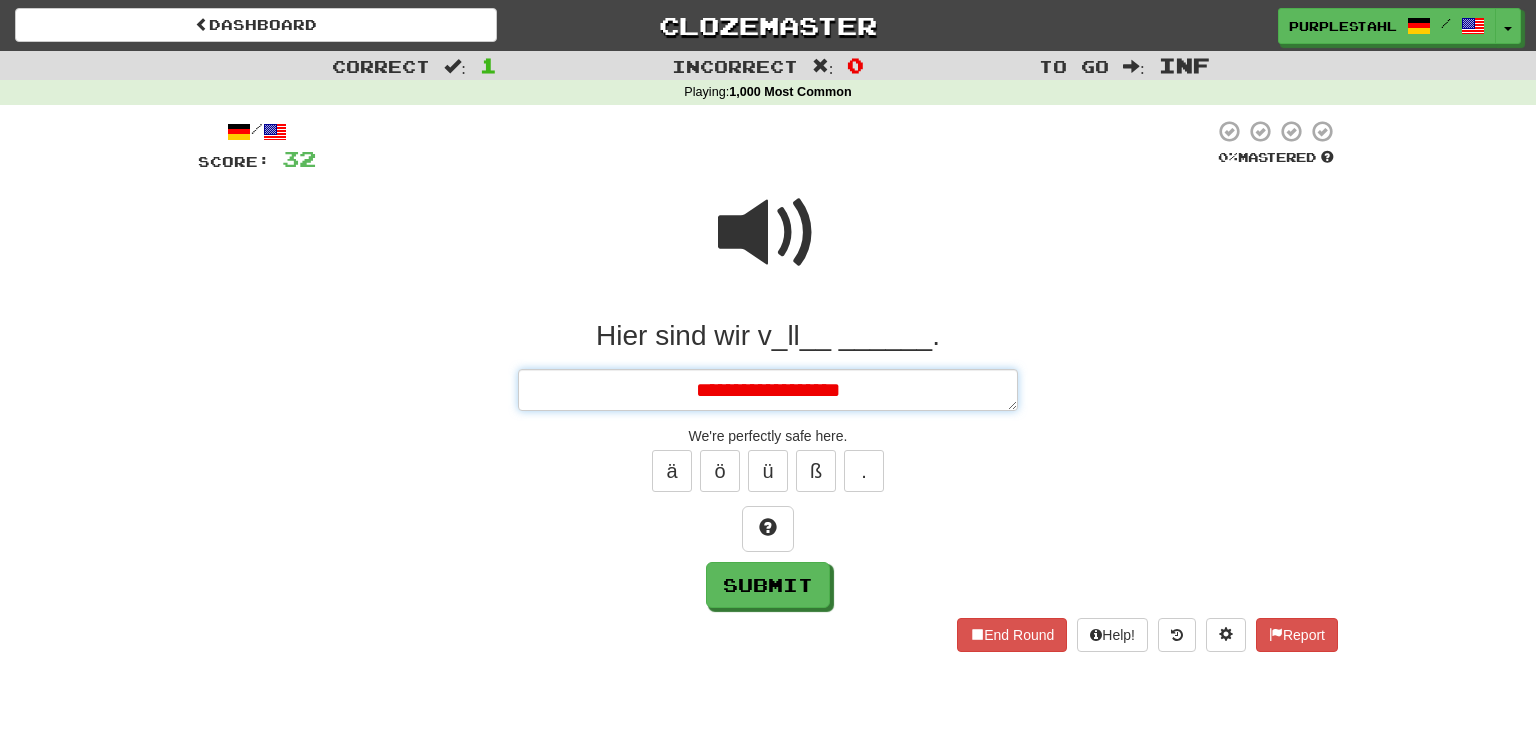 type on "*" 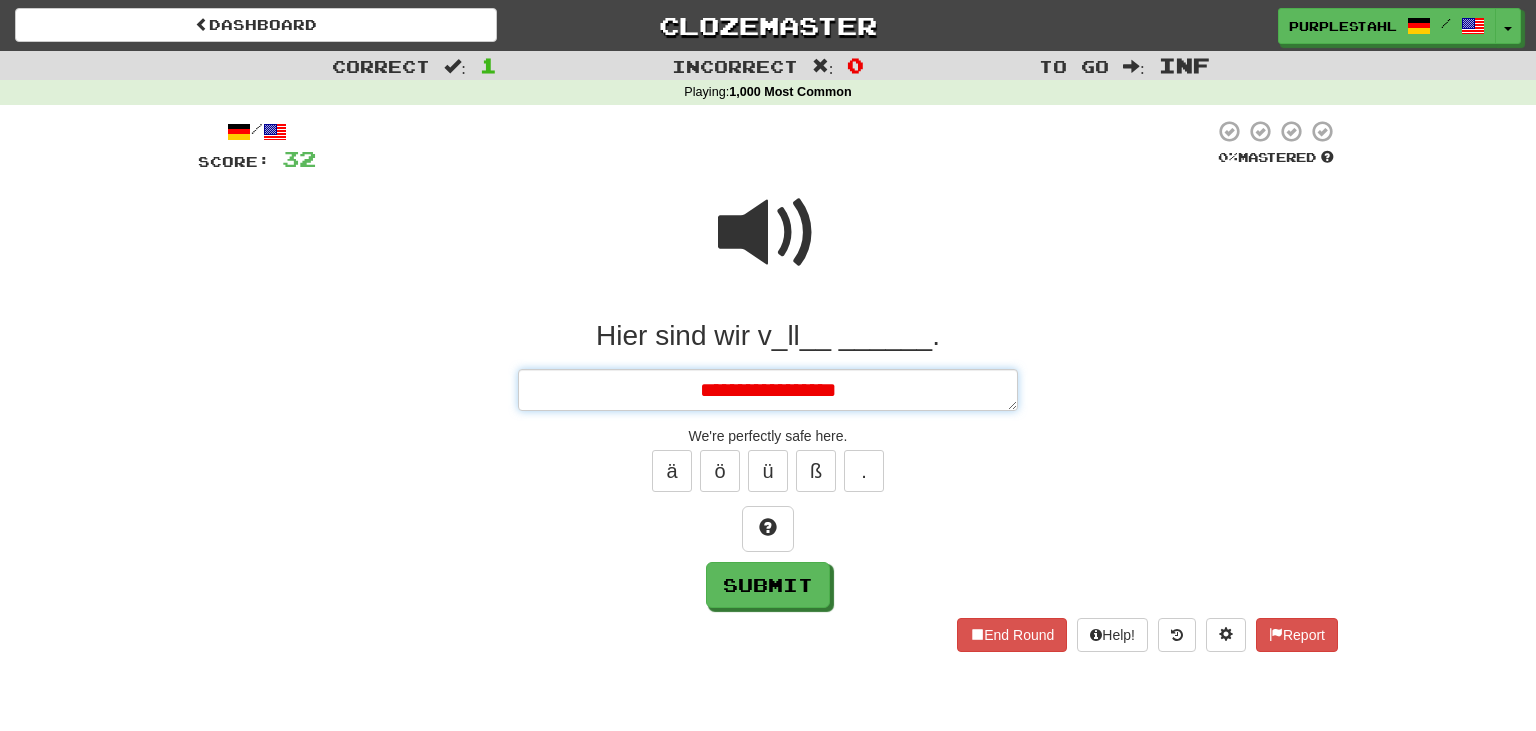 type on "*" 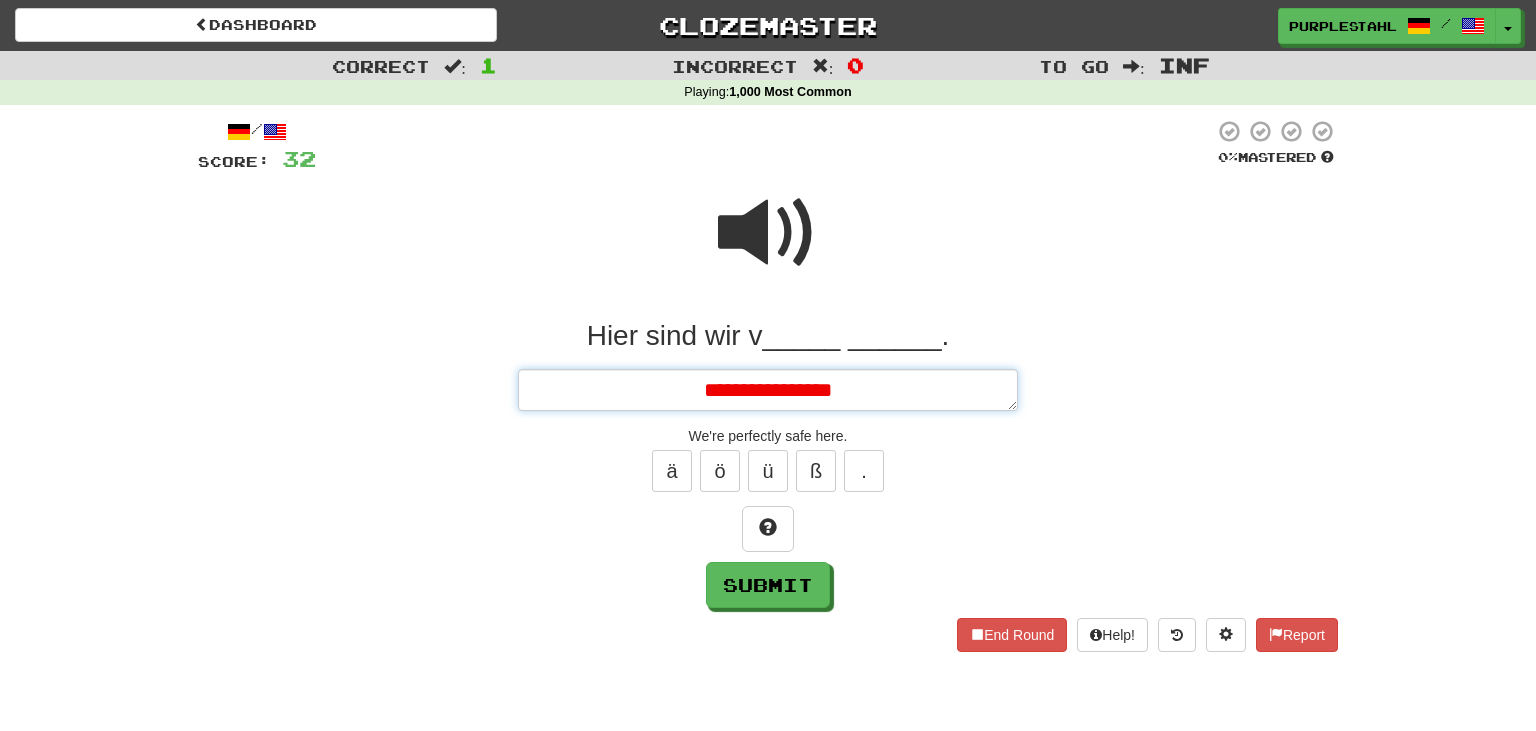 type on "*" 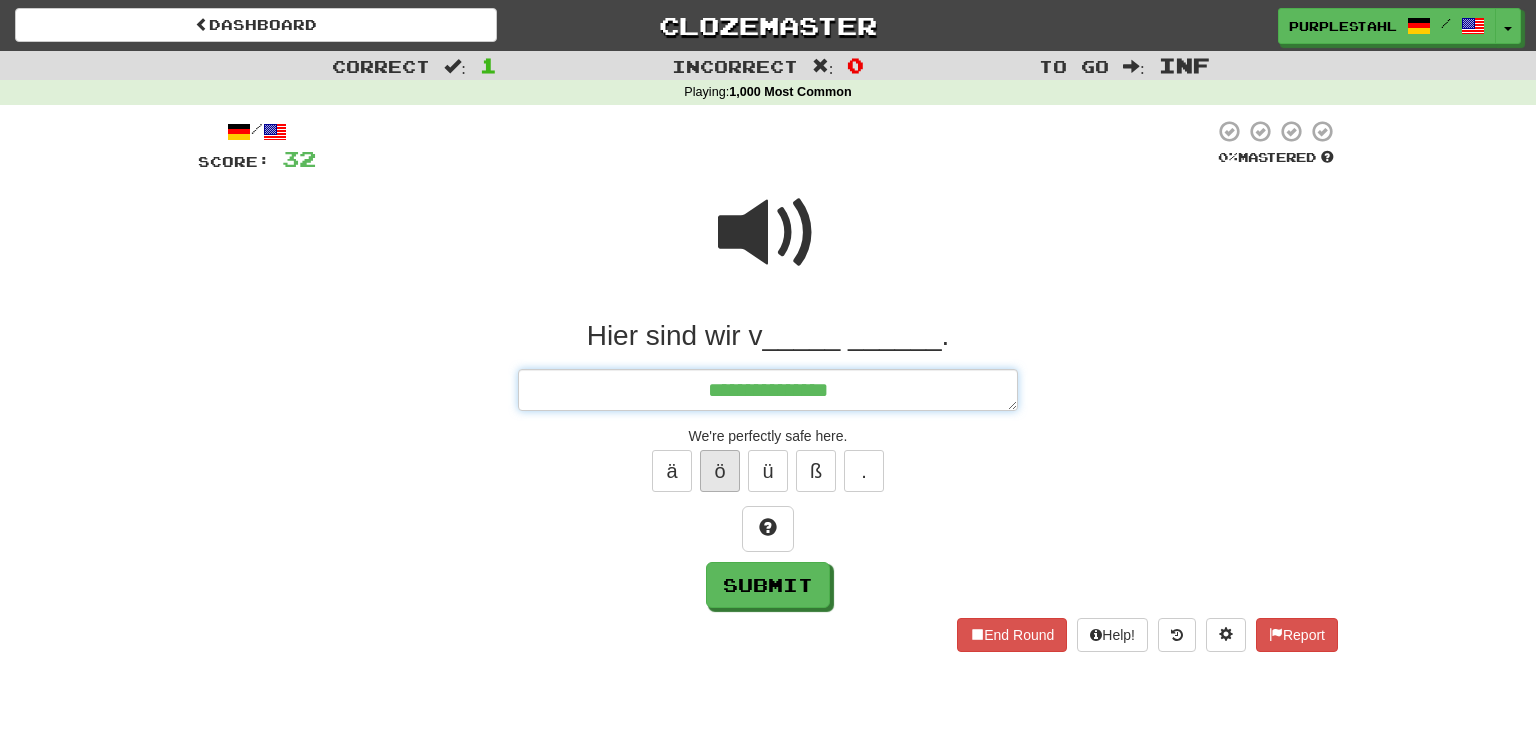 type on "**********" 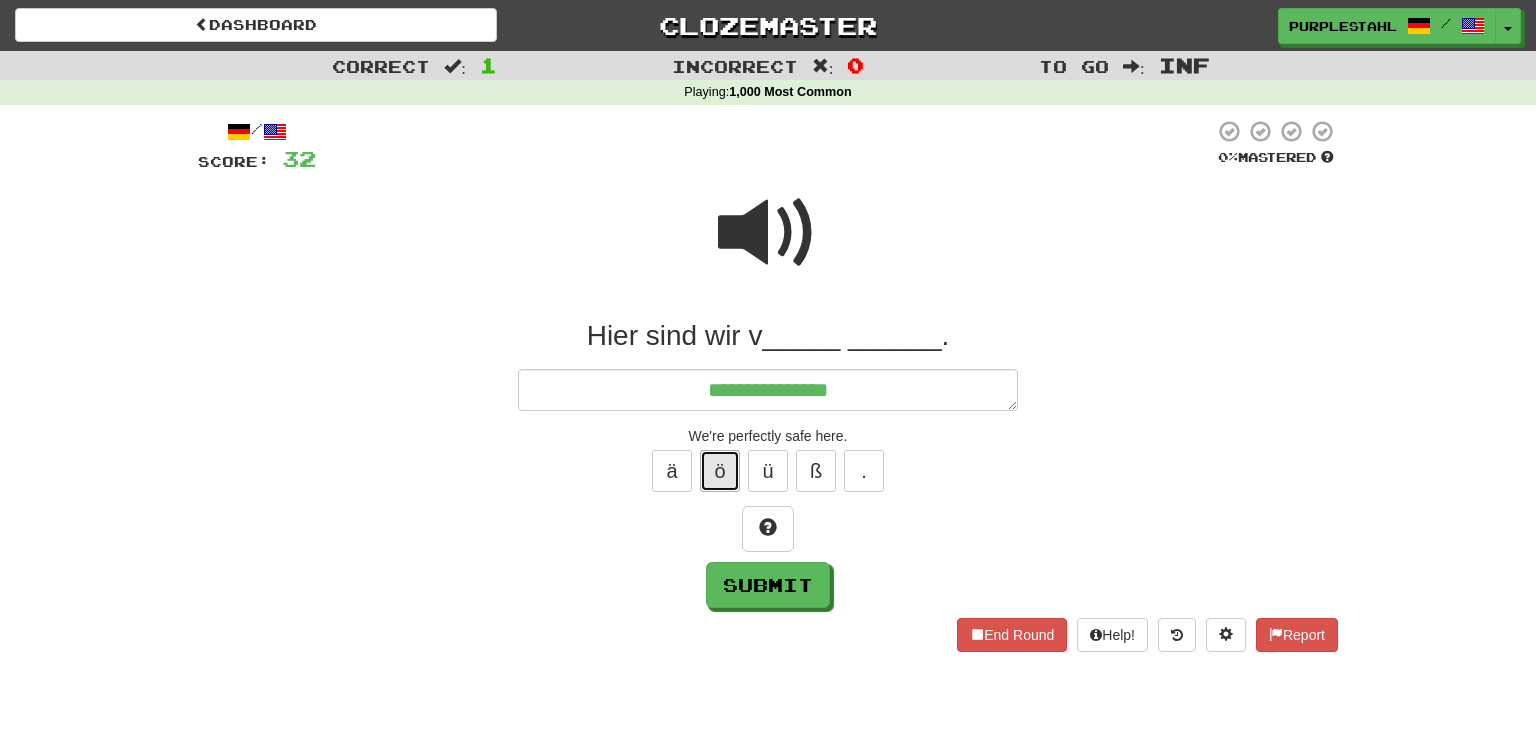 click on "ö" at bounding box center [720, 471] 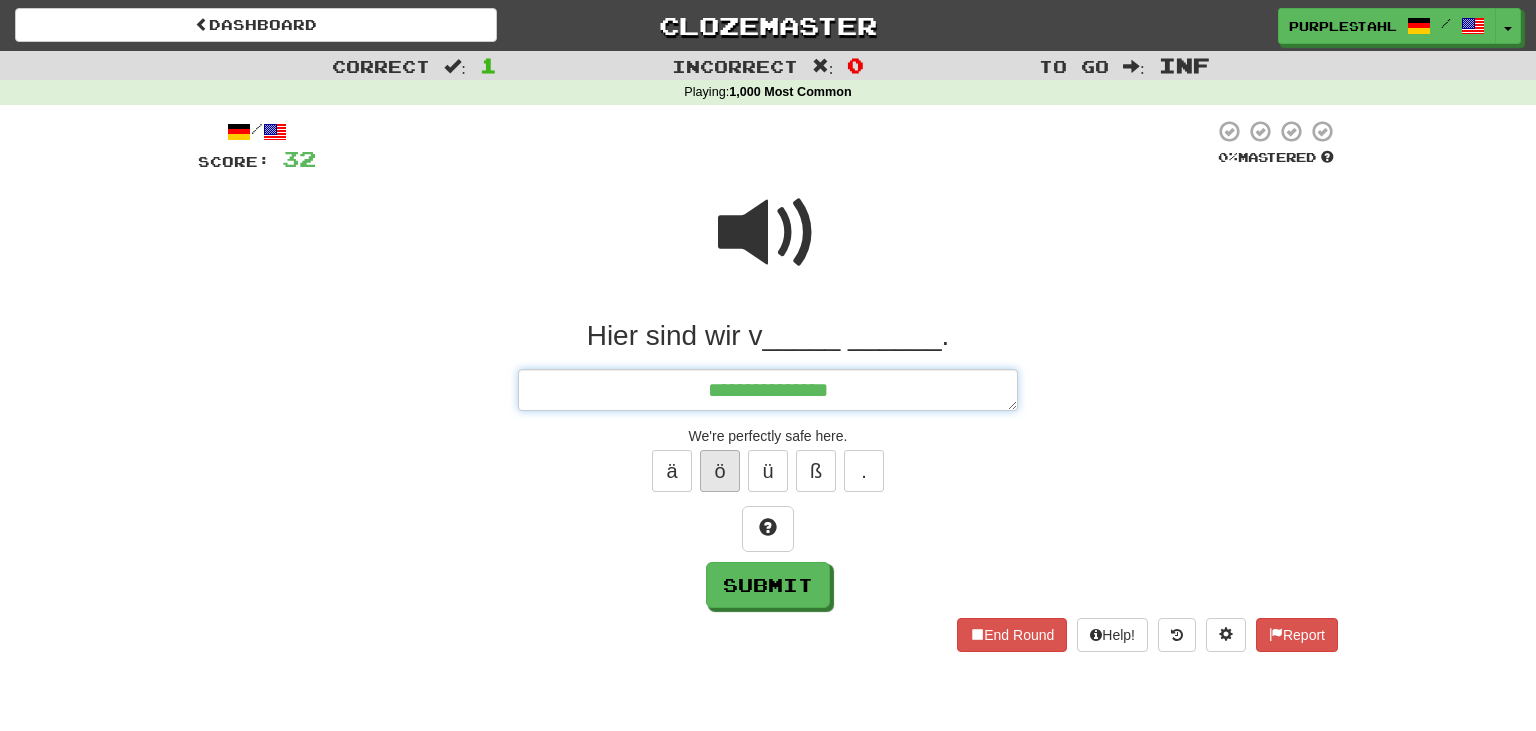 type on "*" 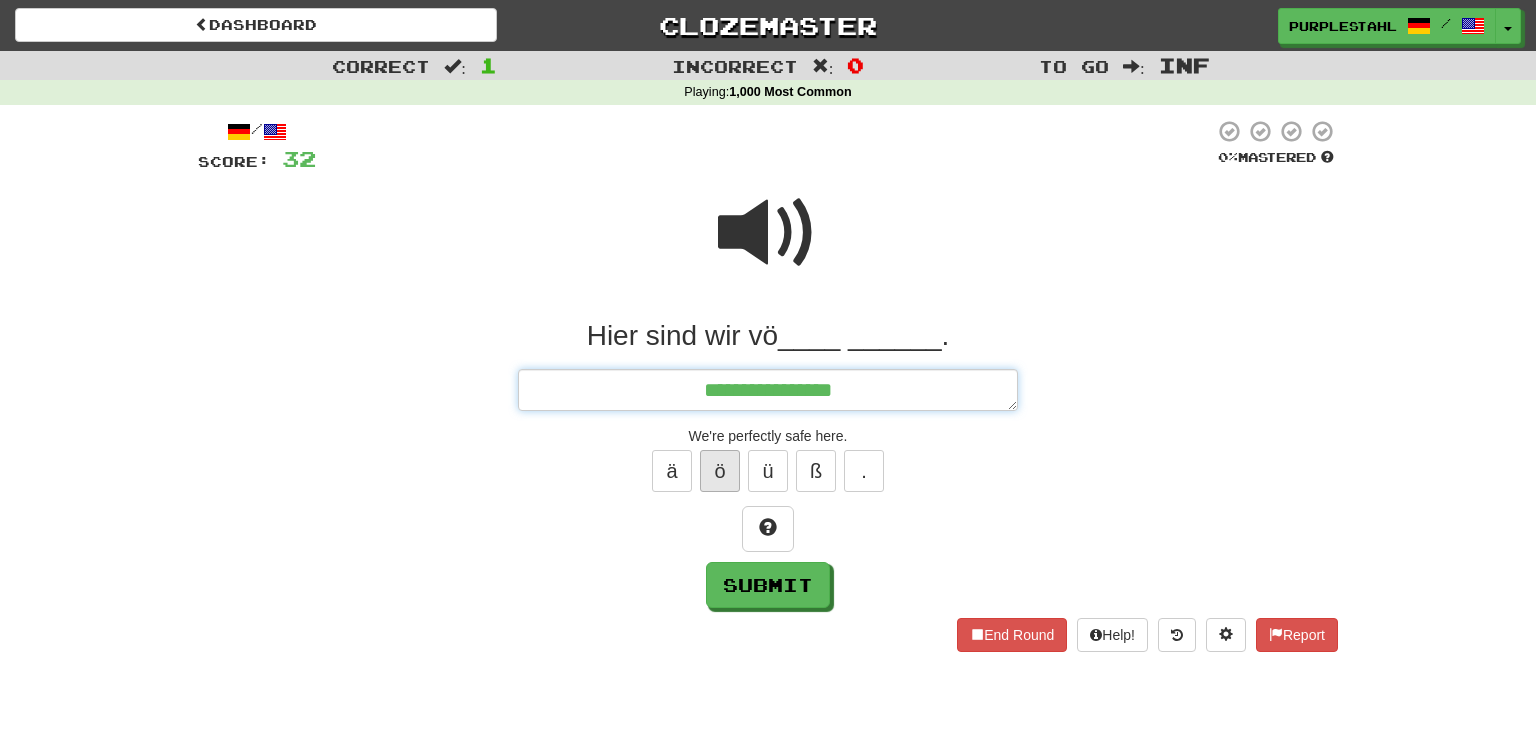 type on "*" 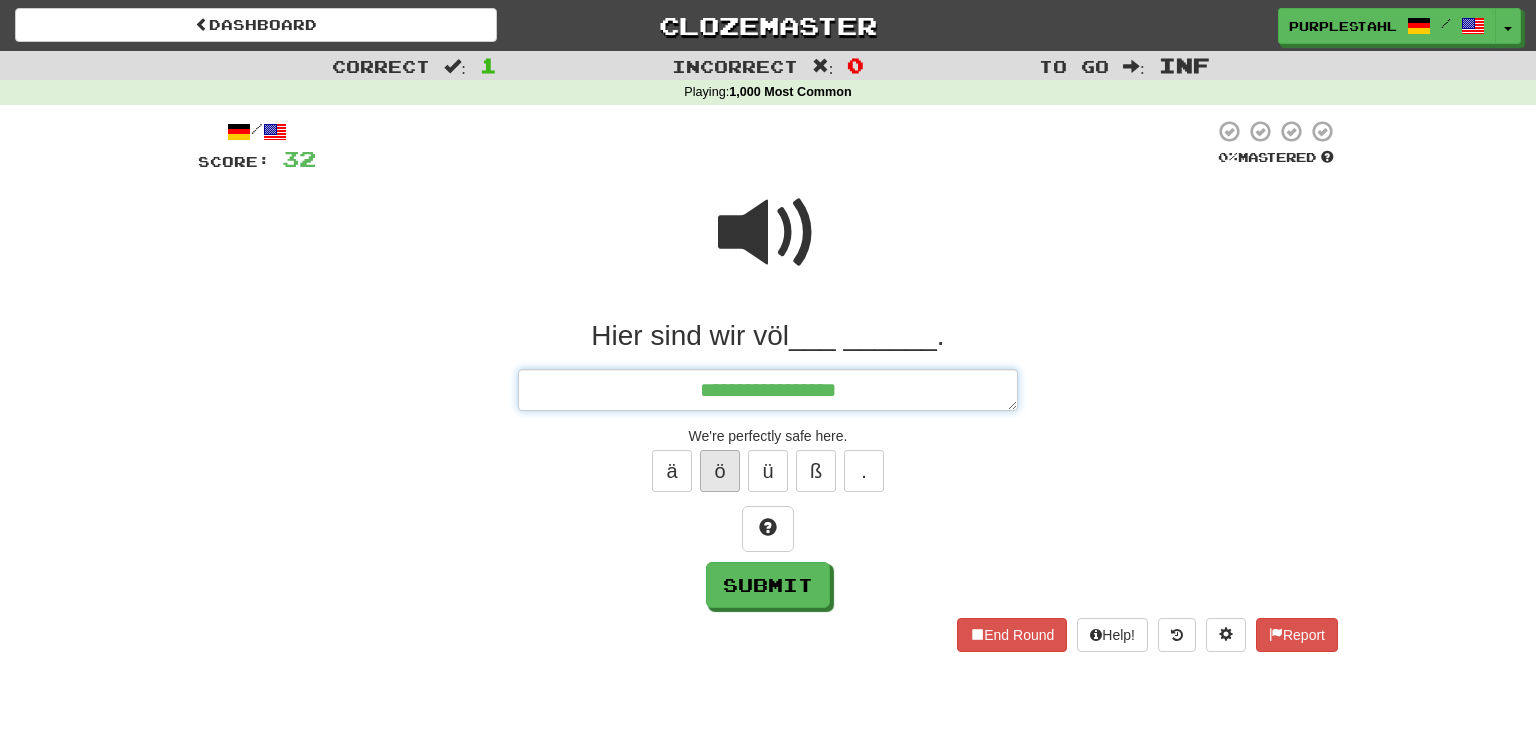 type on "*" 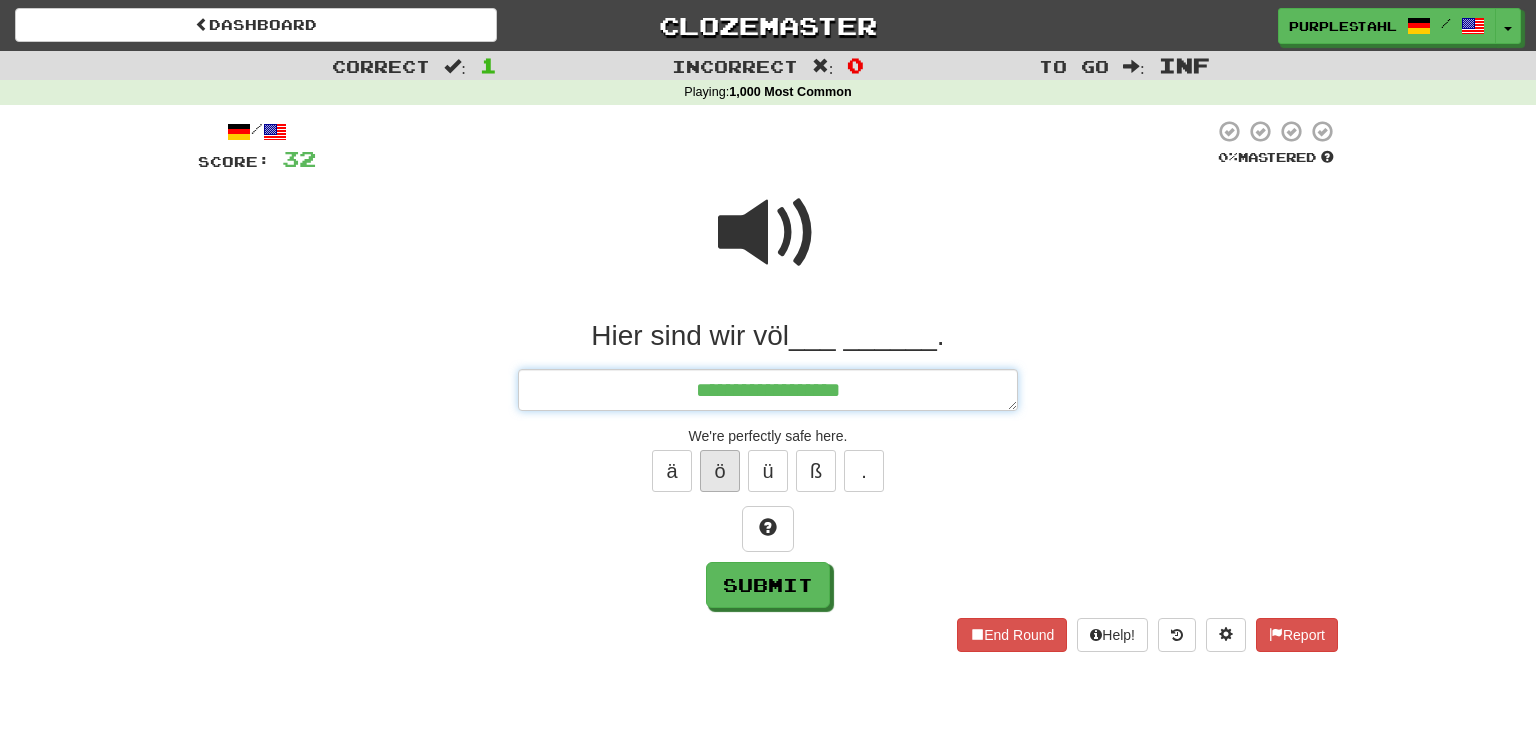 type on "*" 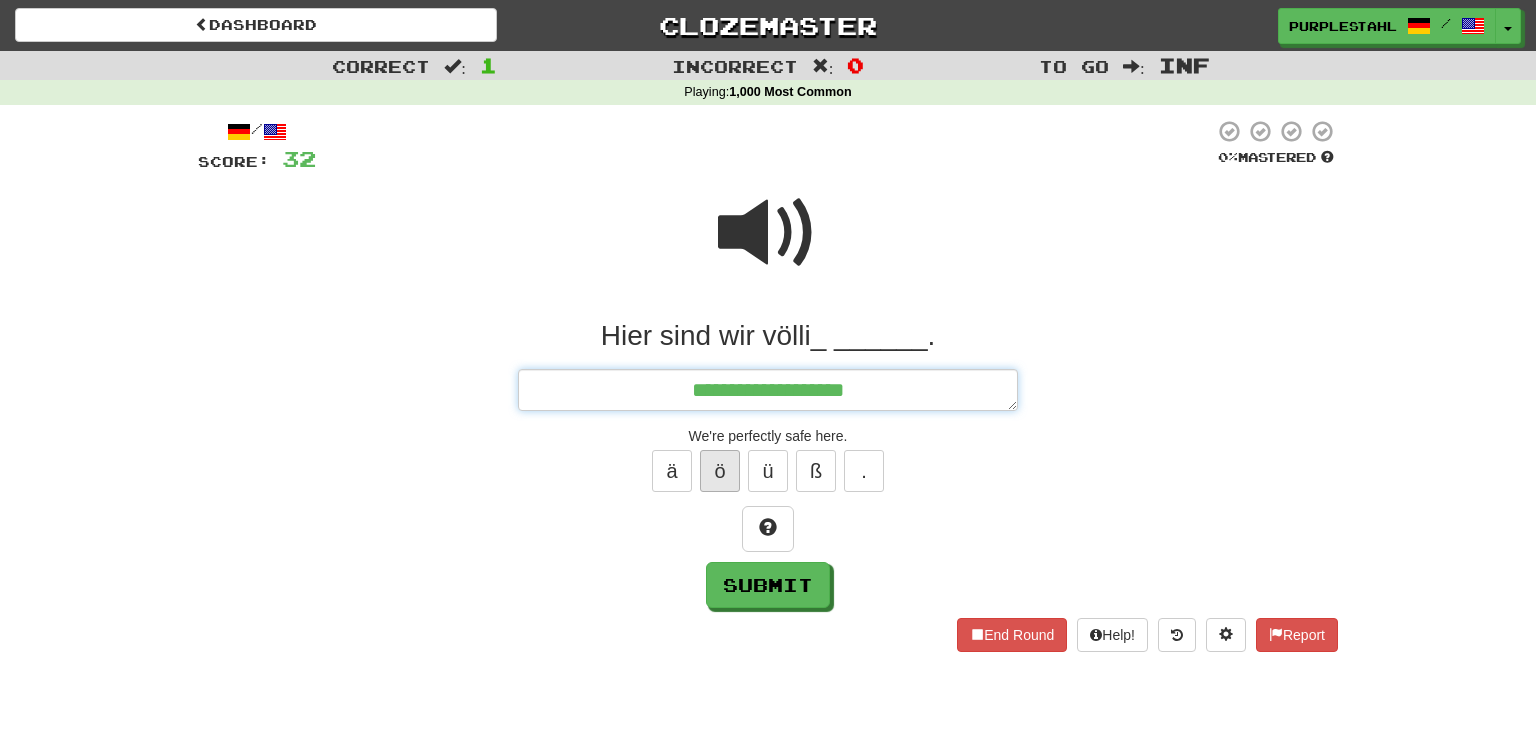 type on "*" 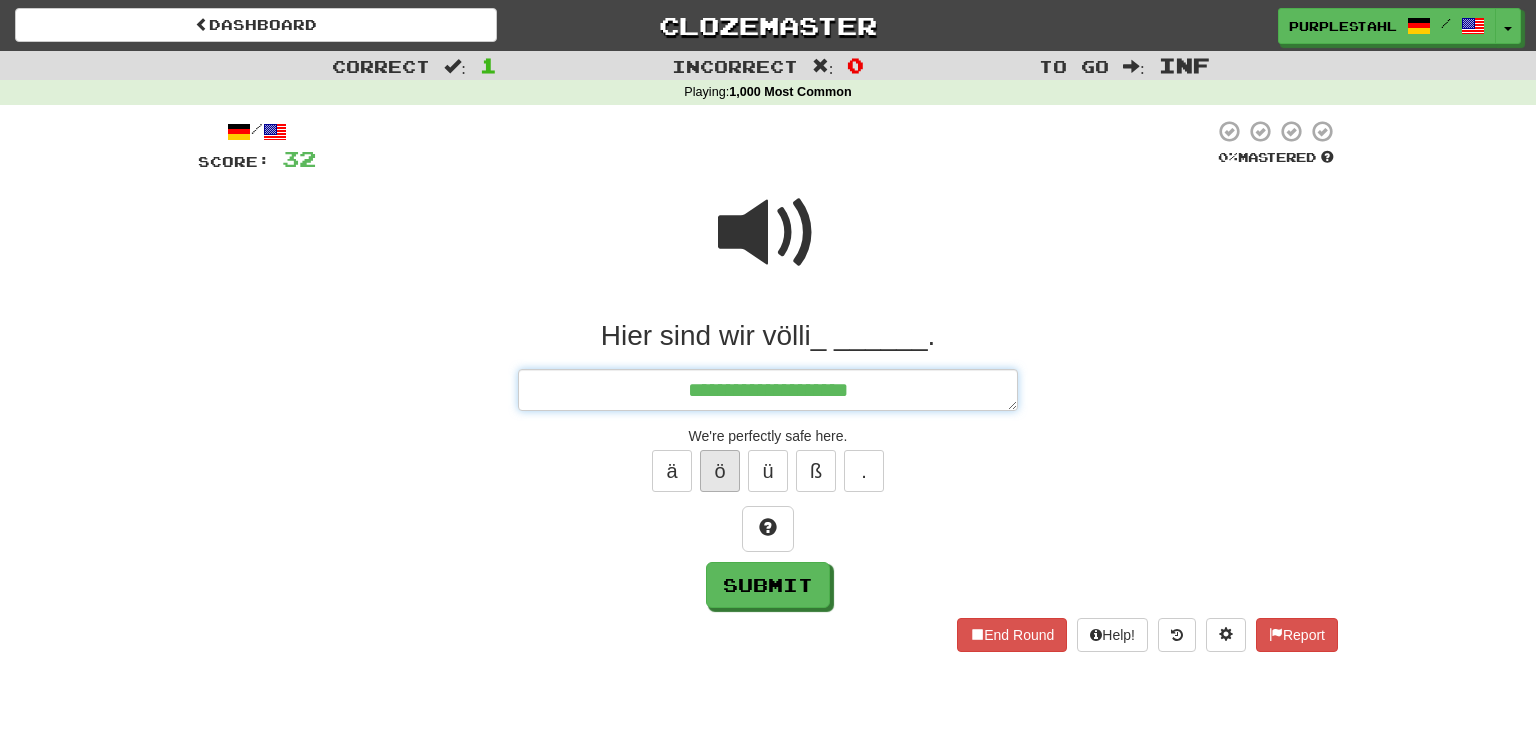 type on "*" 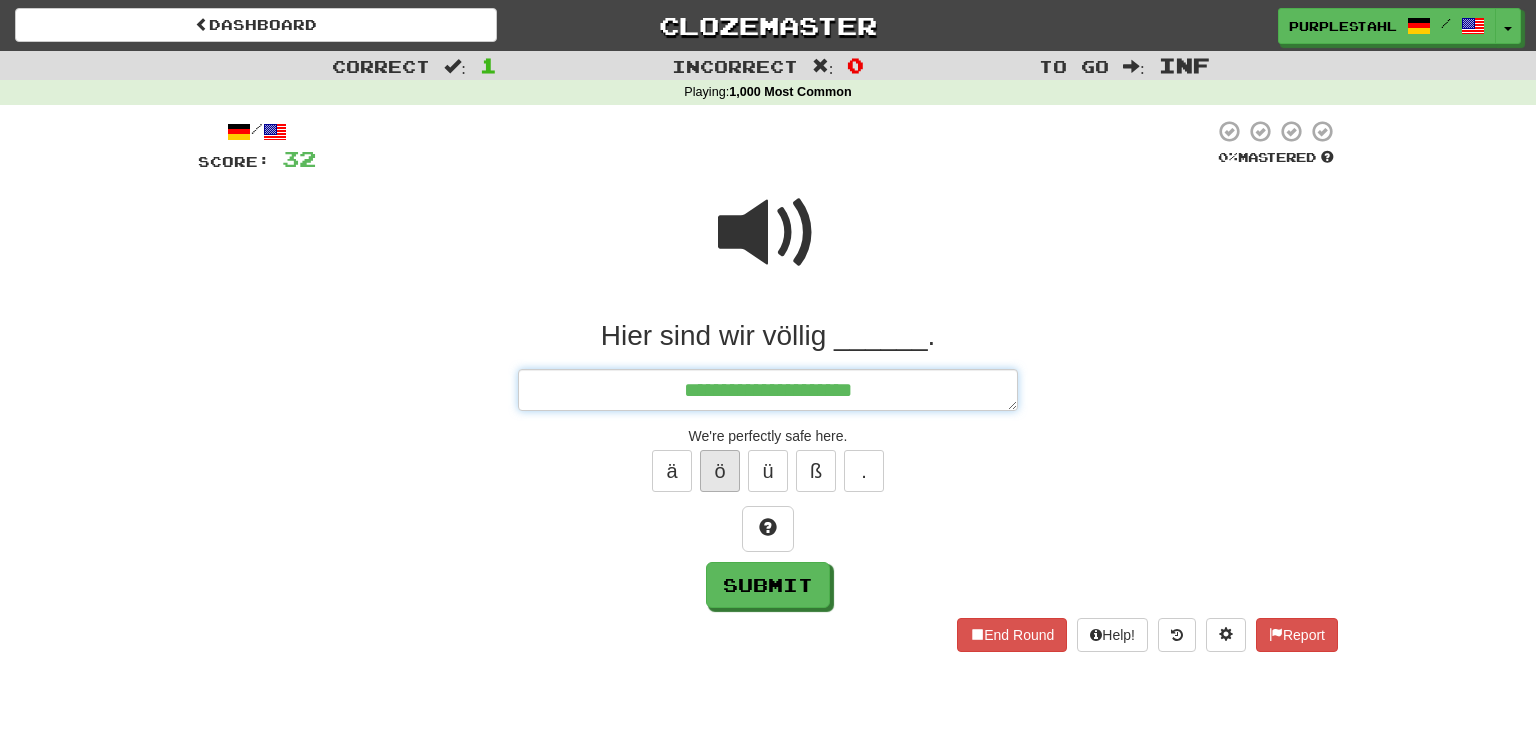 type on "*" 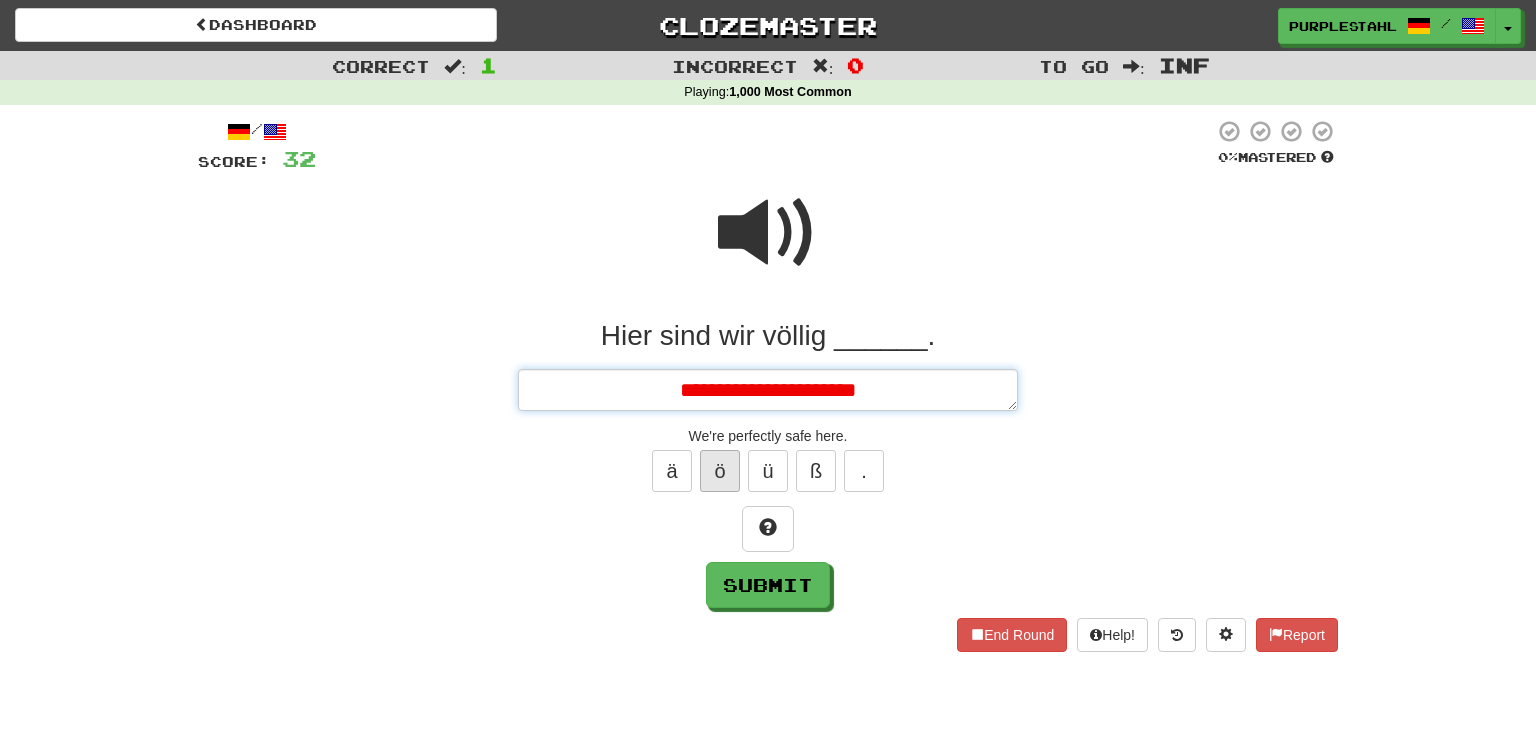 type on "*" 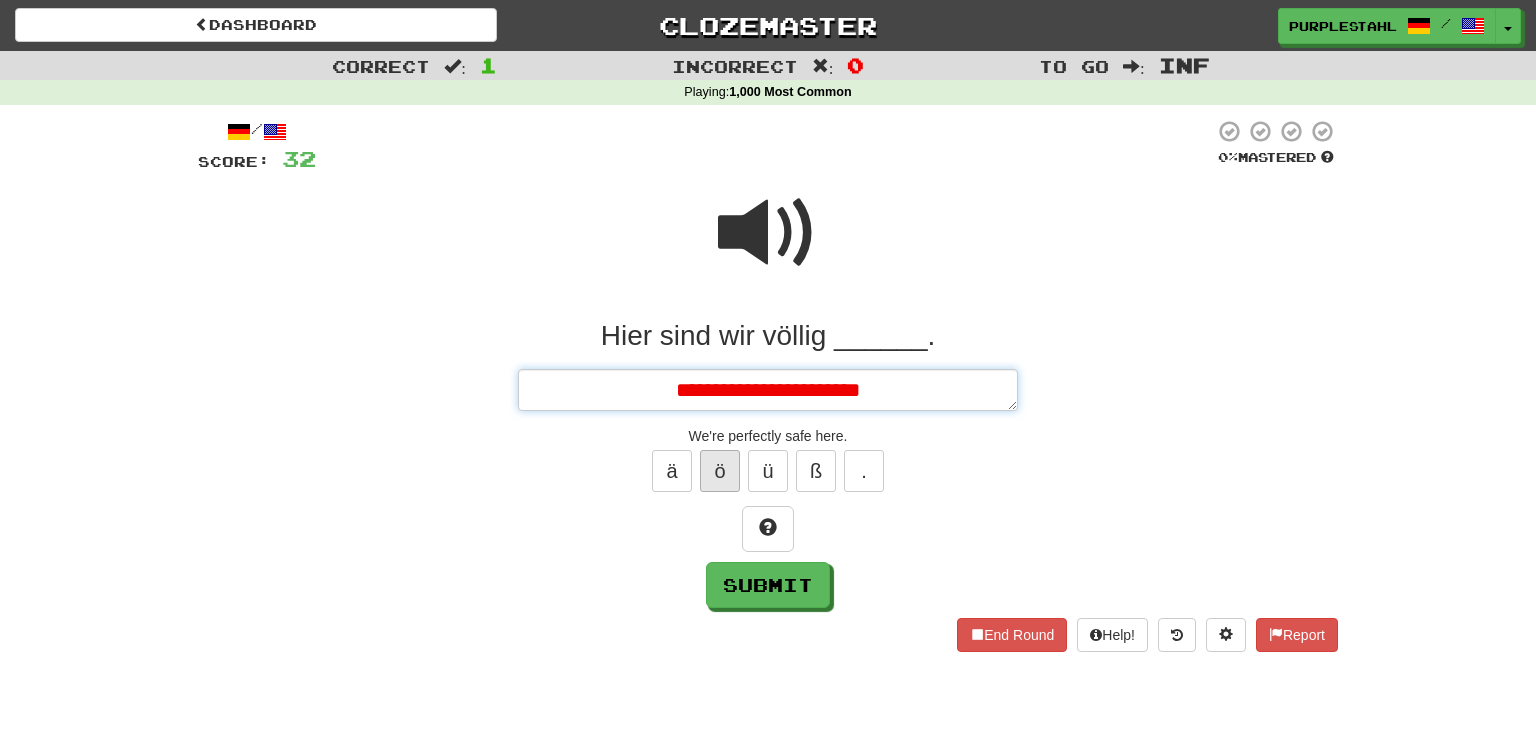 type on "*" 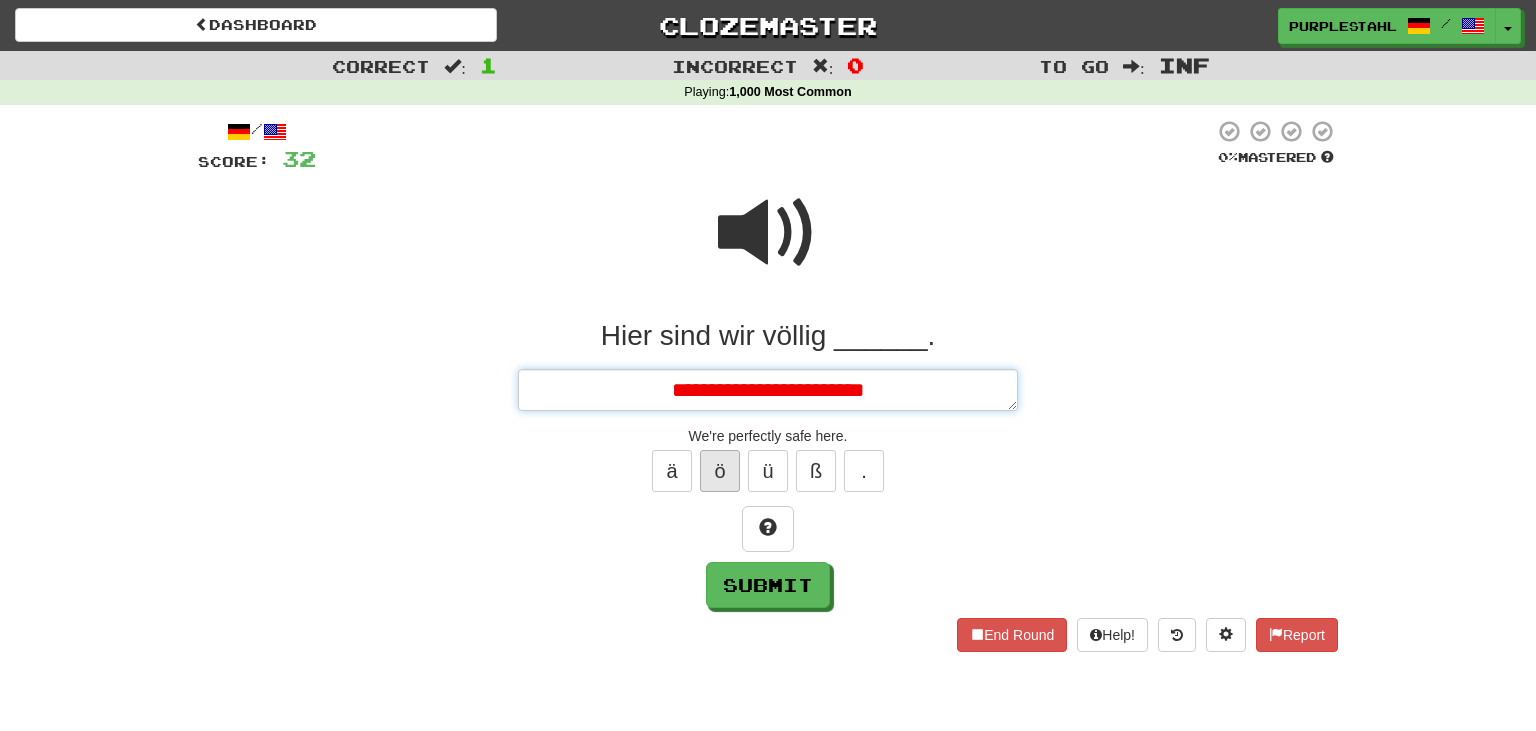 type on "*" 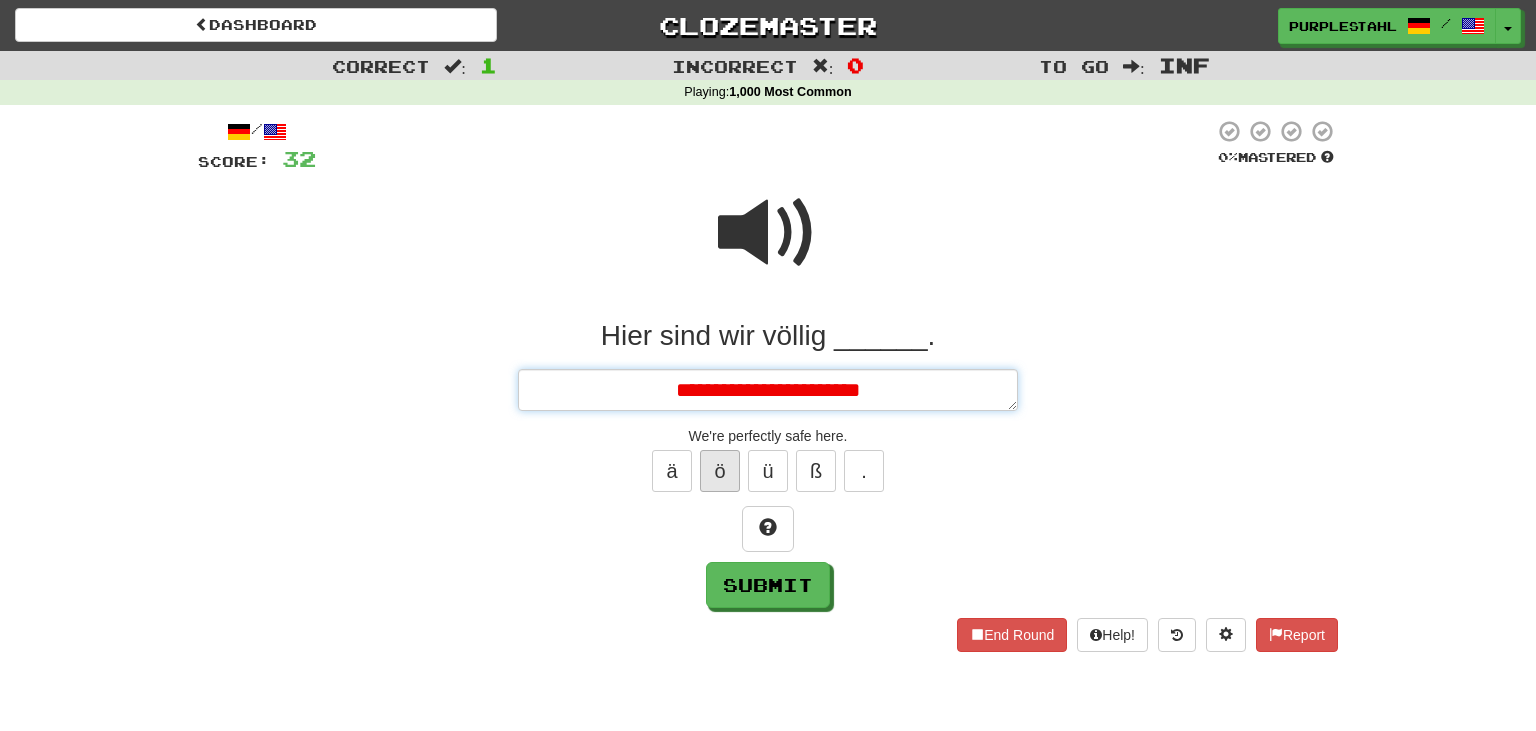 type on "*" 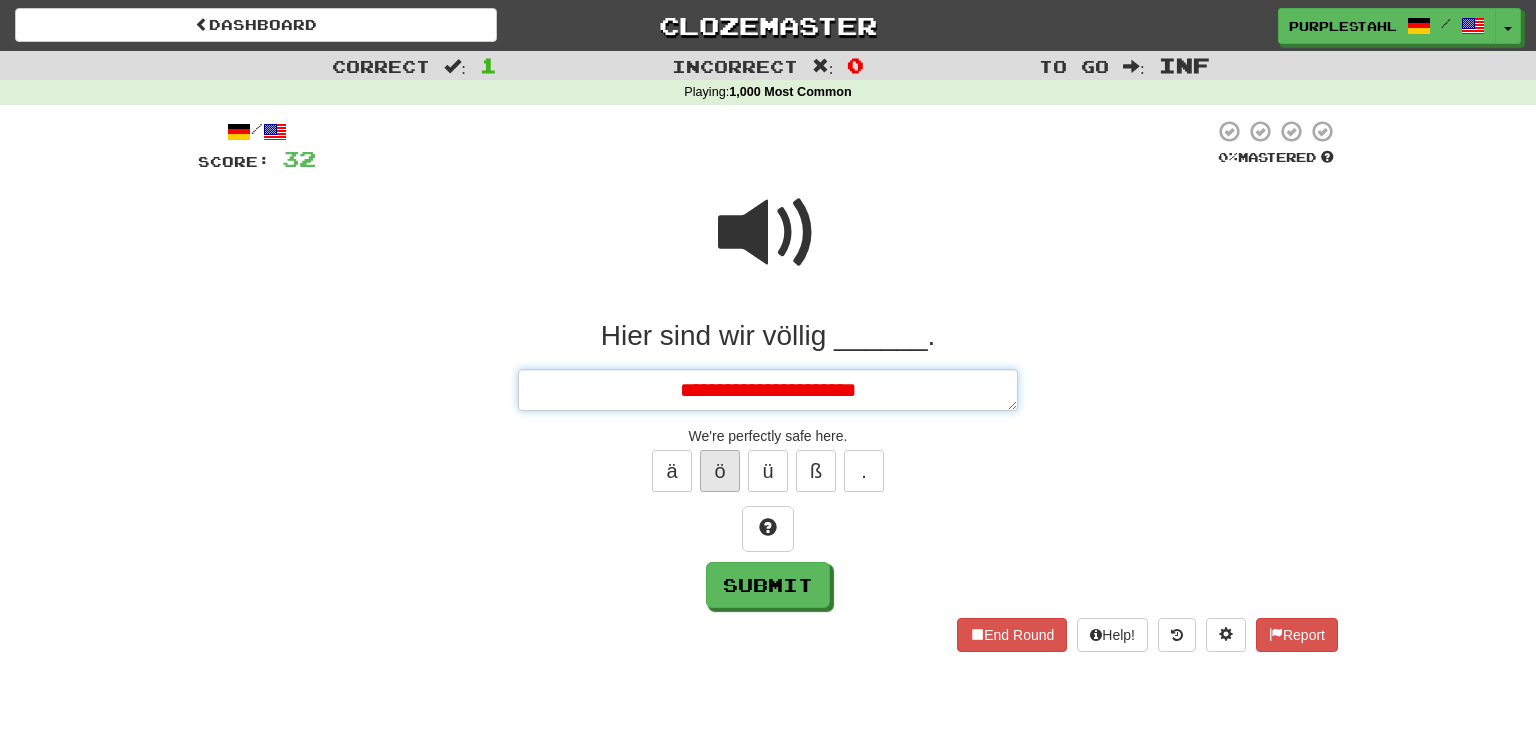 type on "*" 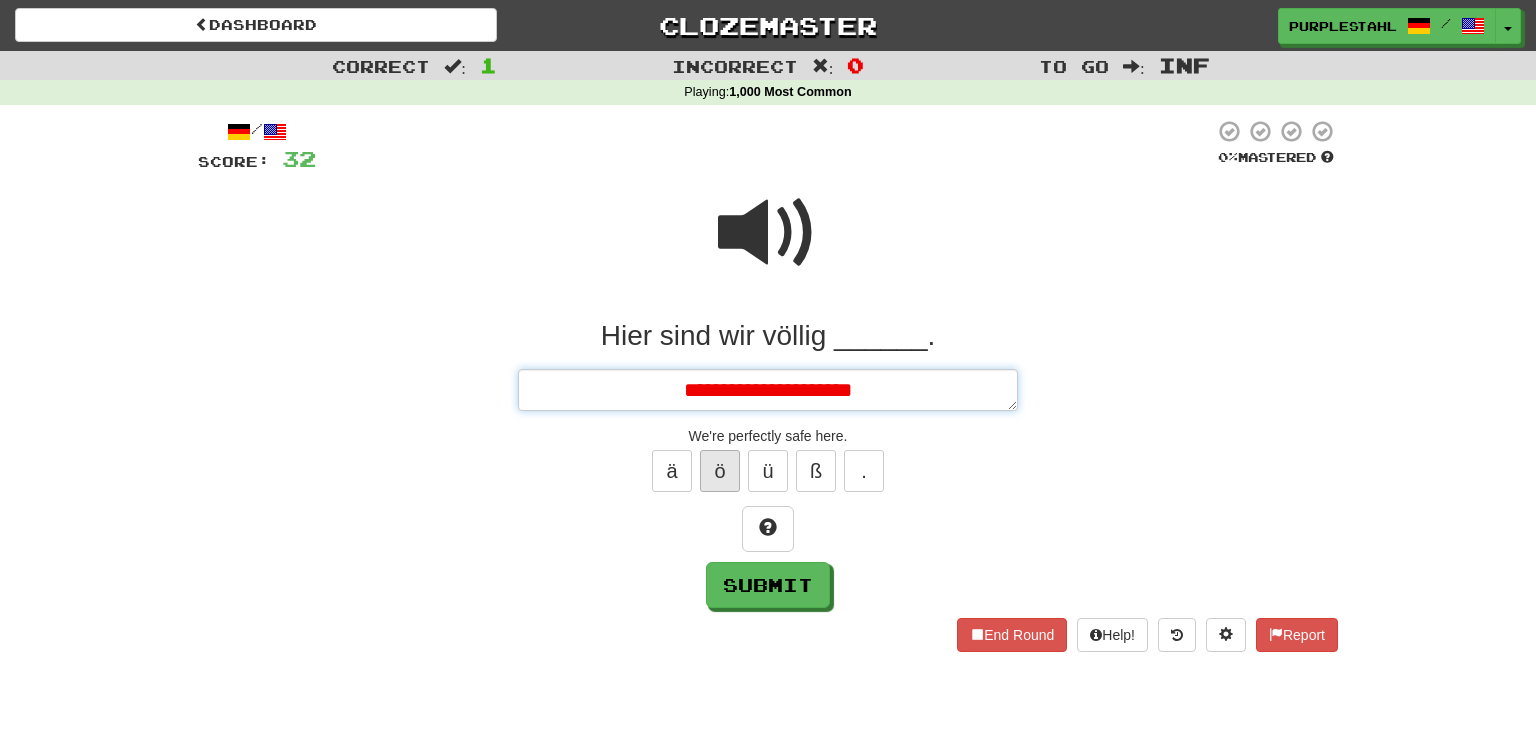 type on "*" 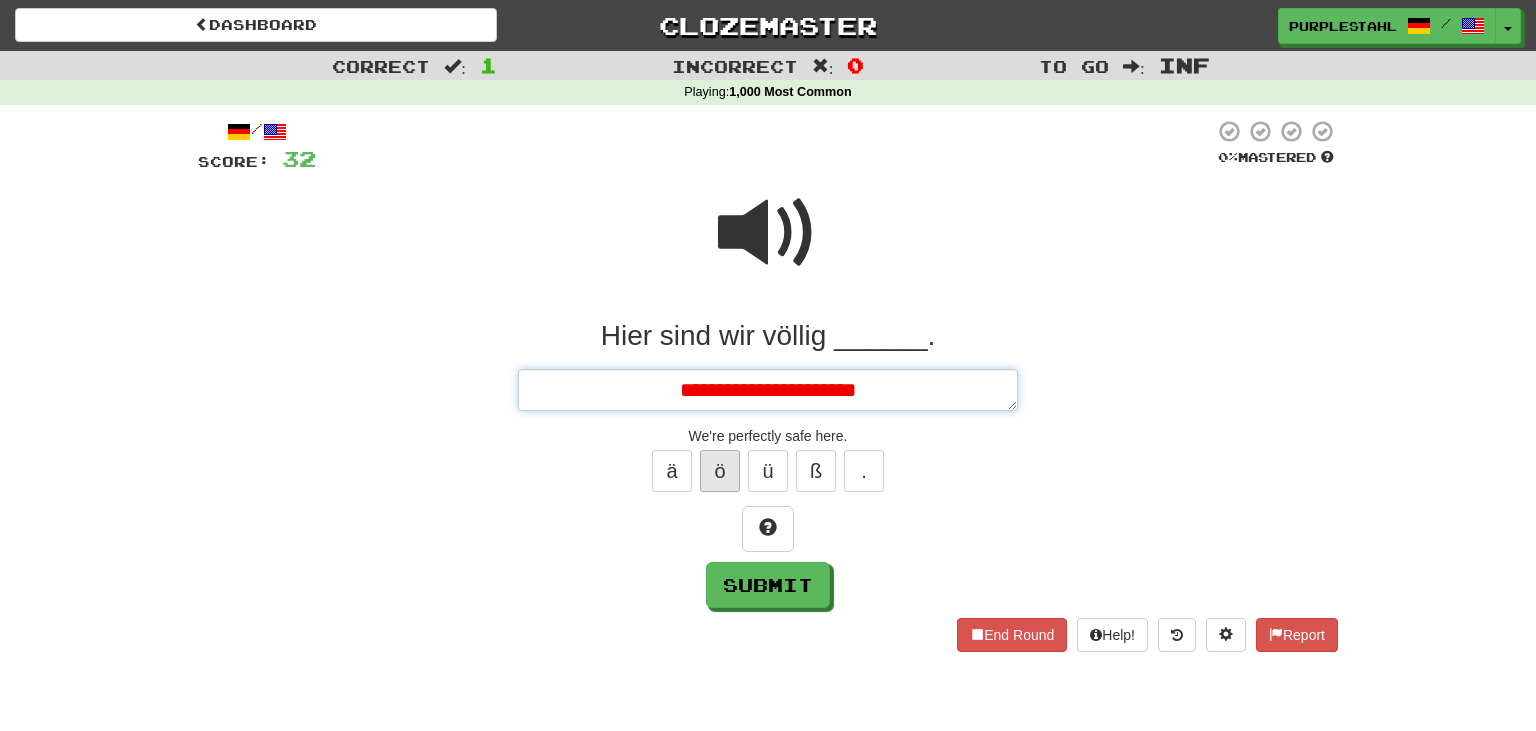 type on "*" 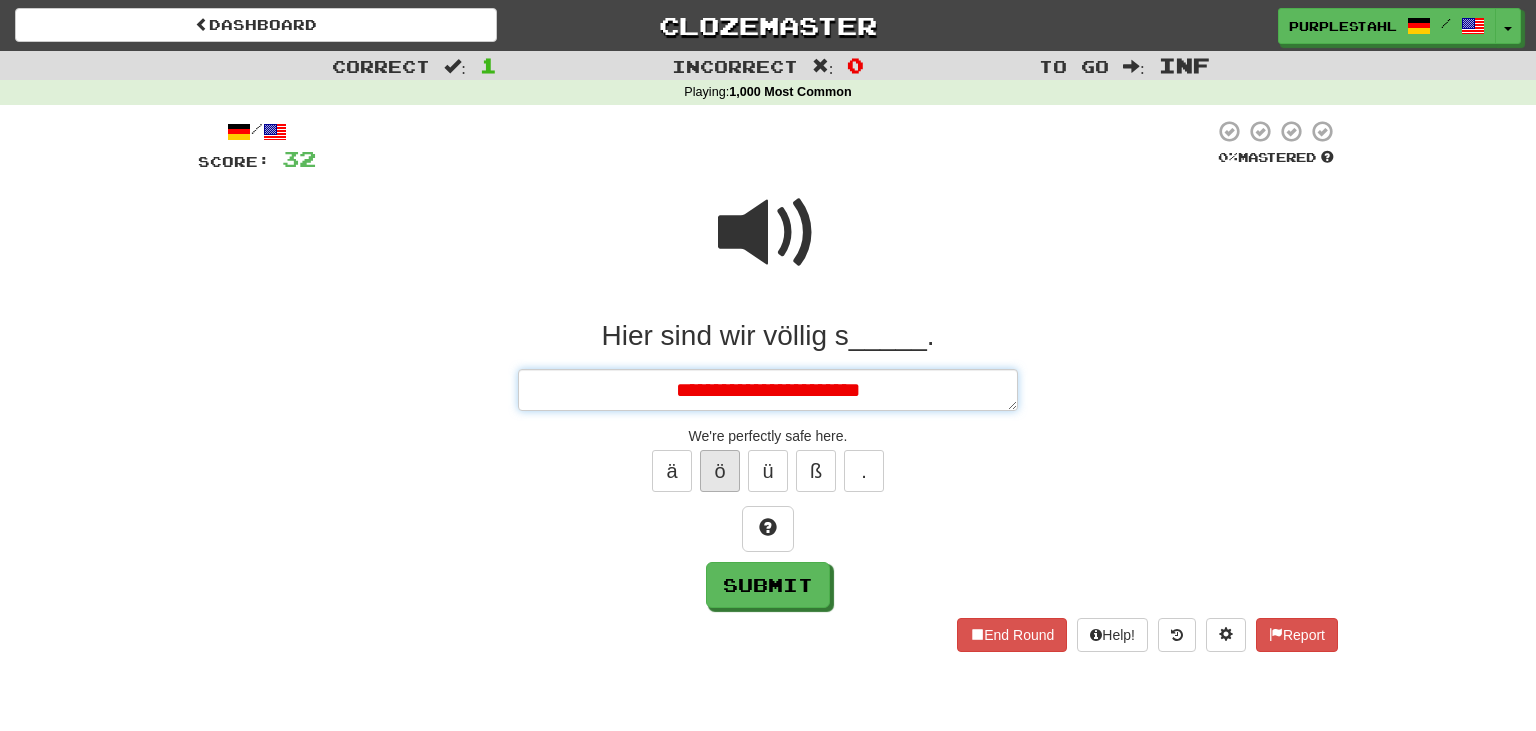 type on "*" 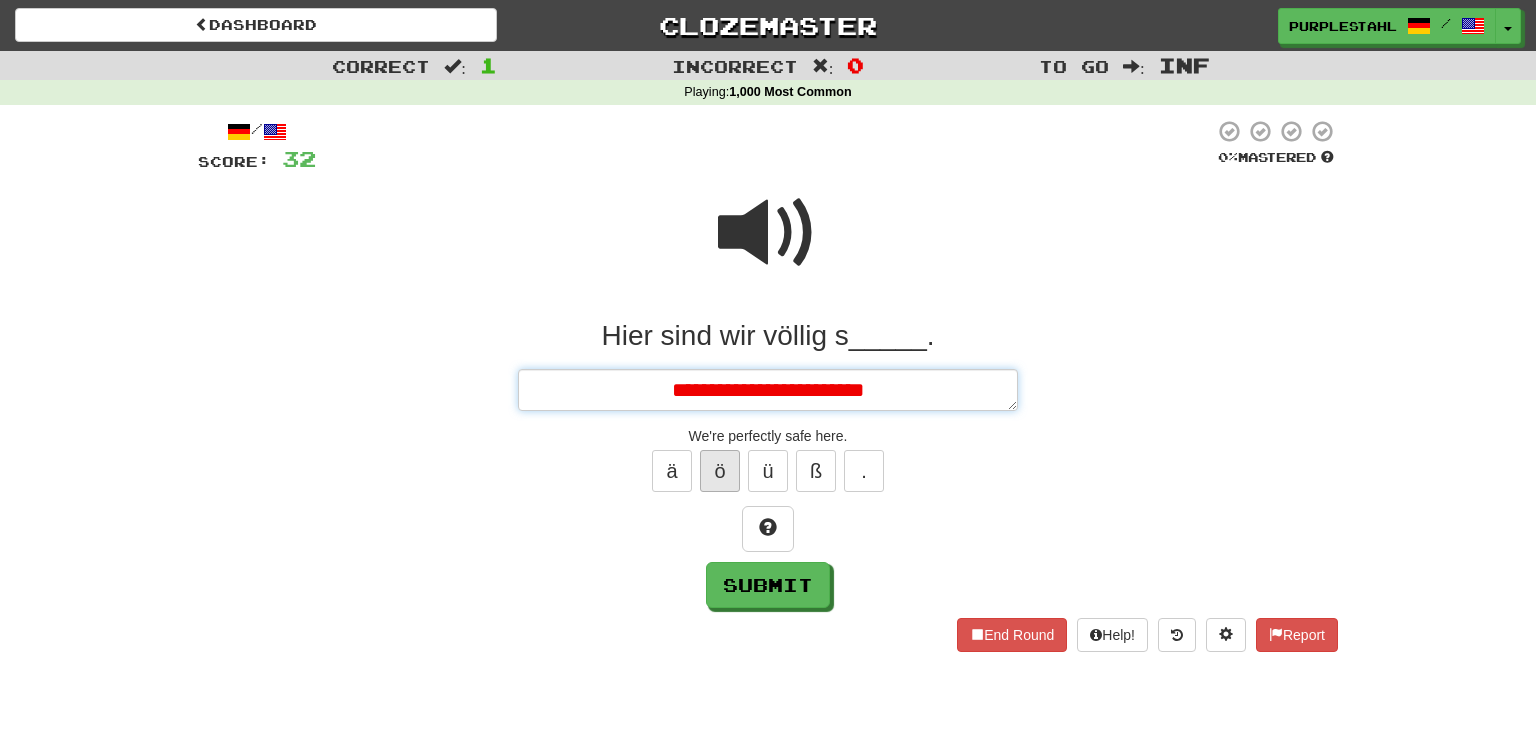 type on "*" 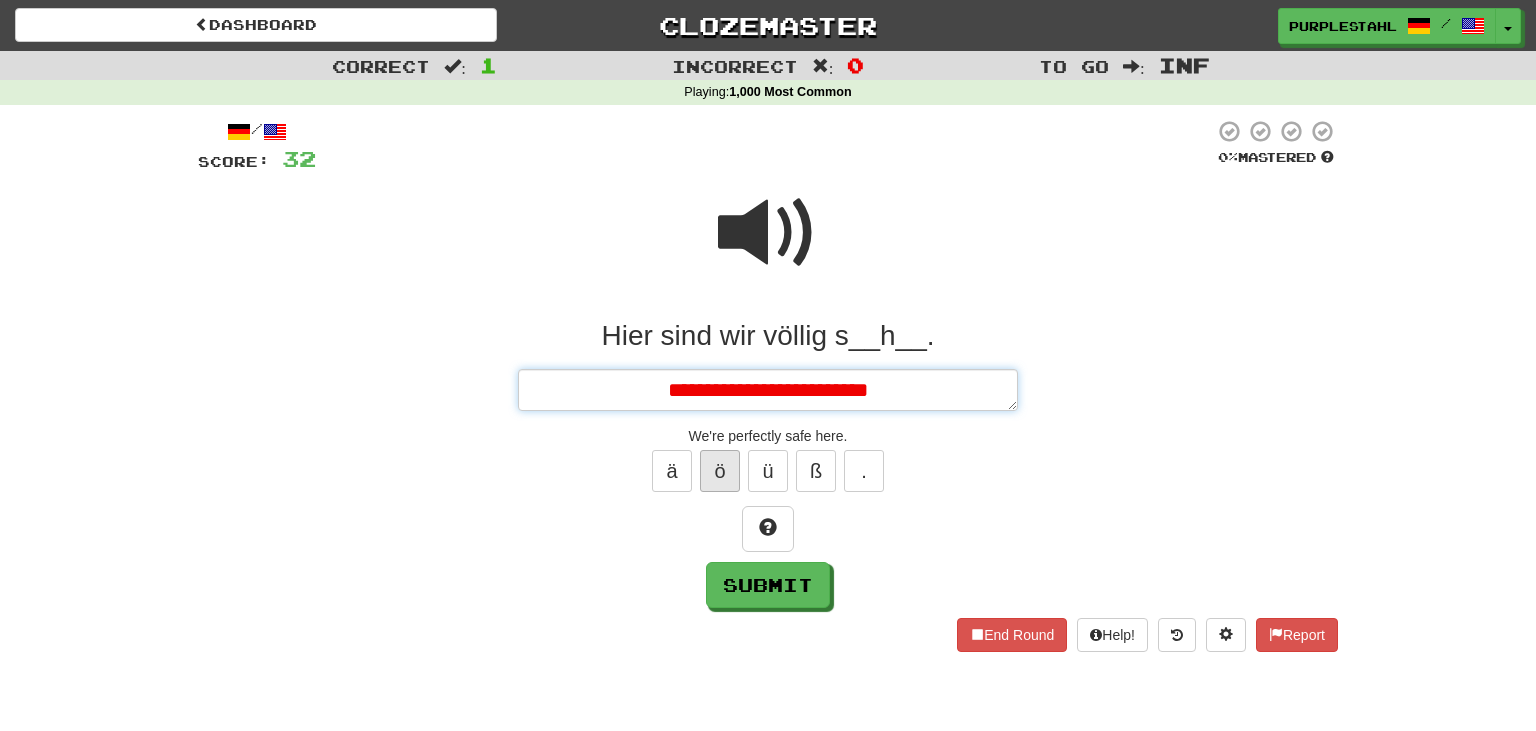 type on "*" 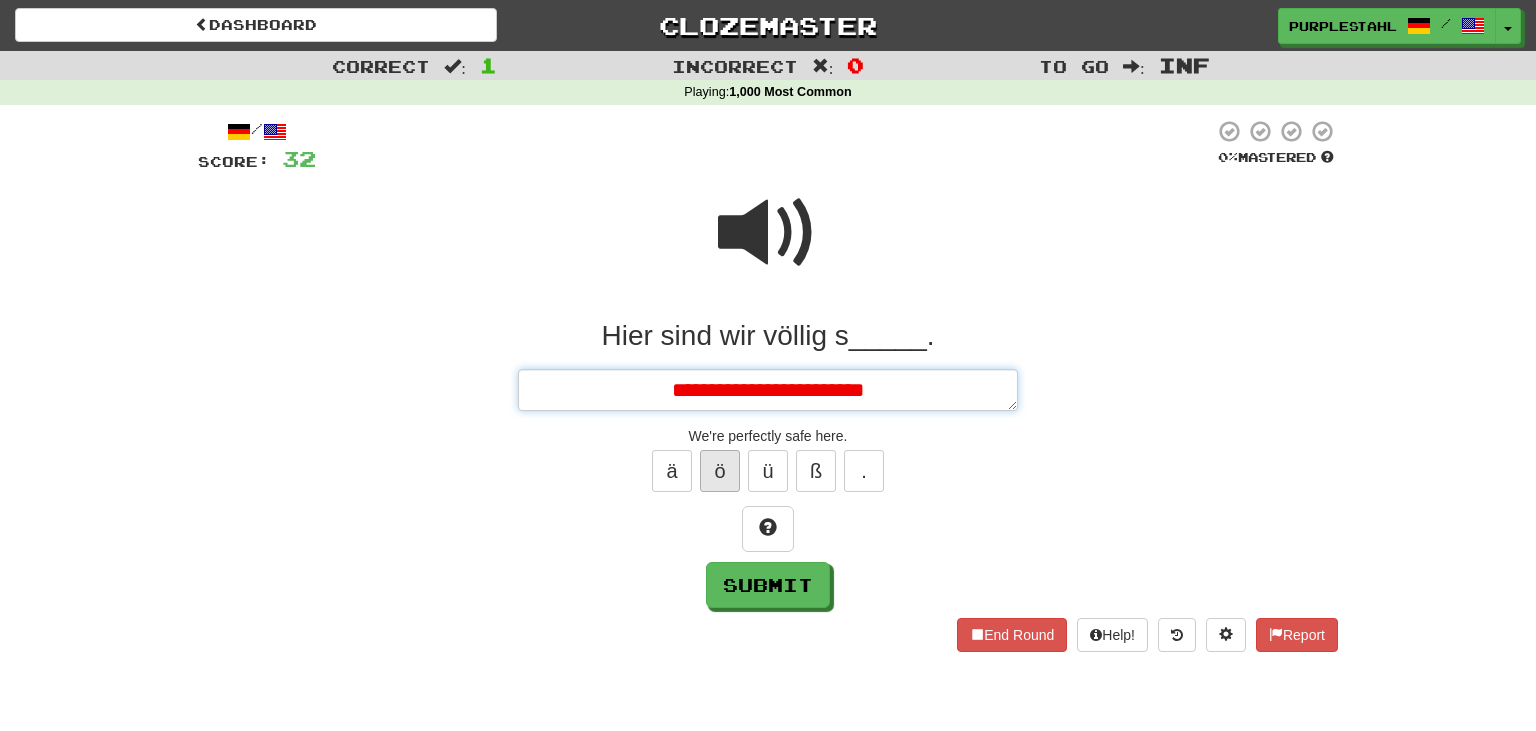 type on "*" 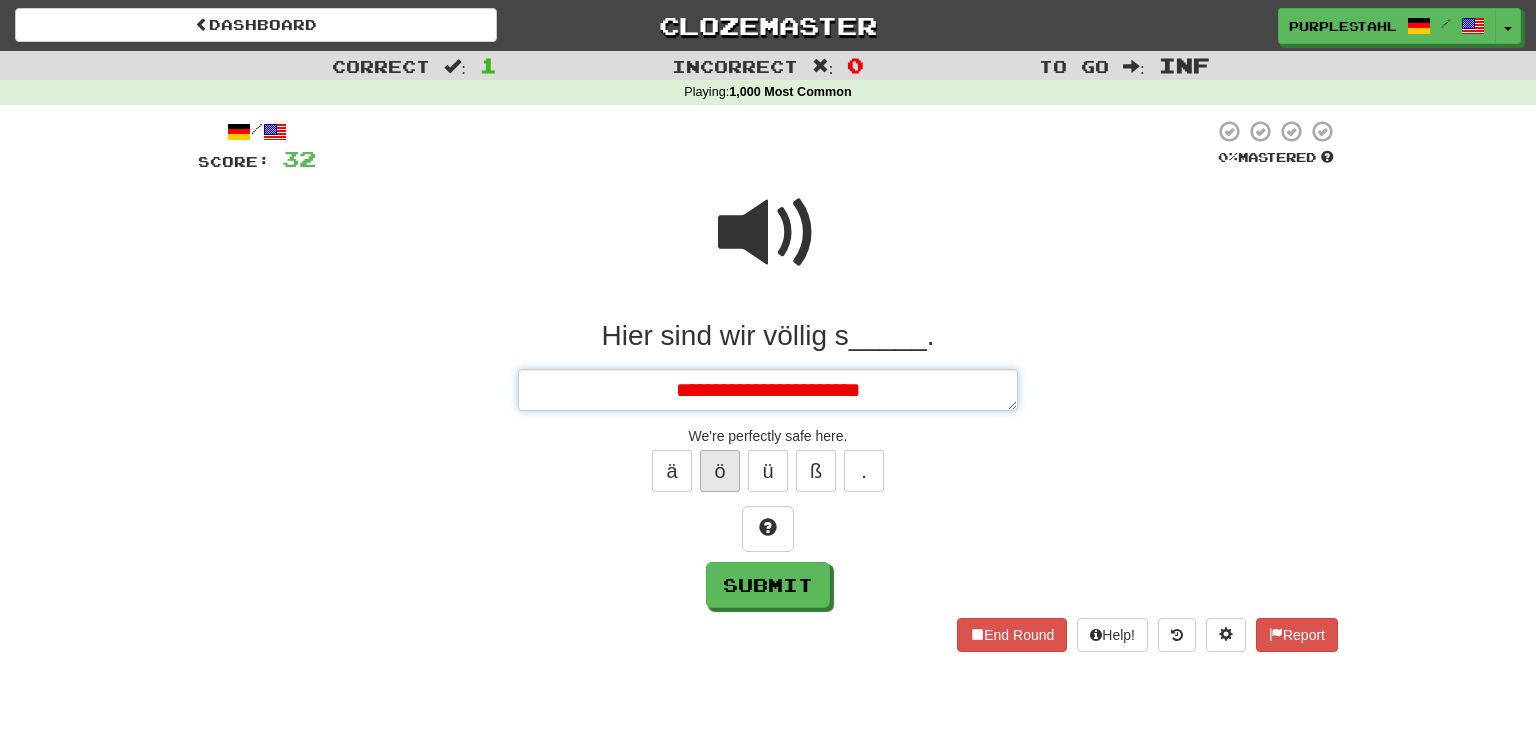 type on "*" 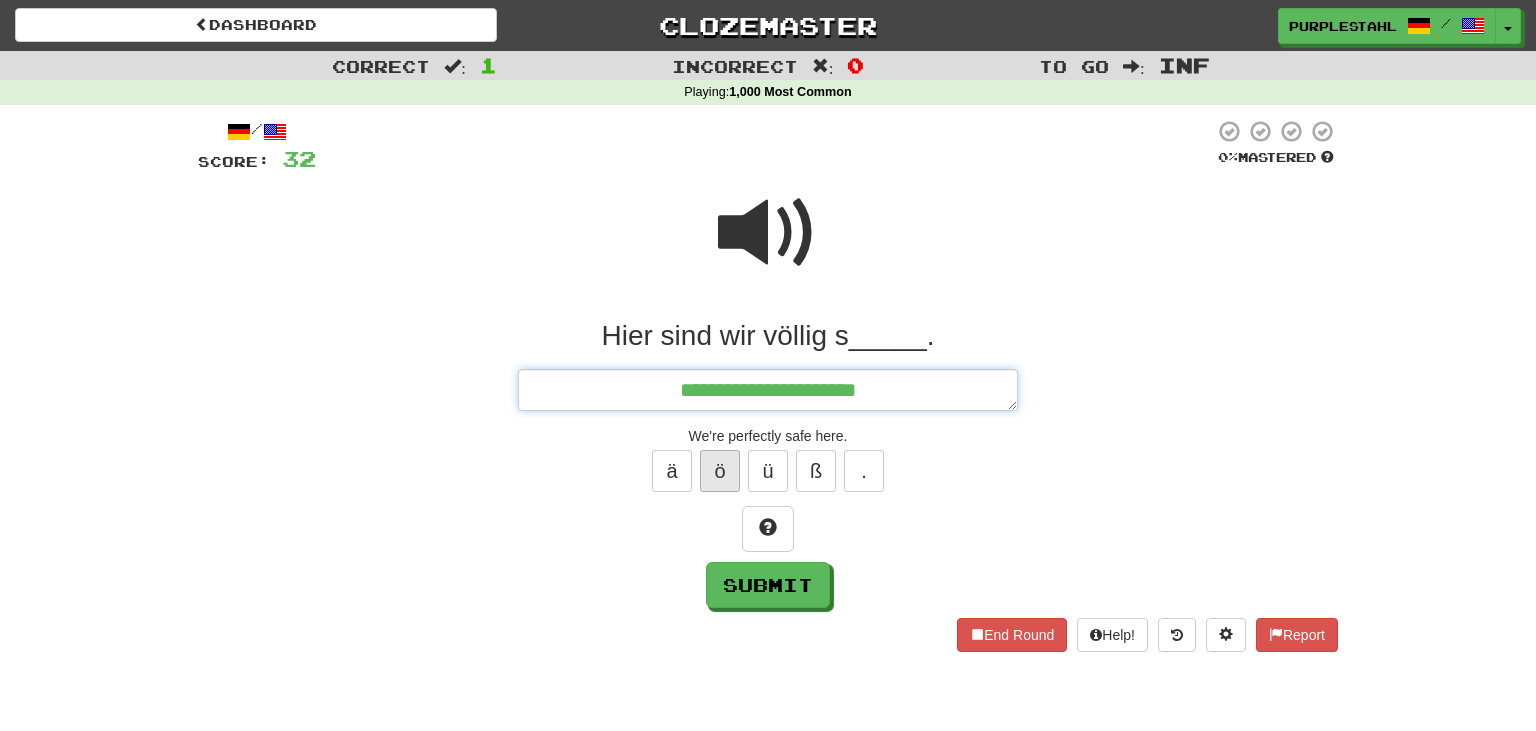type on "*" 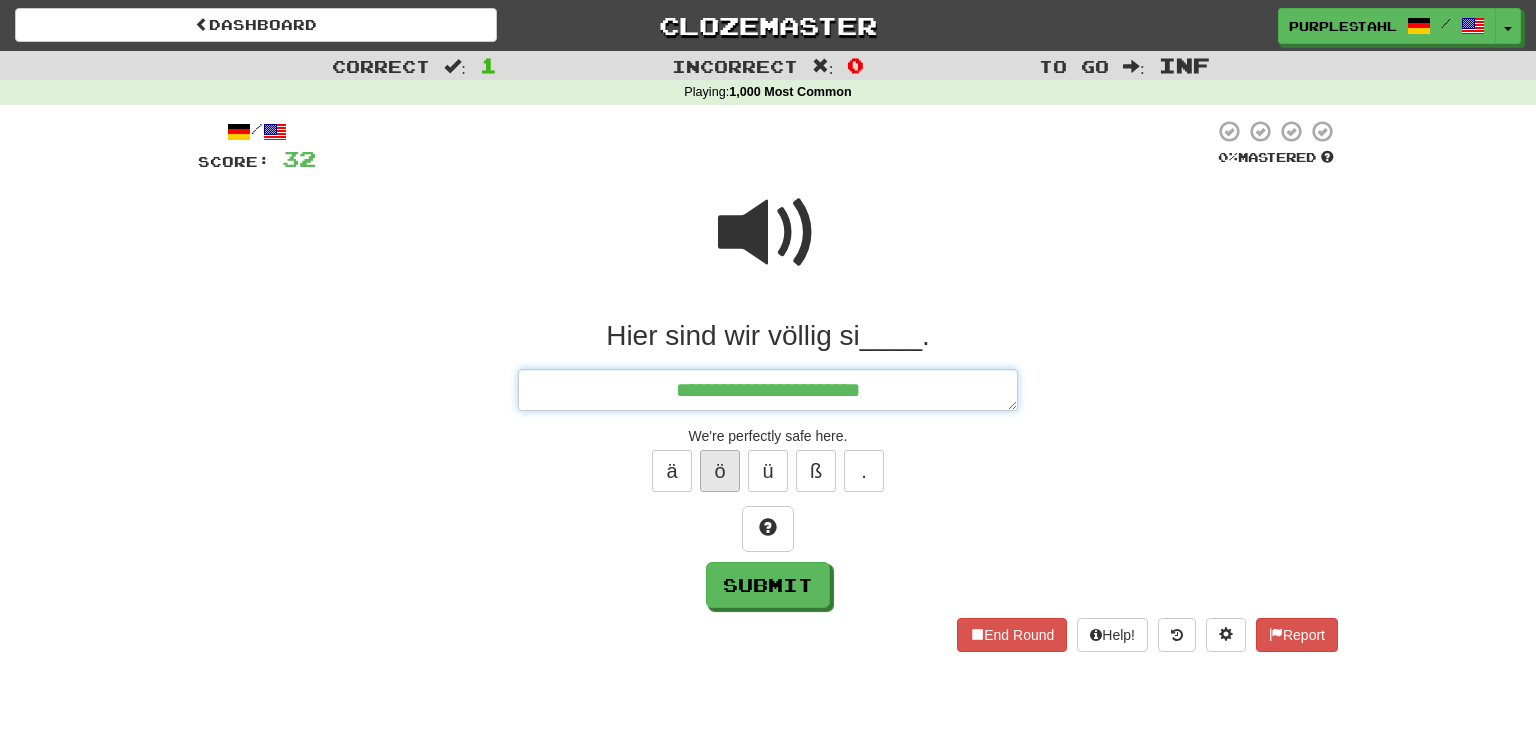 type on "*" 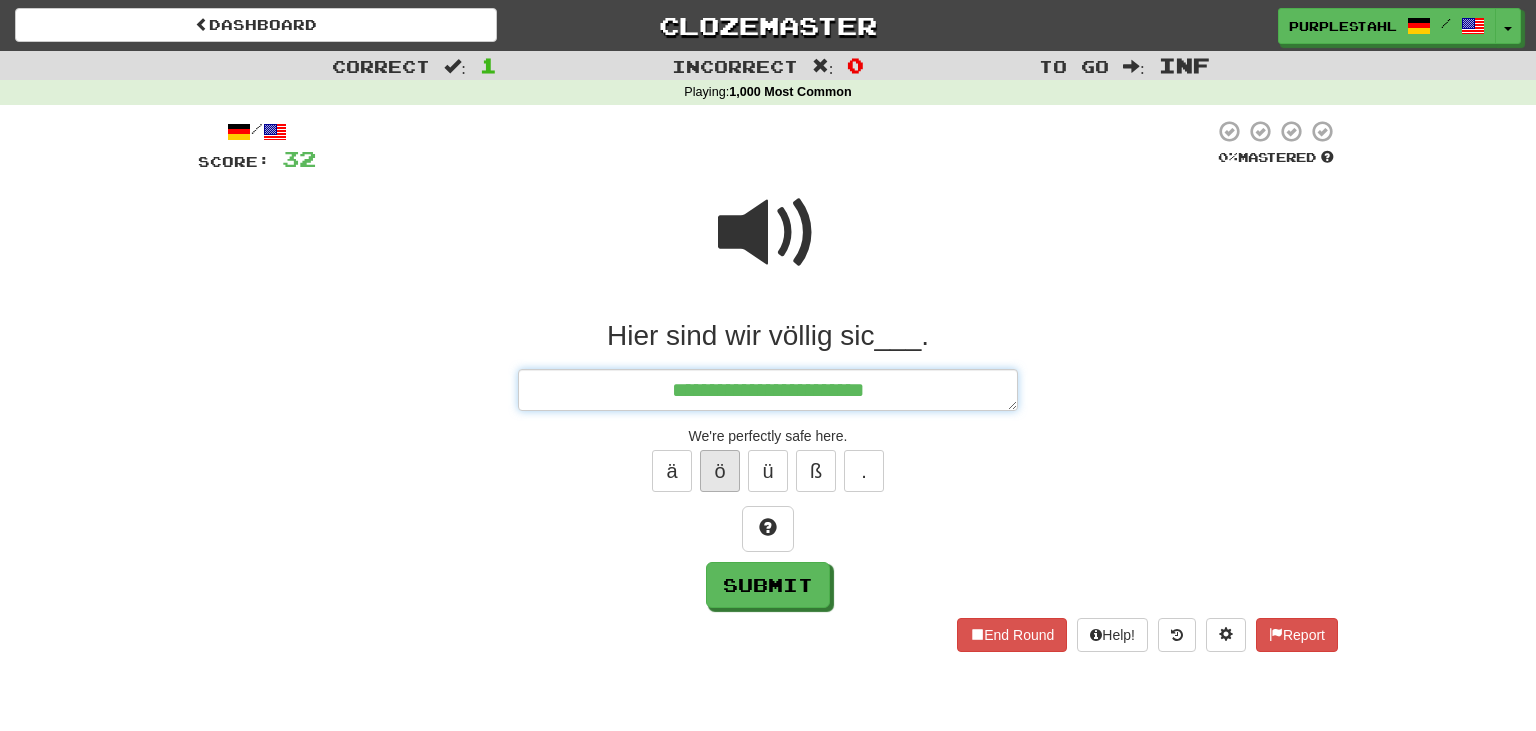 type 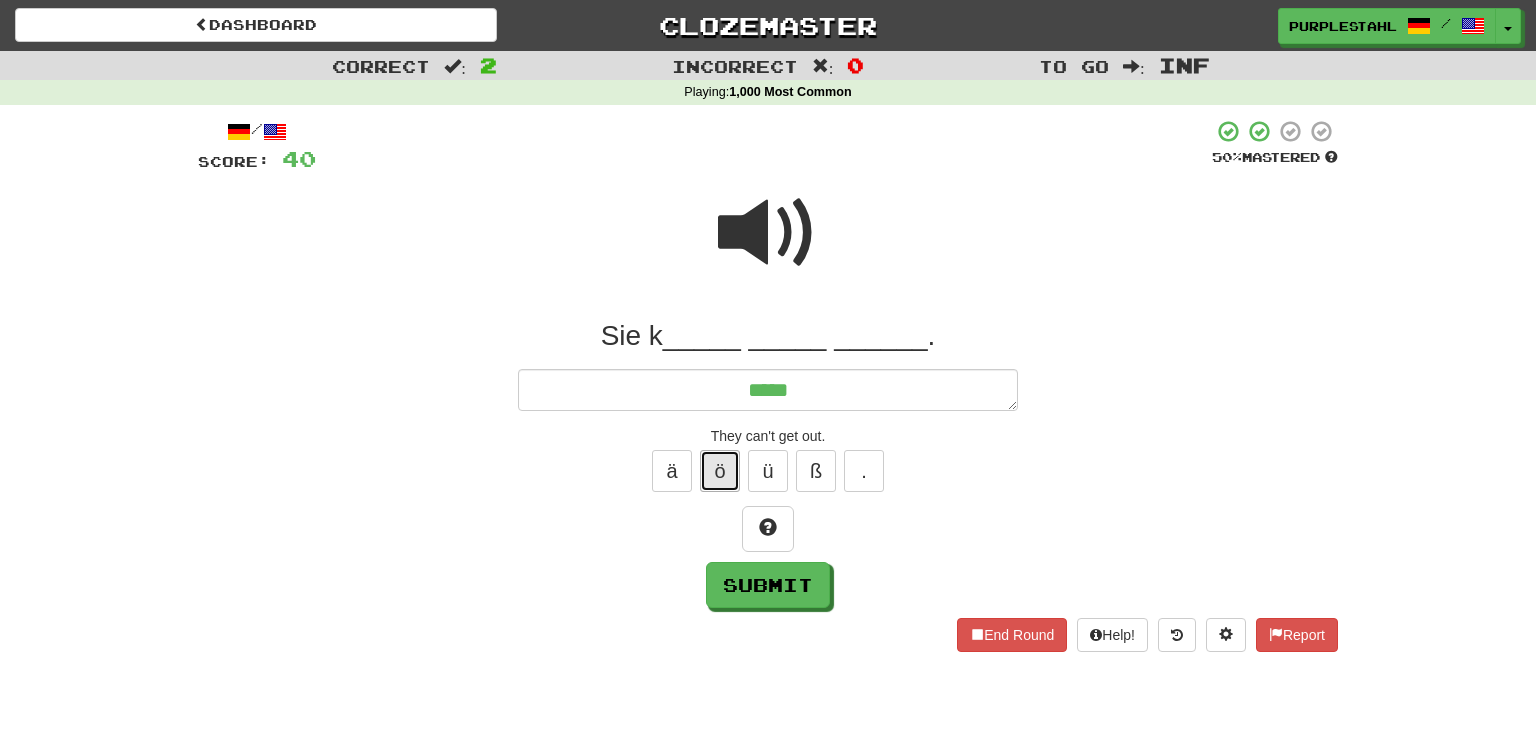 click on "ö" at bounding box center (720, 471) 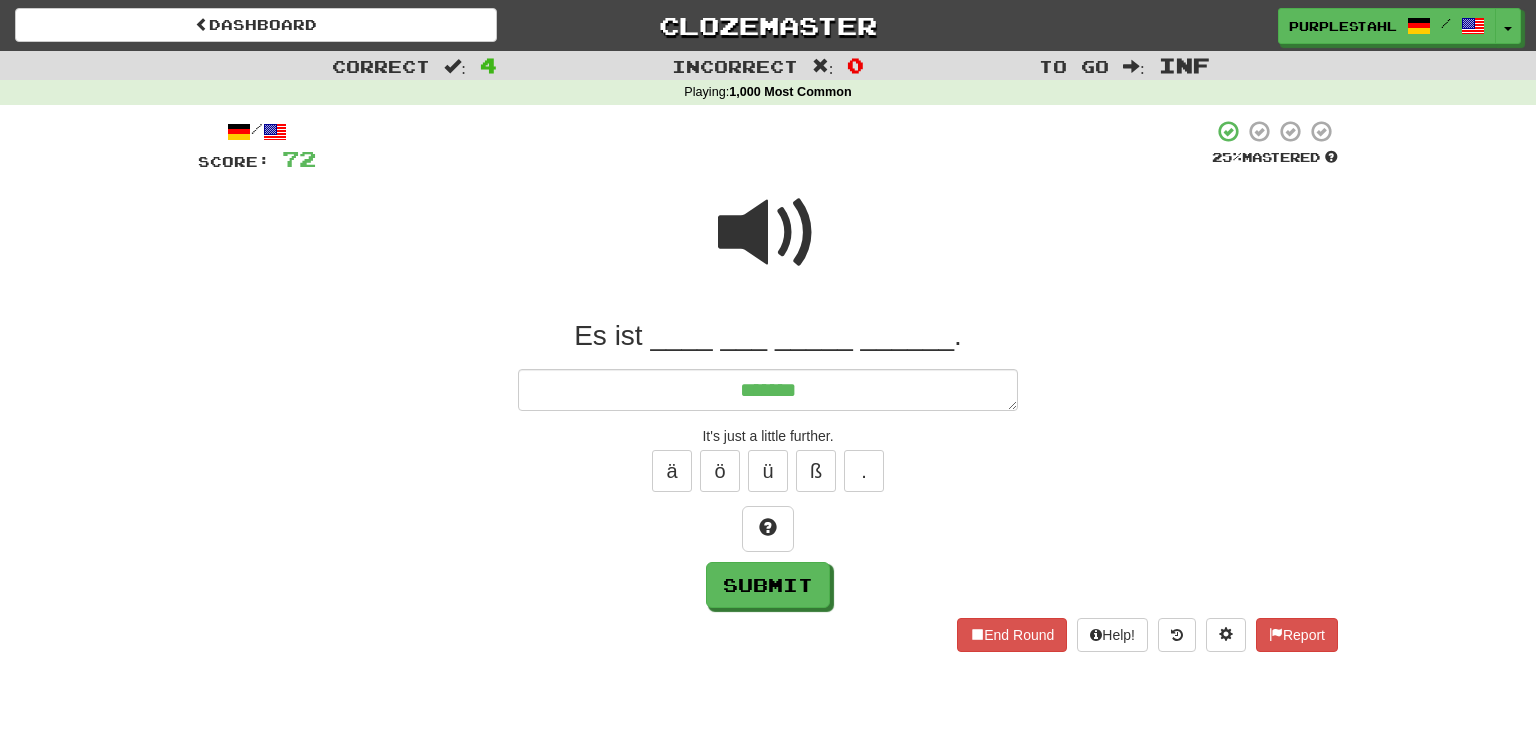 click at bounding box center (768, 233) 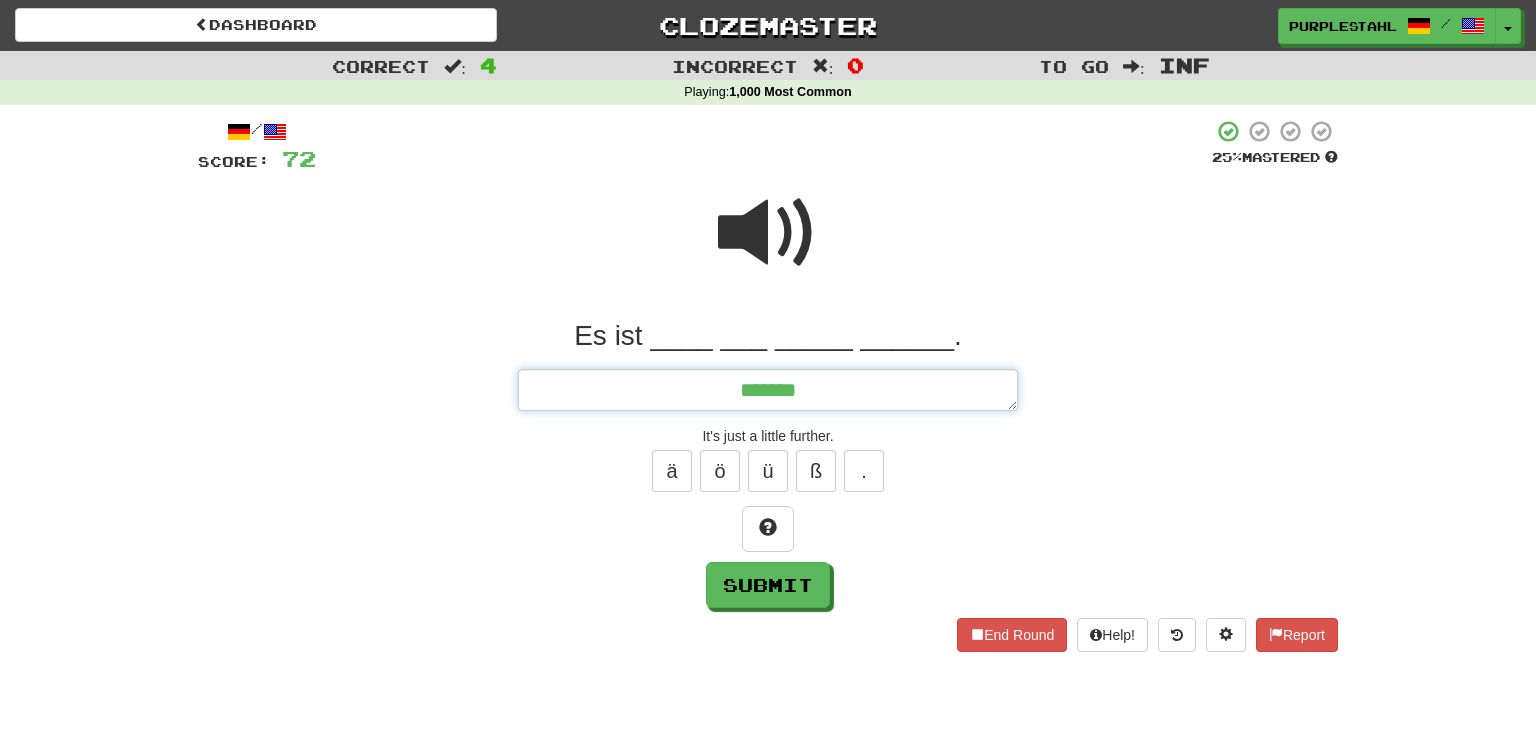 click on "******" at bounding box center [768, 390] 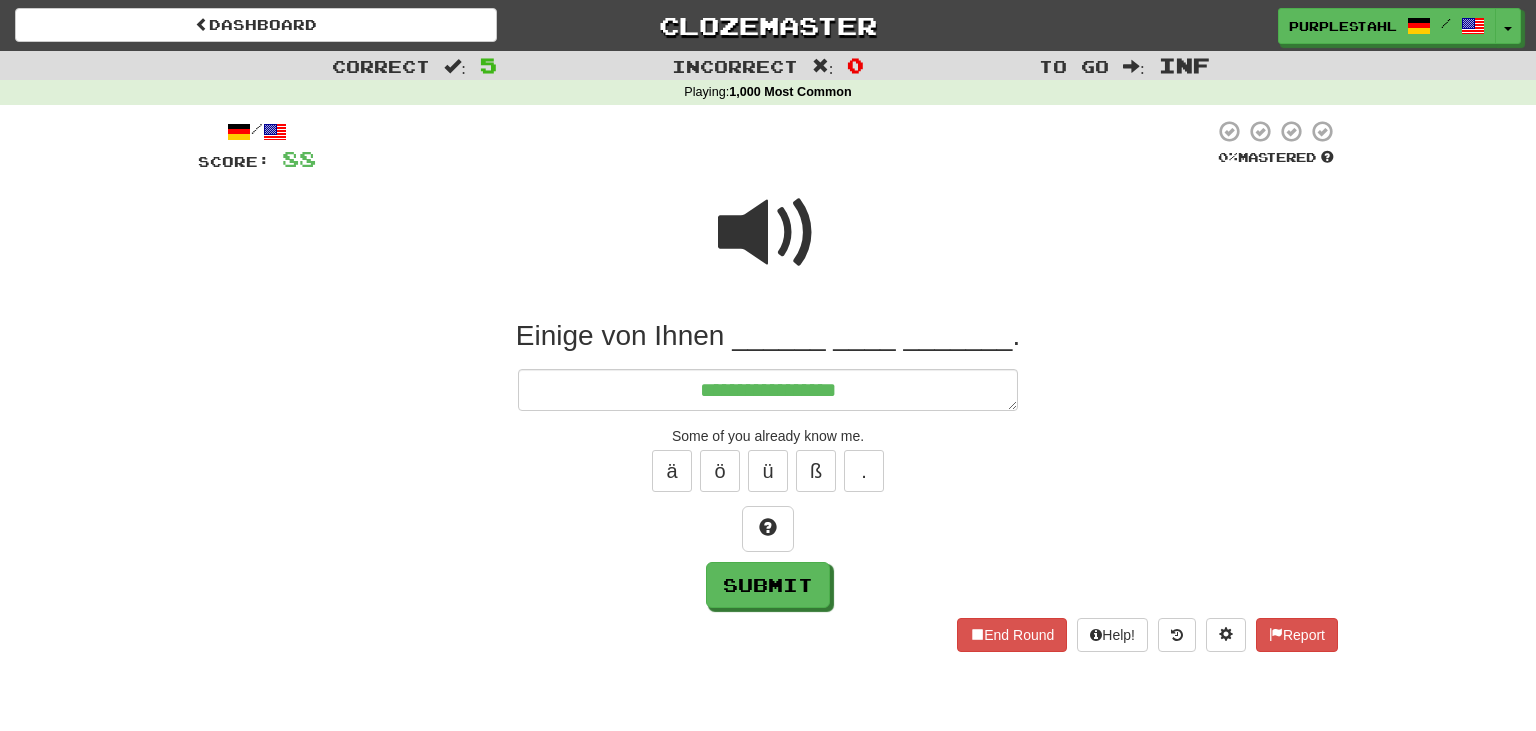 click at bounding box center (768, 233) 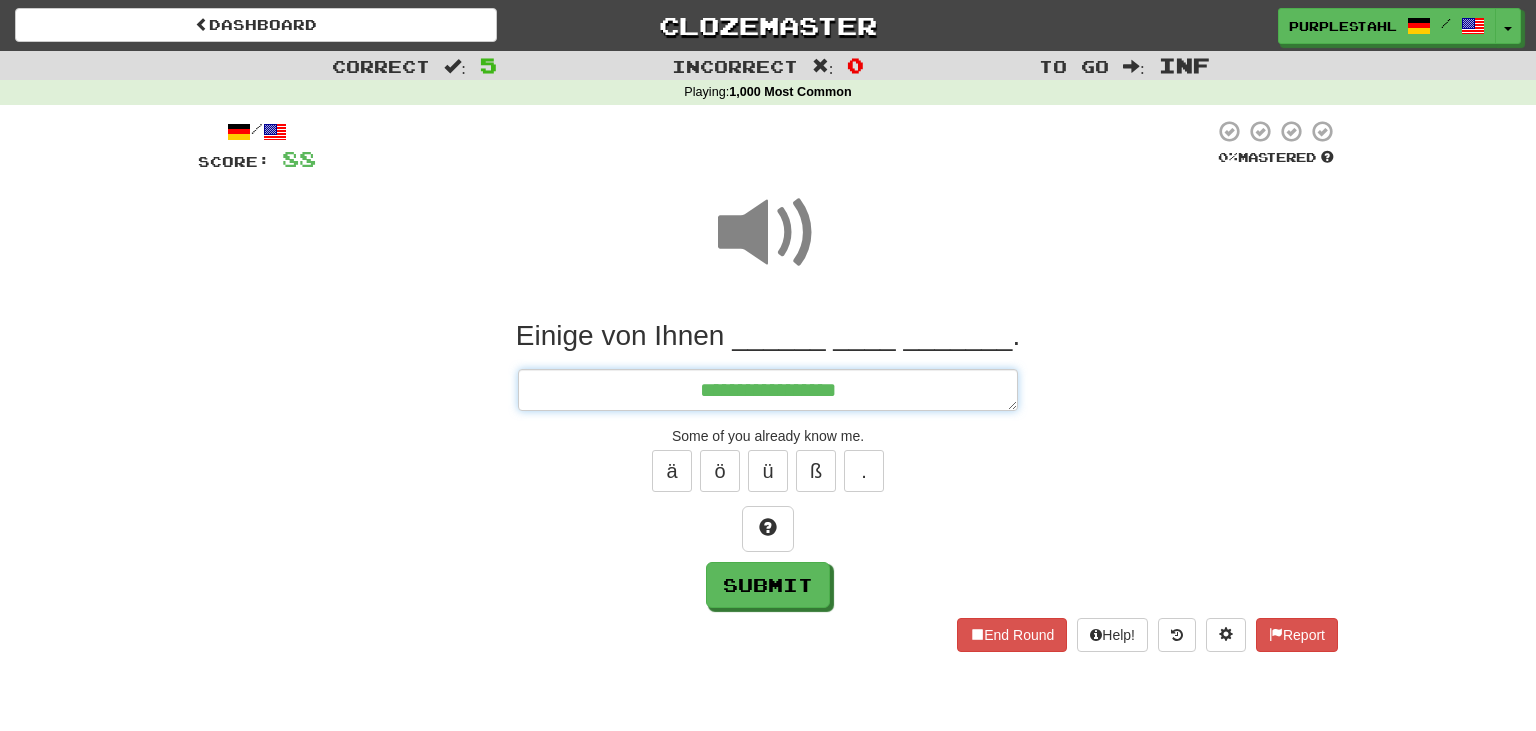 click on "**********" at bounding box center [768, 390] 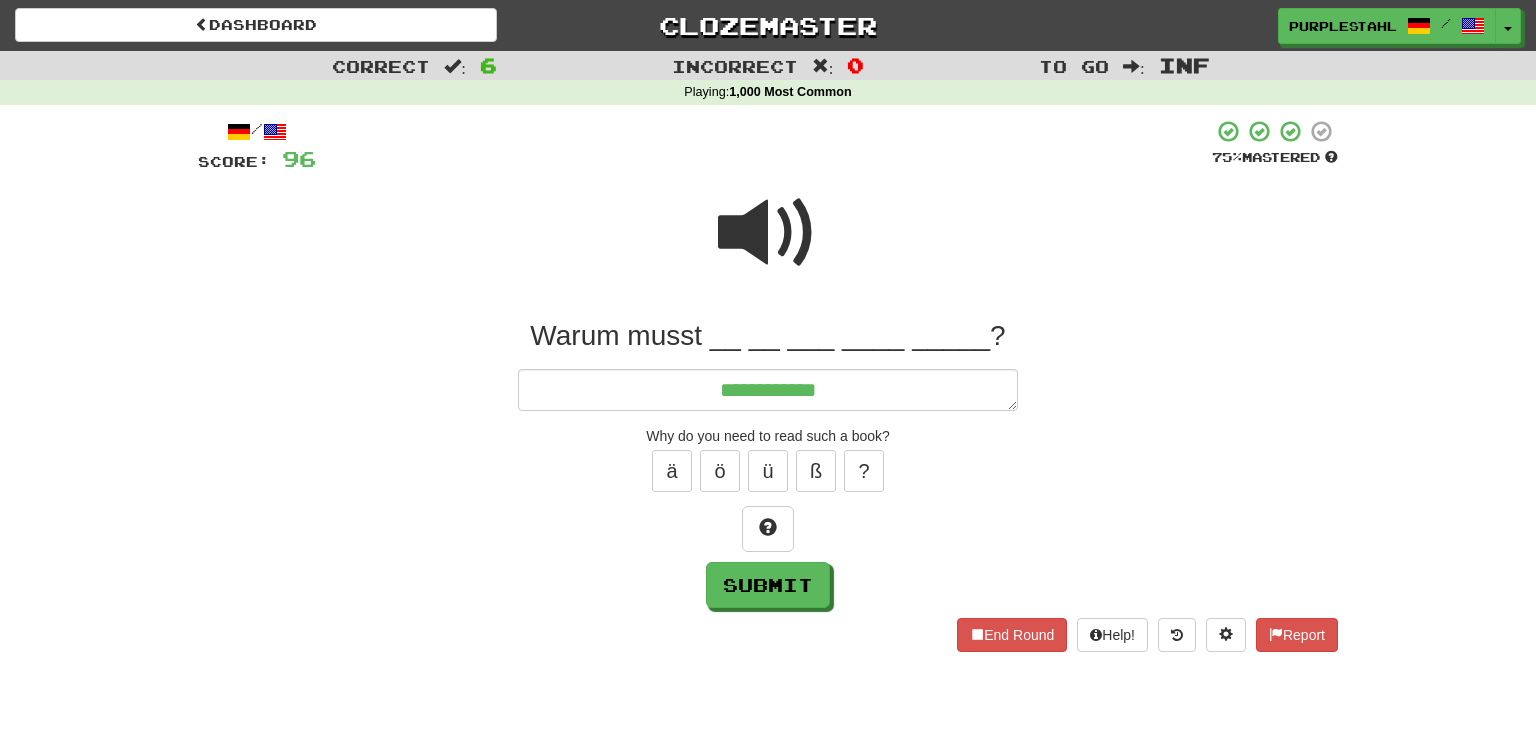 click at bounding box center [768, 233] 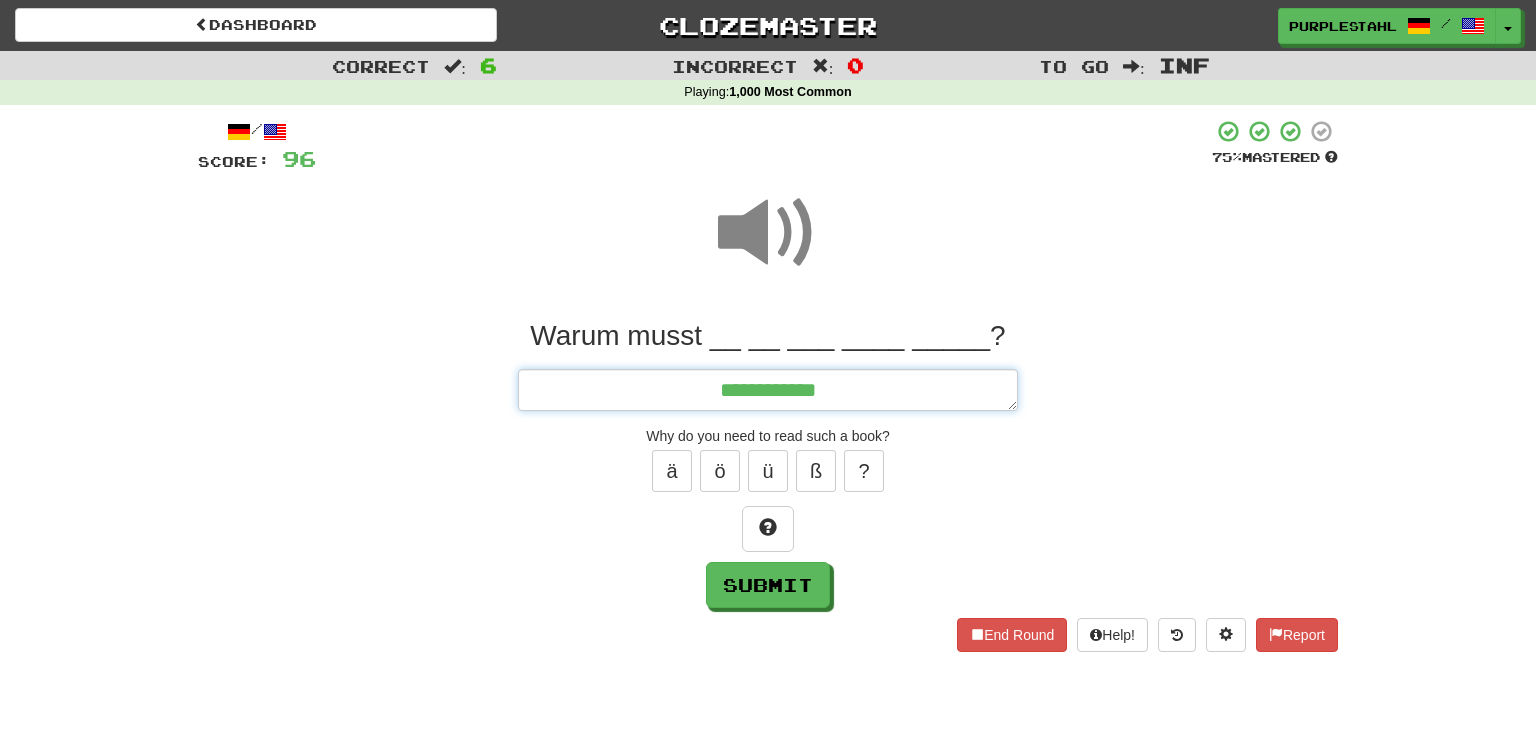 click on "**********" at bounding box center [768, 390] 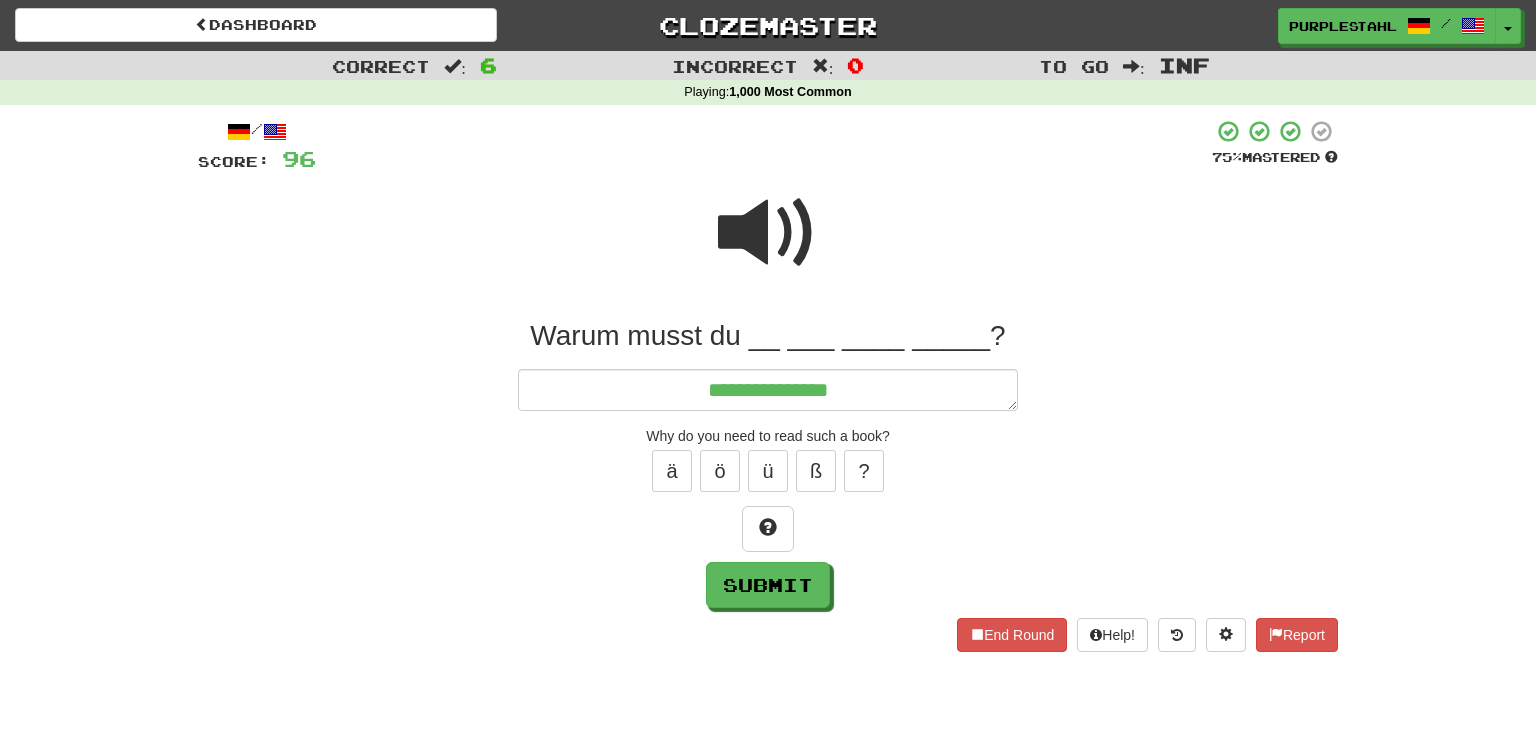 click at bounding box center [768, 233] 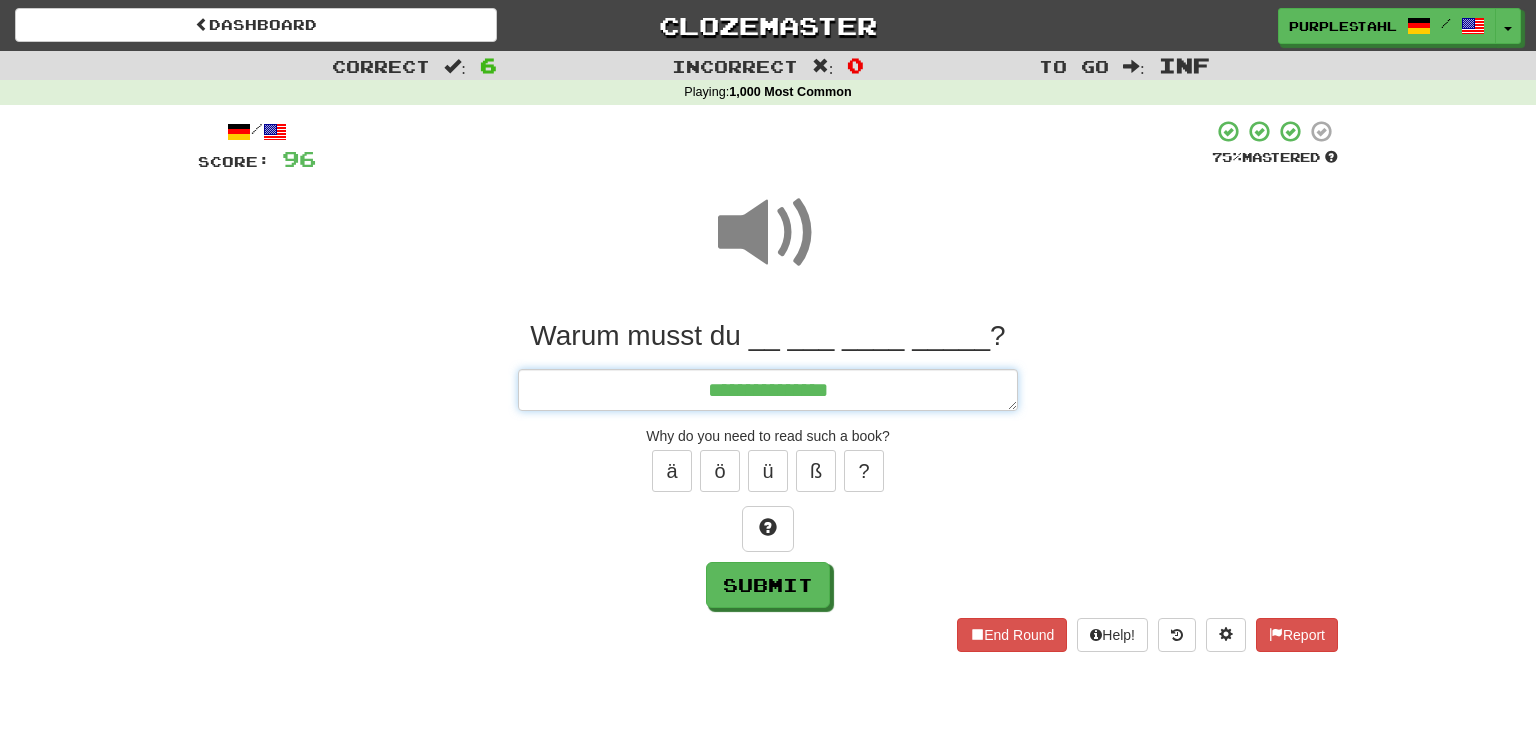 click on "**********" at bounding box center (768, 390) 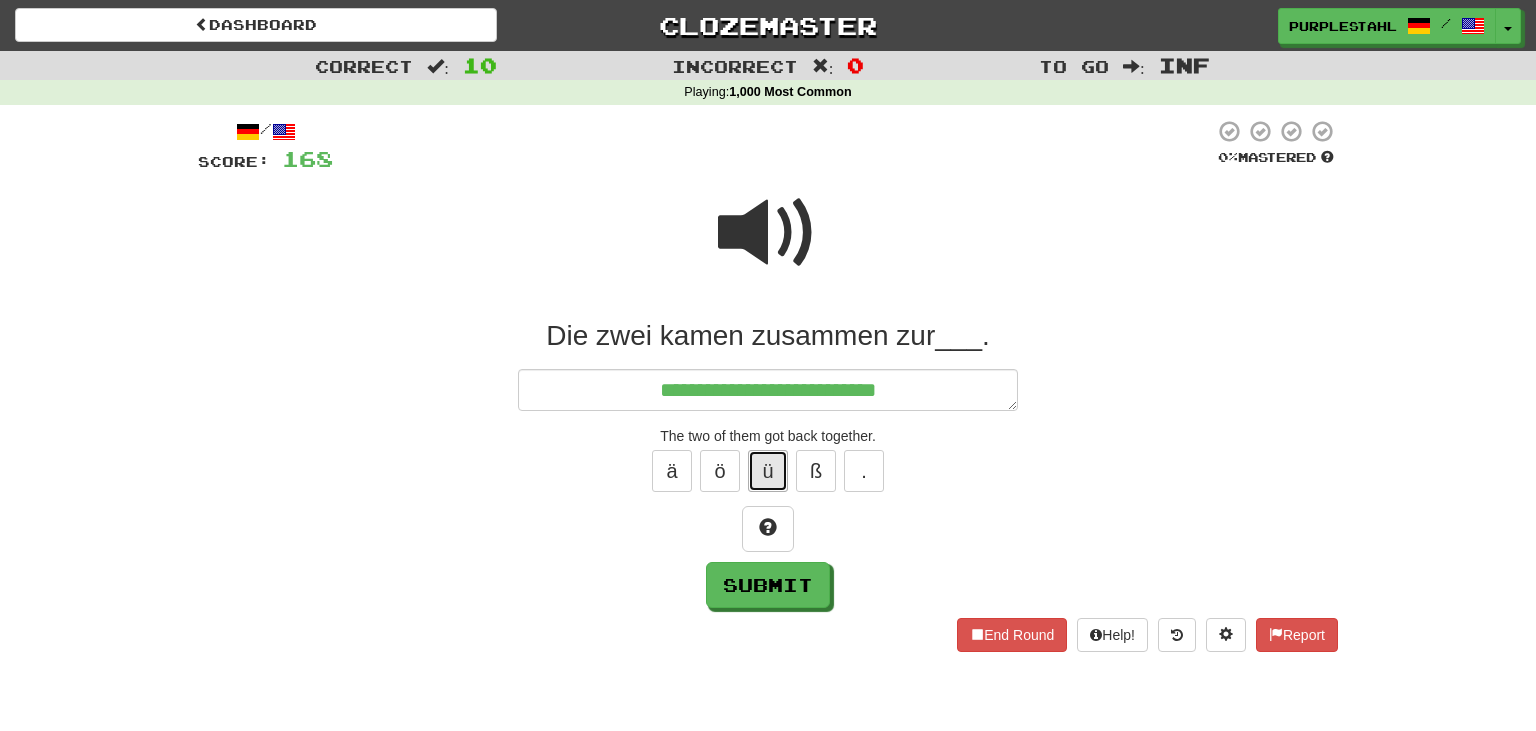 click on "ü" at bounding box center (768, 471) 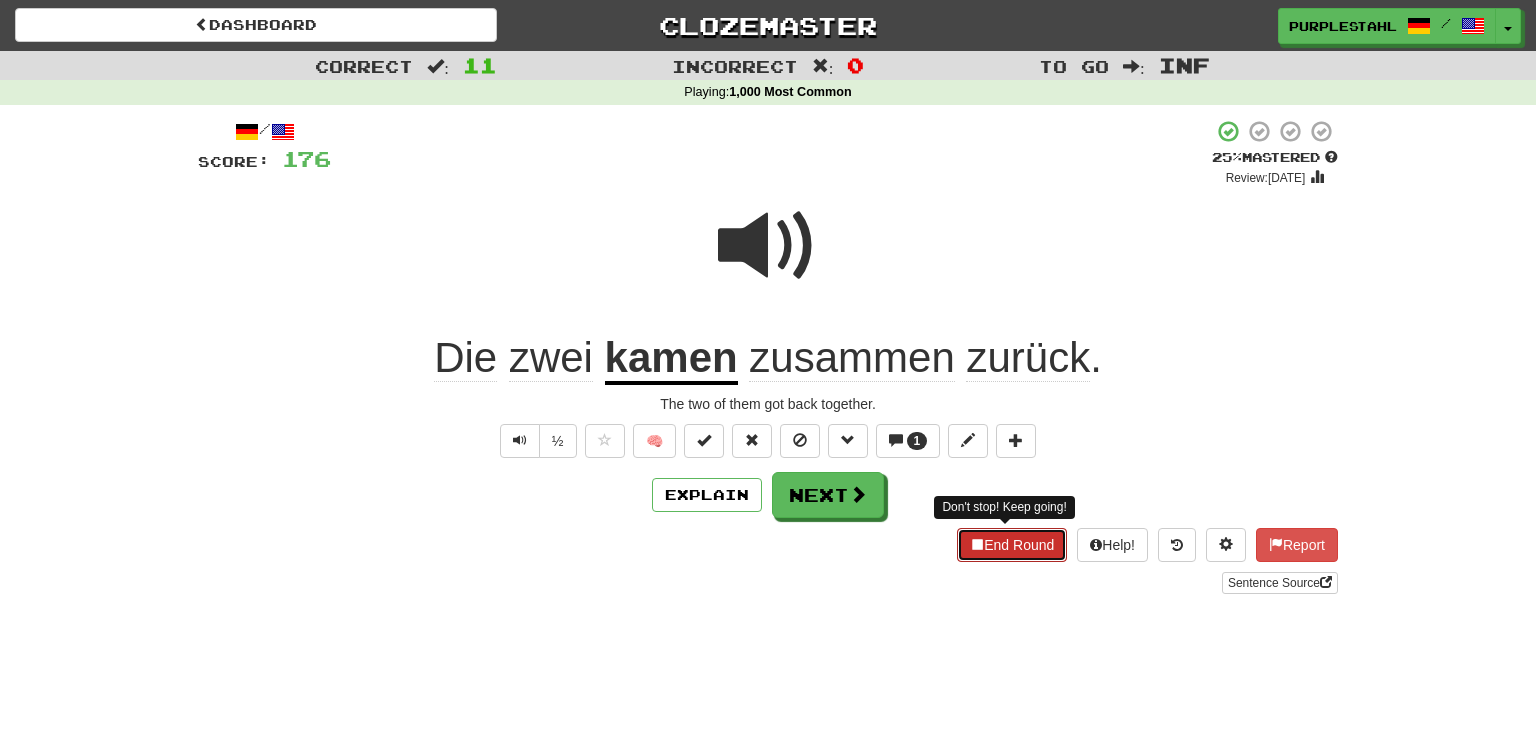 click on "End Round" at bounding box center (1012, 545) 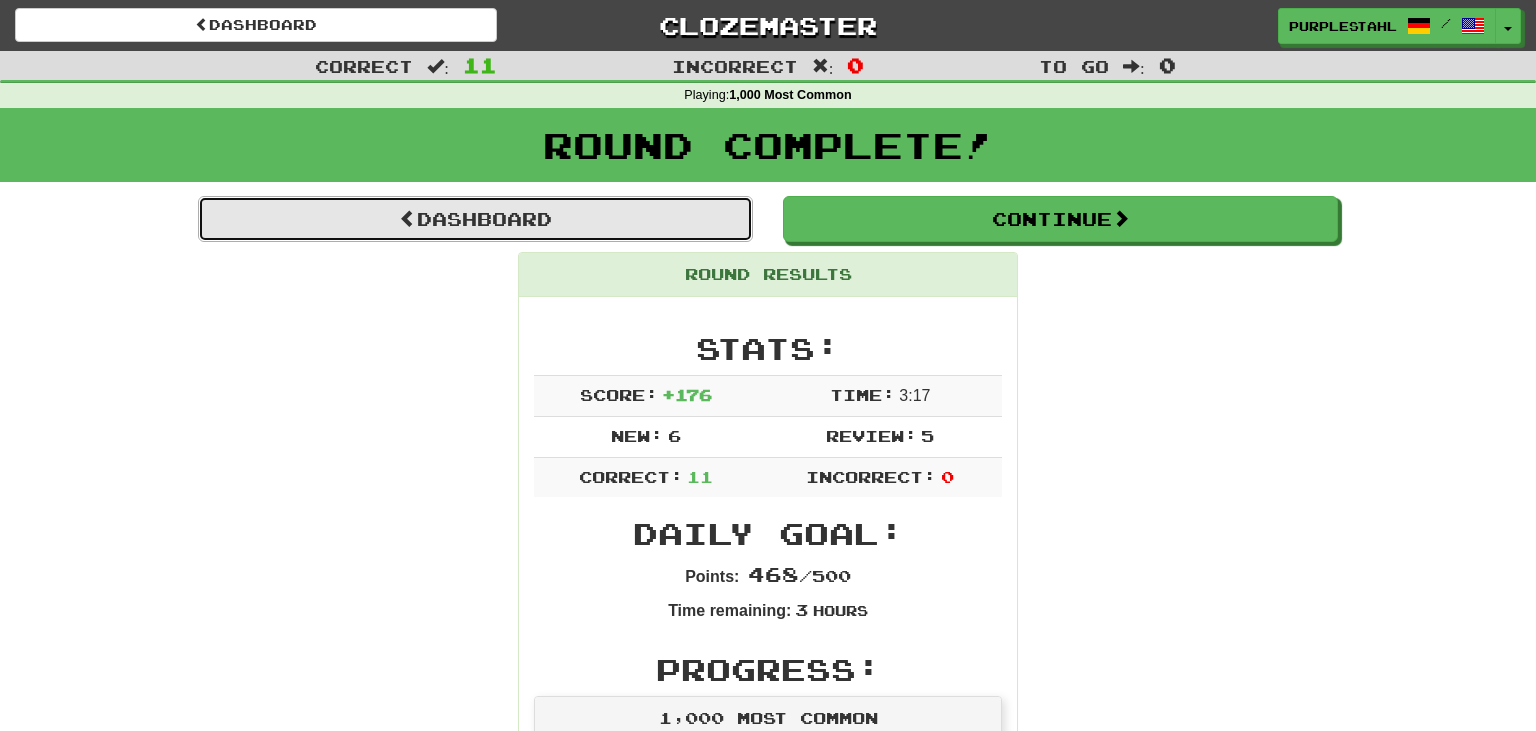 click on "Dashboard" at bounding box center (475, 219) 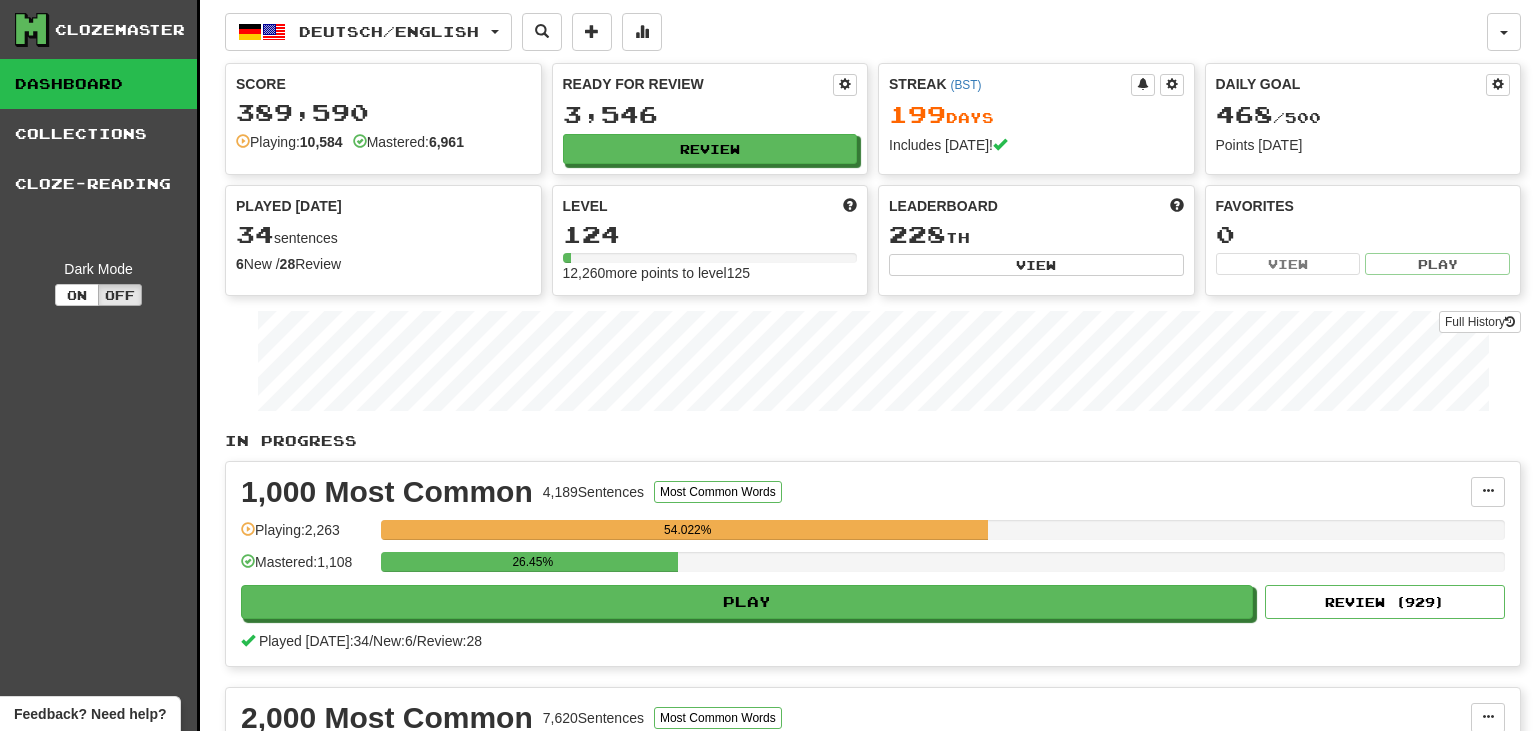 scroll, scrollTop: 0, scrollLeft: 0, axis: both 